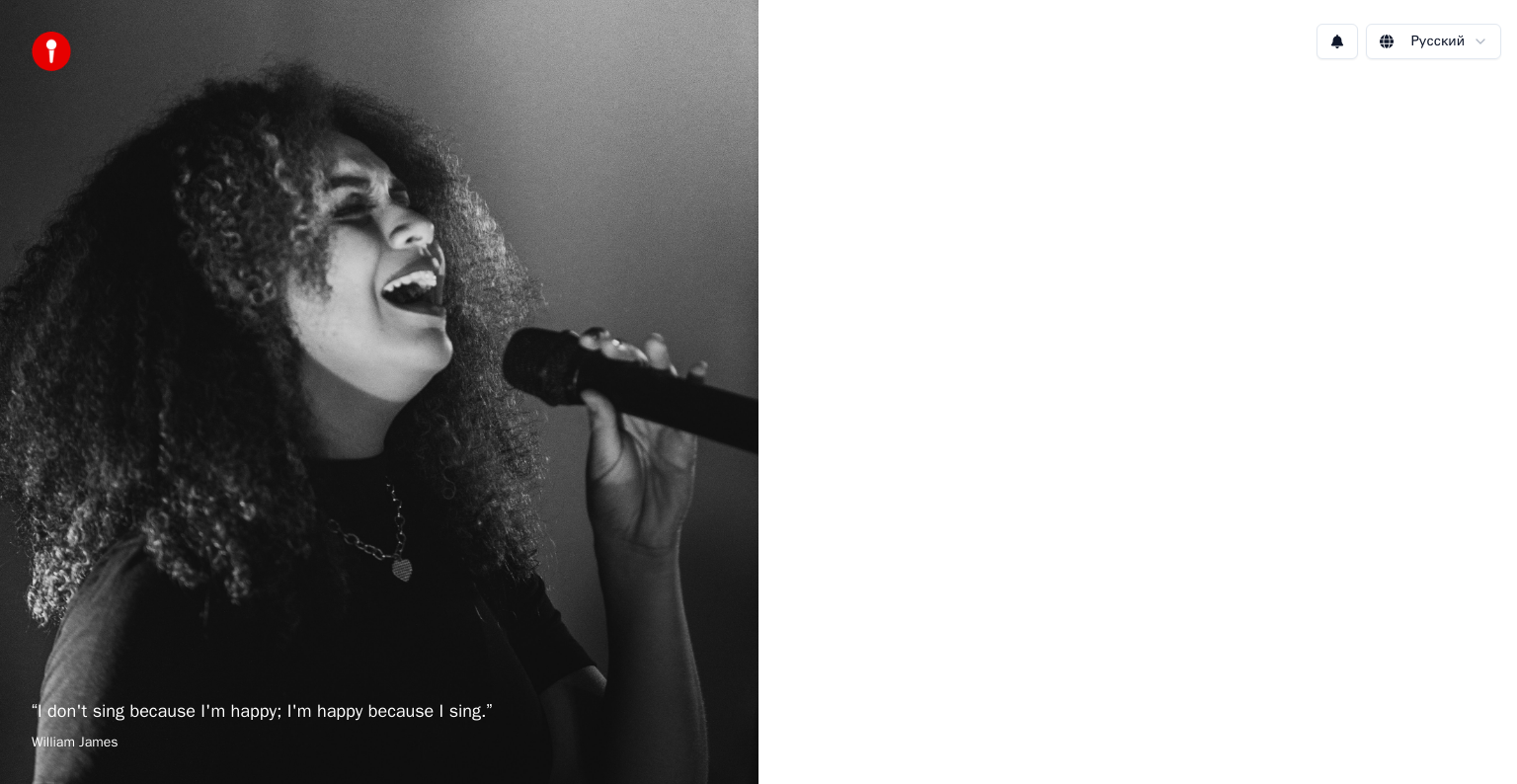 scroll, scrollTop: 0, scrollLeft: 0, axis: both 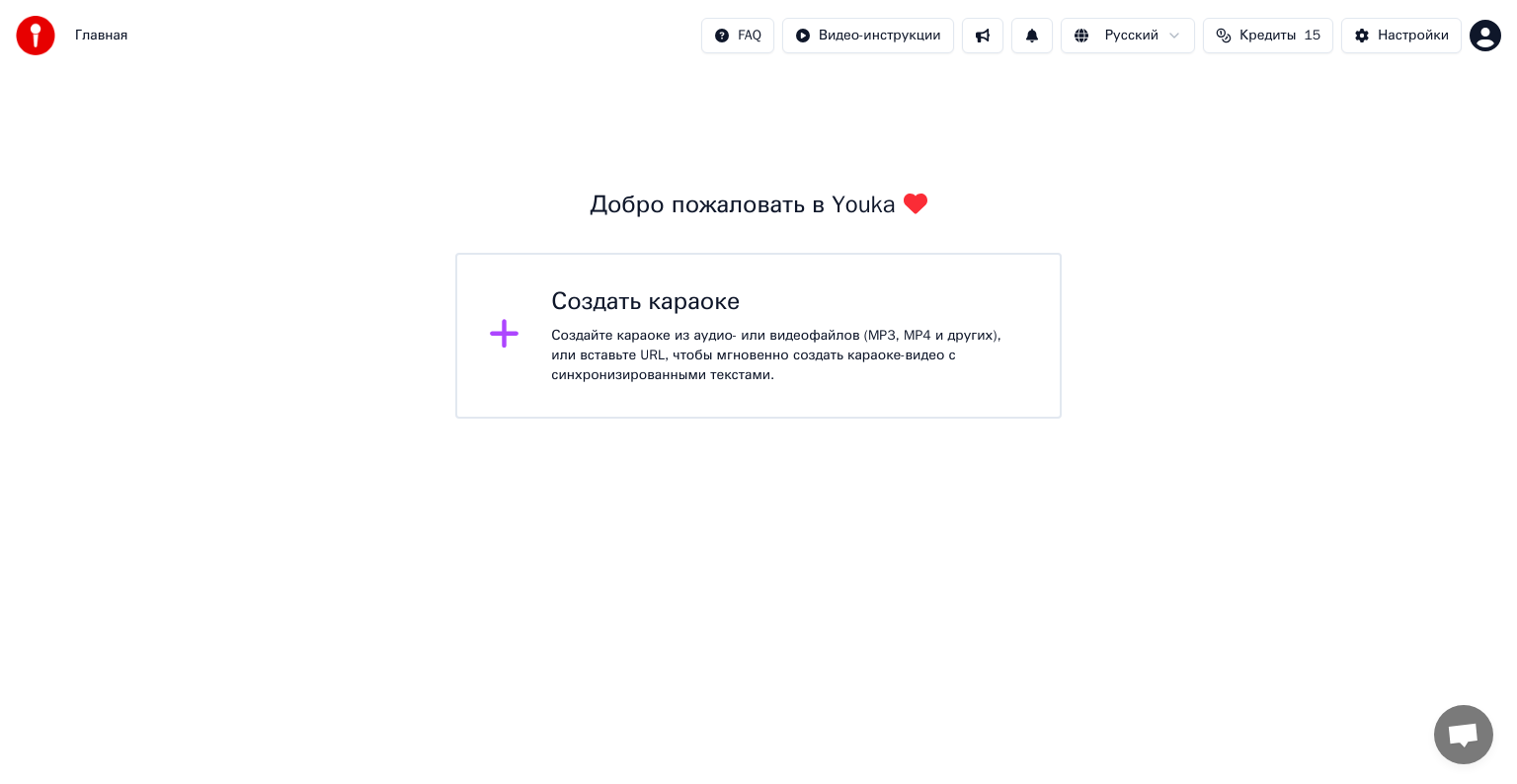 click on "Создайте караоке из аудио- или видеофайлов (MP3, MP4 и других), или вставьте URL, чтобы мгновенно создать караоке-видео с синхронизированными текстами." at bounding box center (789, 355) 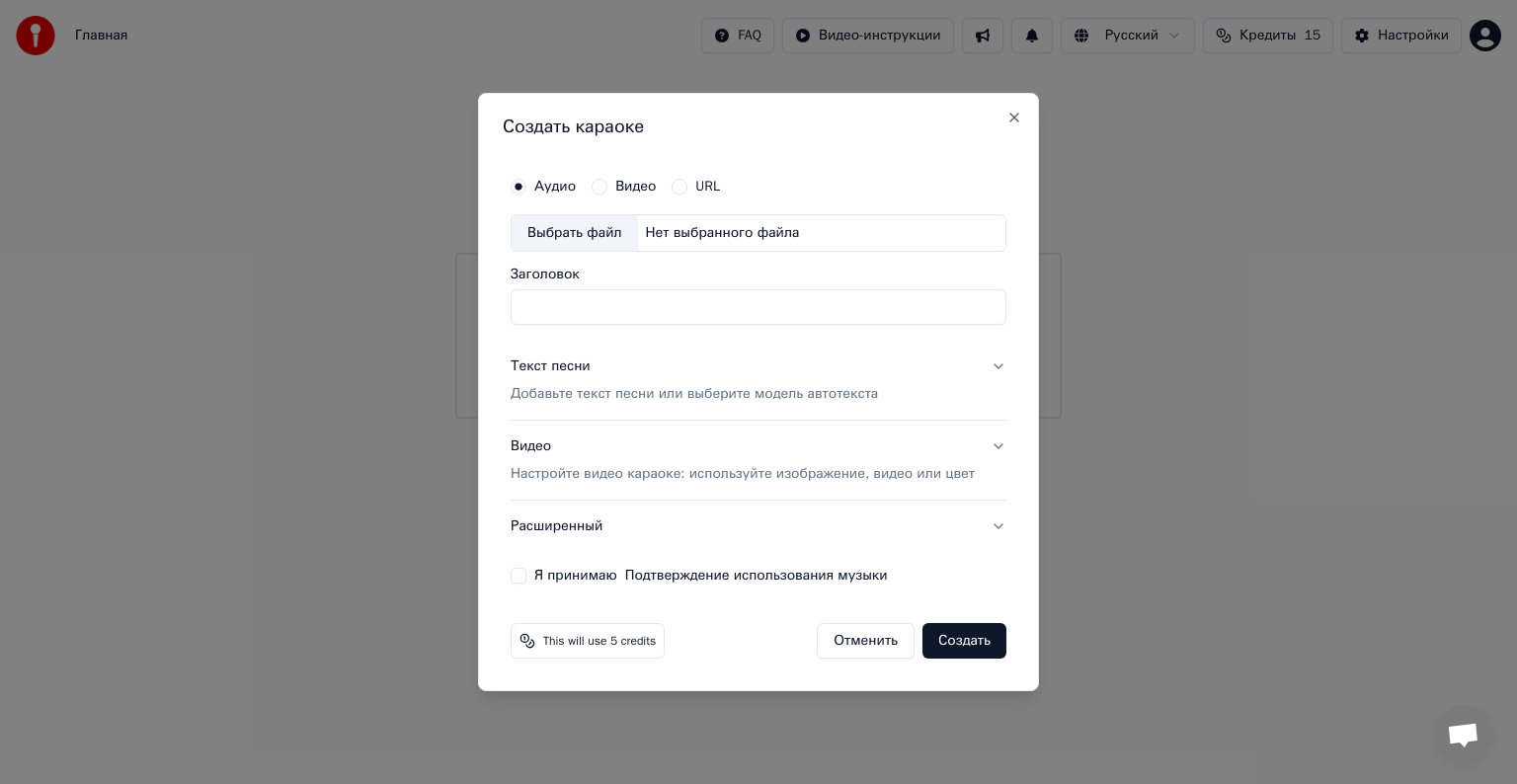 click on "Видео" at bounding box center [599, 187] 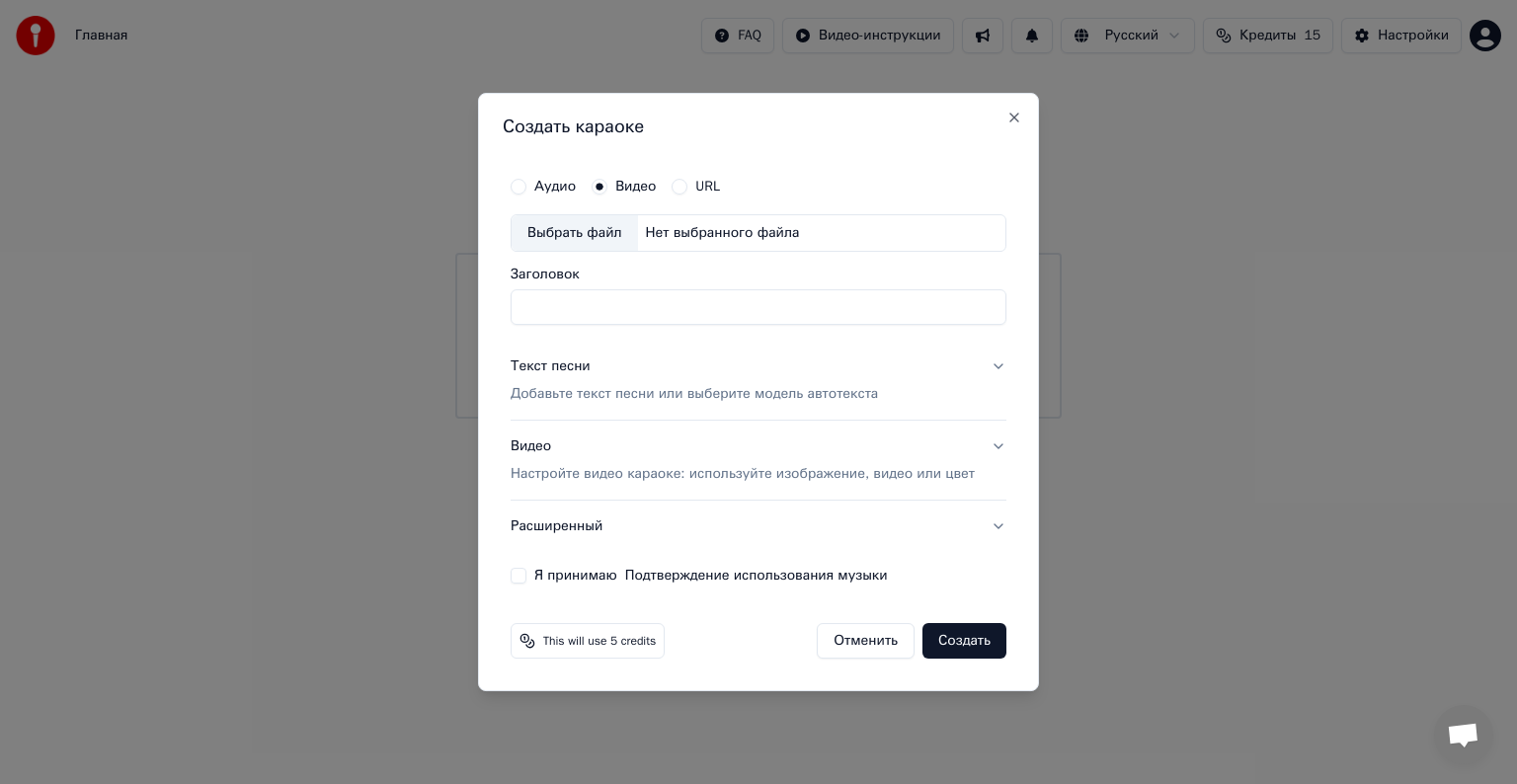 click on "Текст песни Добавьте текст песни или выберите модель автотекста" at bounding box center [758, 380] 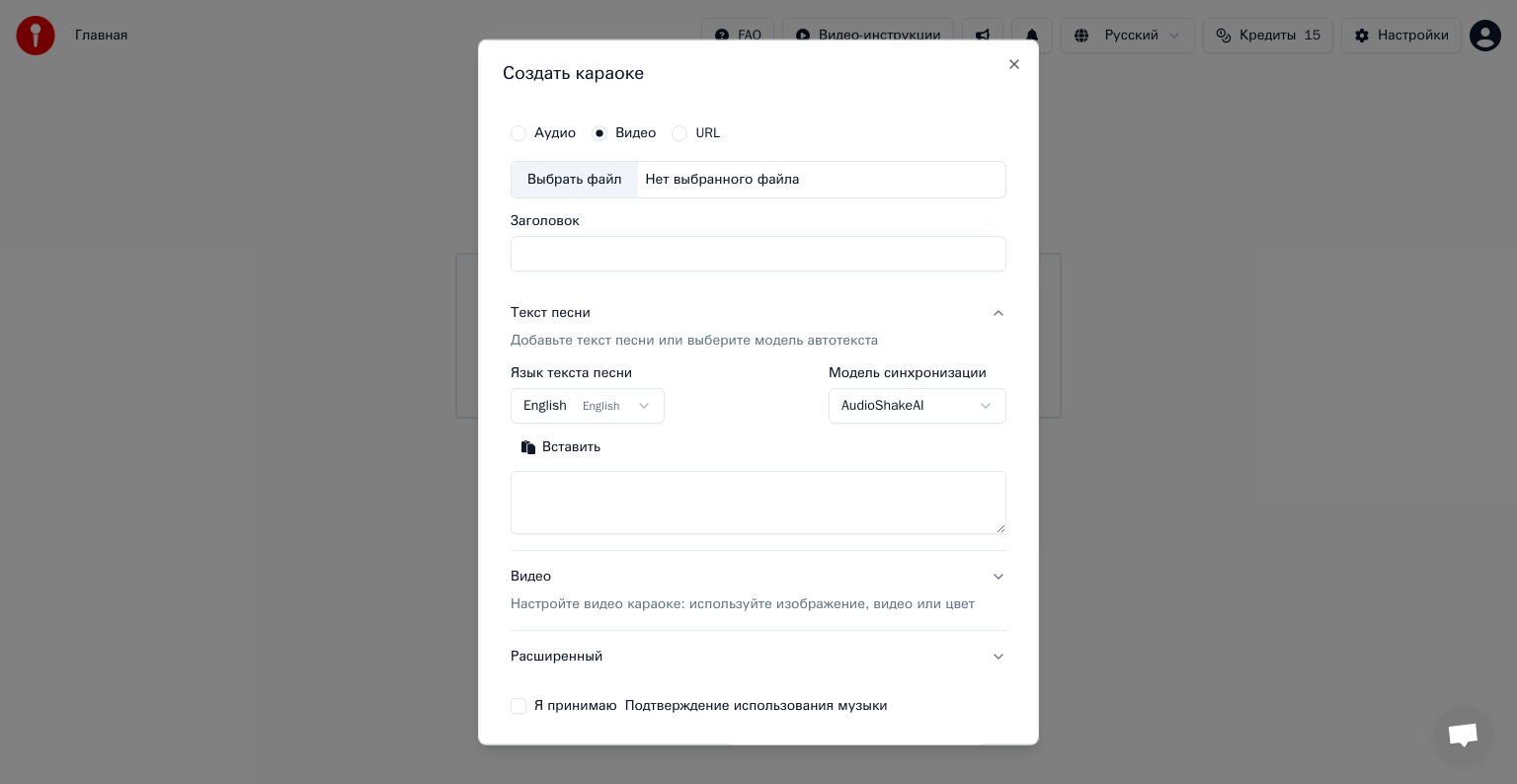 click on "English English" at bounding box center (588, 406) 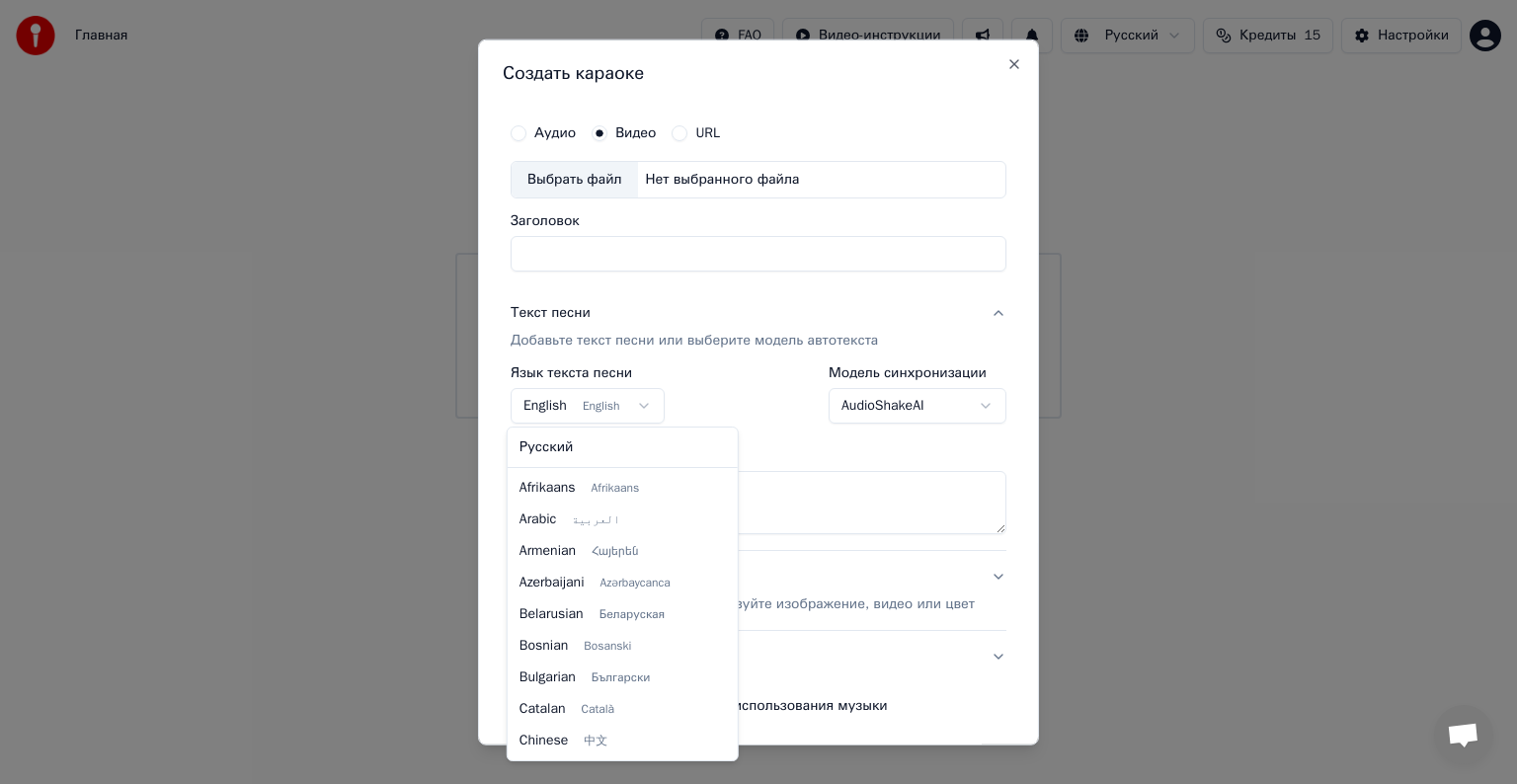 scroll, scrollTop: 158, scrollLeft: 0, axis: vertical 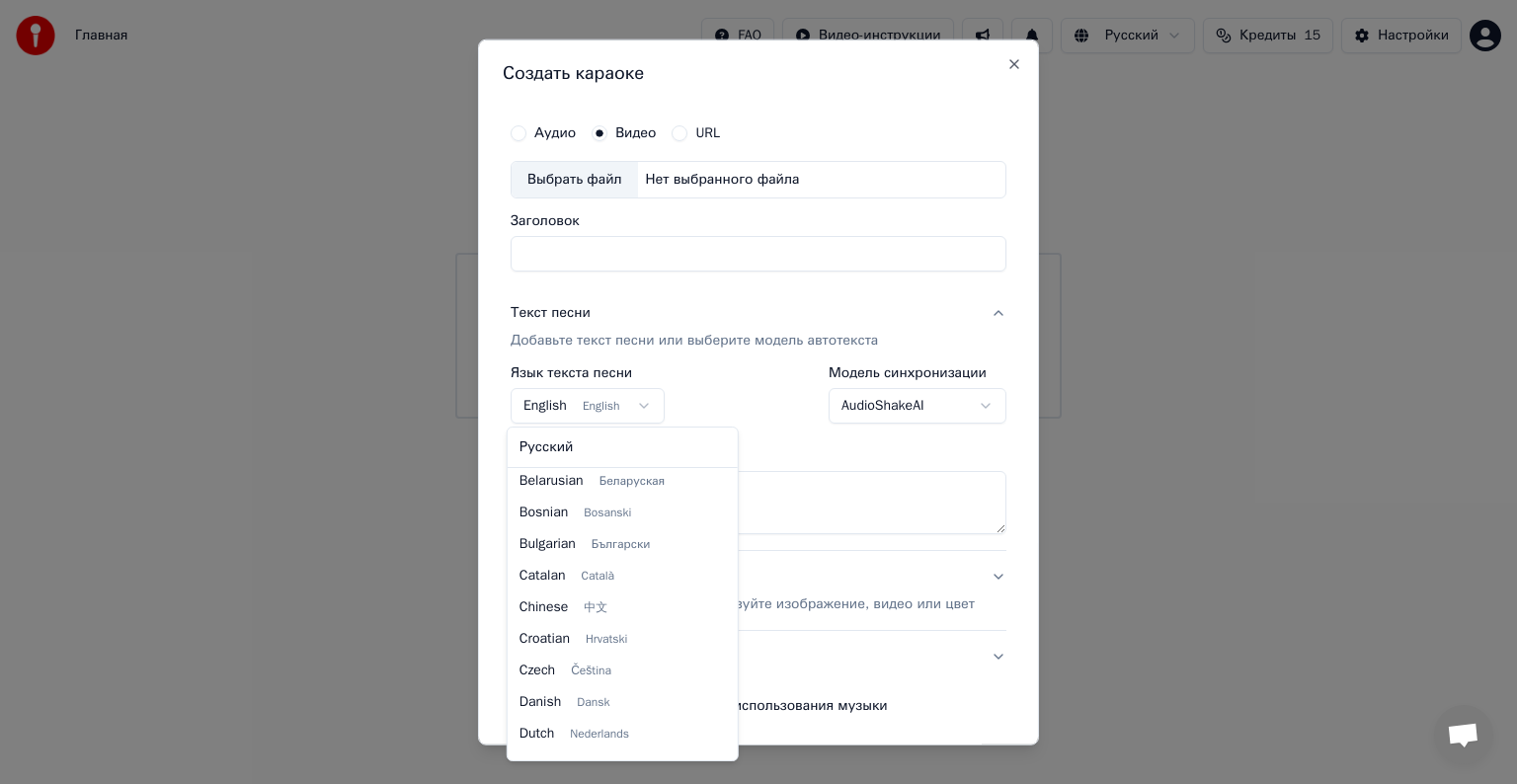 select on "**" 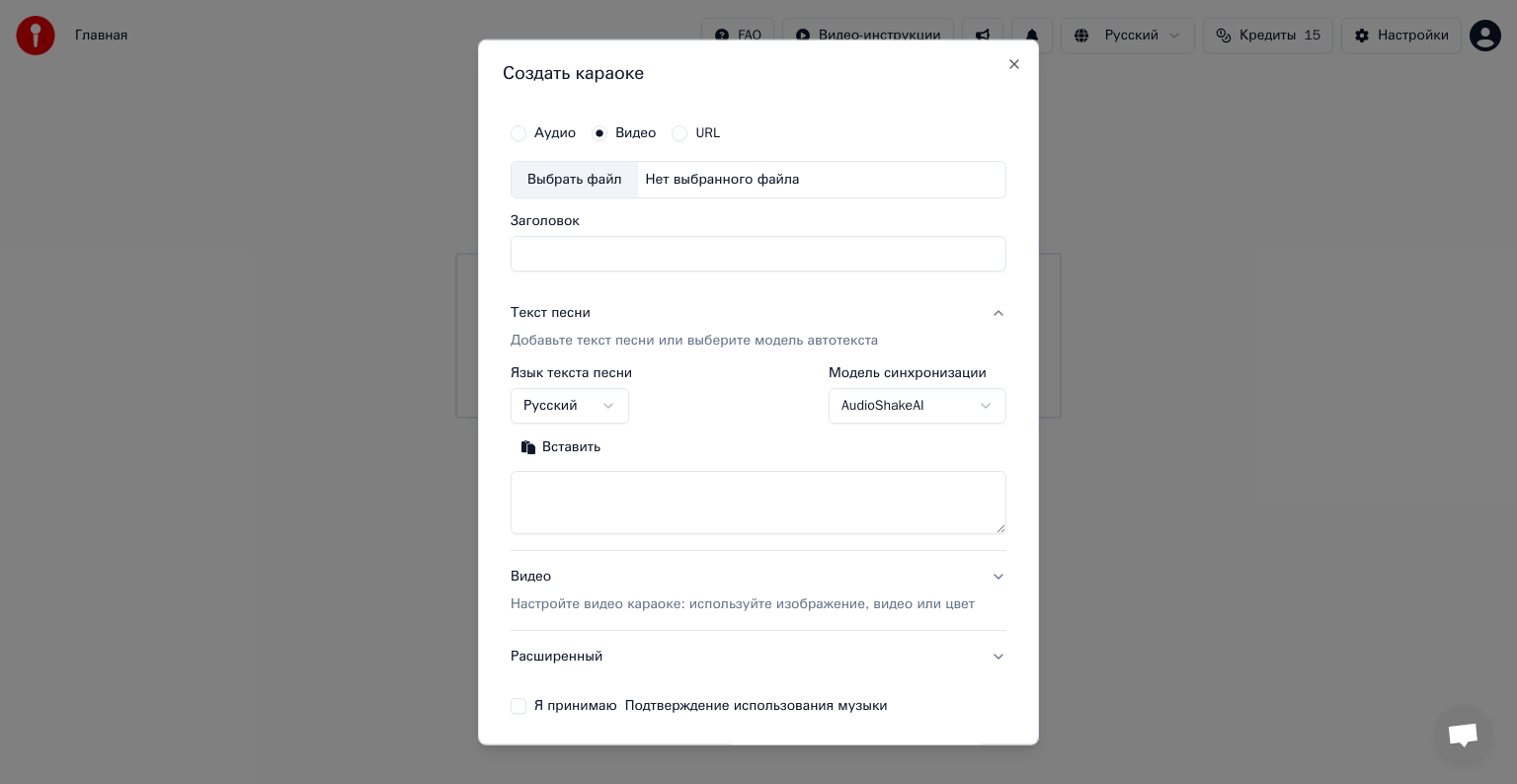 click on "**********" at bounding box center [758, 209] 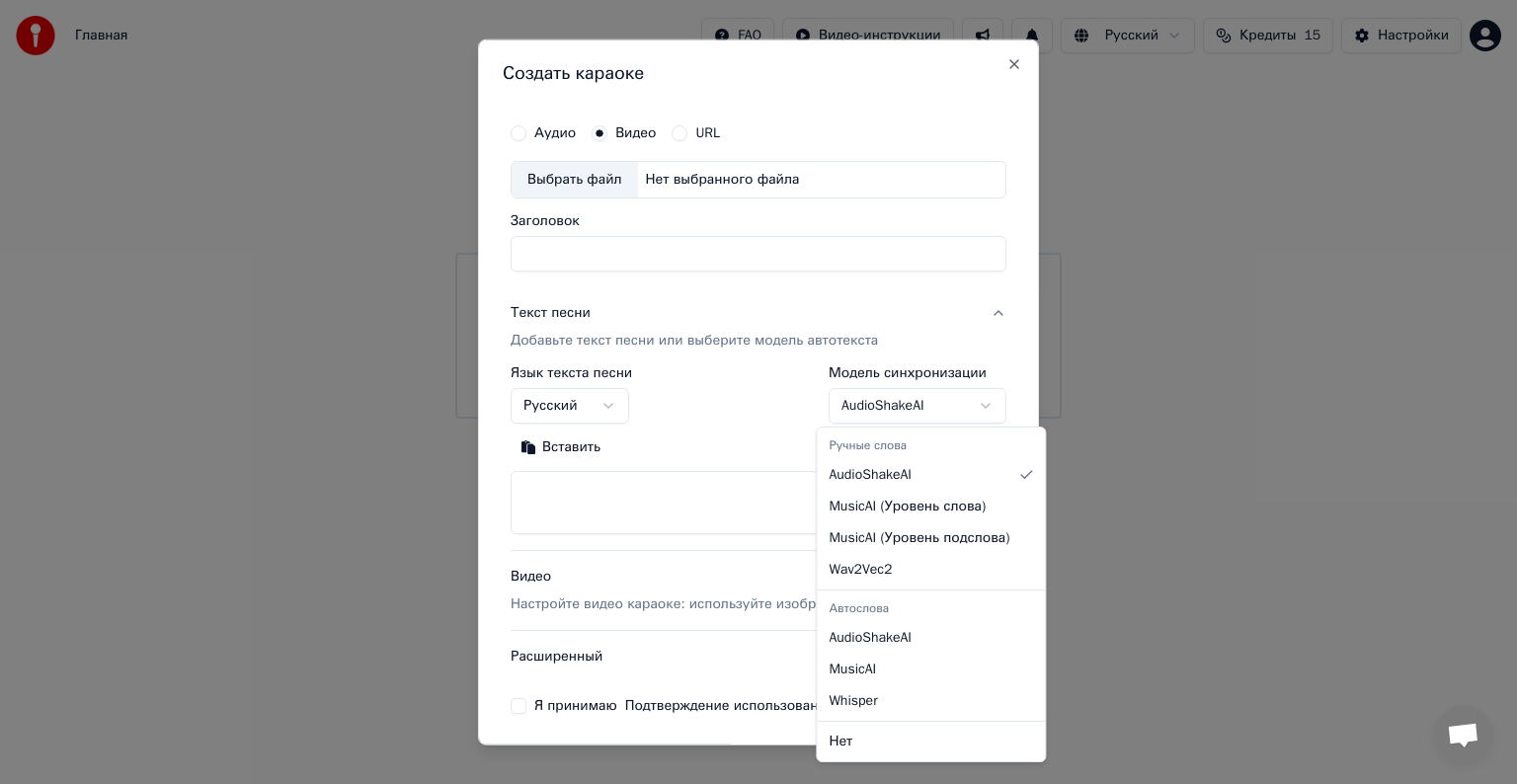 select on "**********" 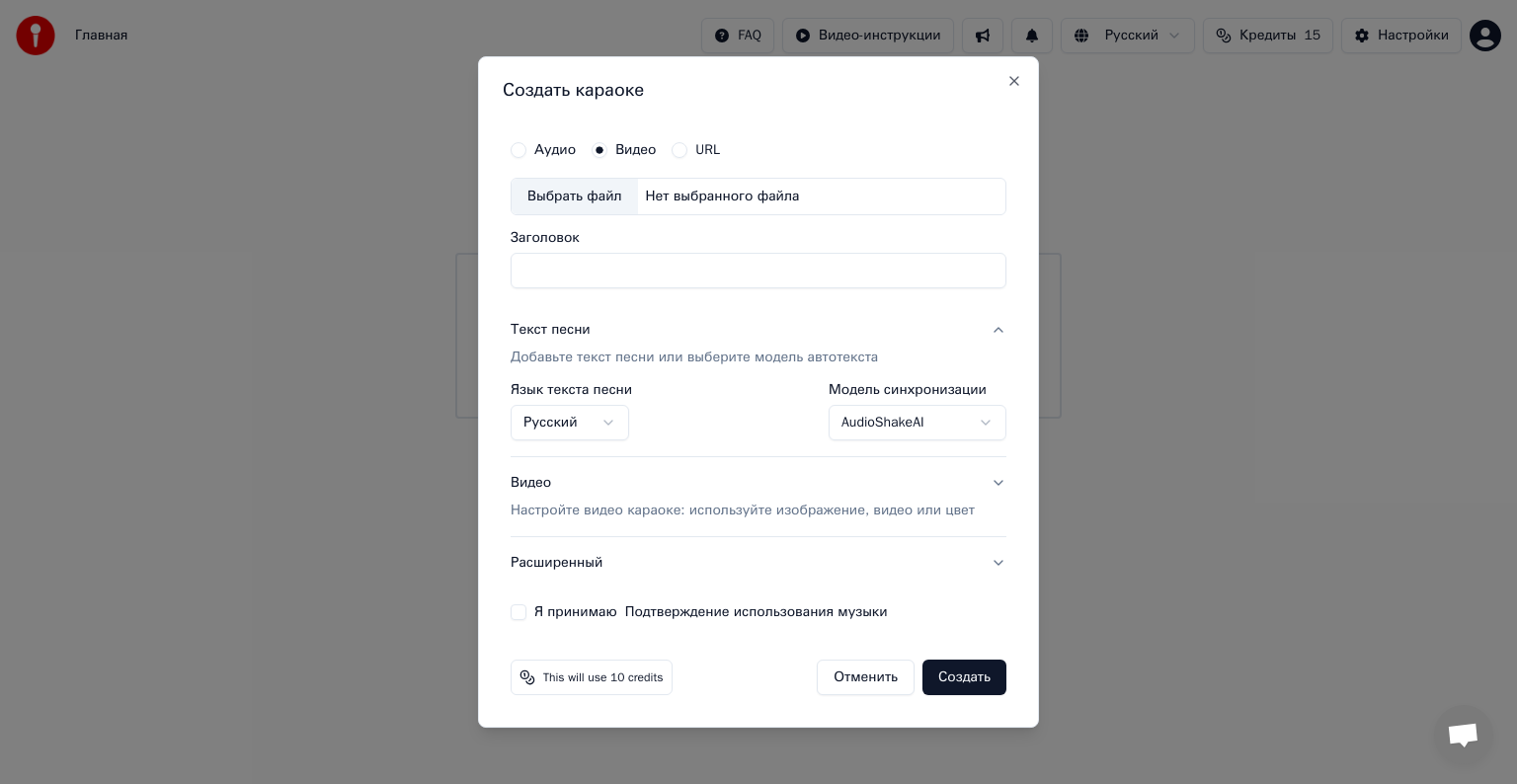 click on "Я принимаю   Подтверждение использования музыки" at bounding box center (519, 612) 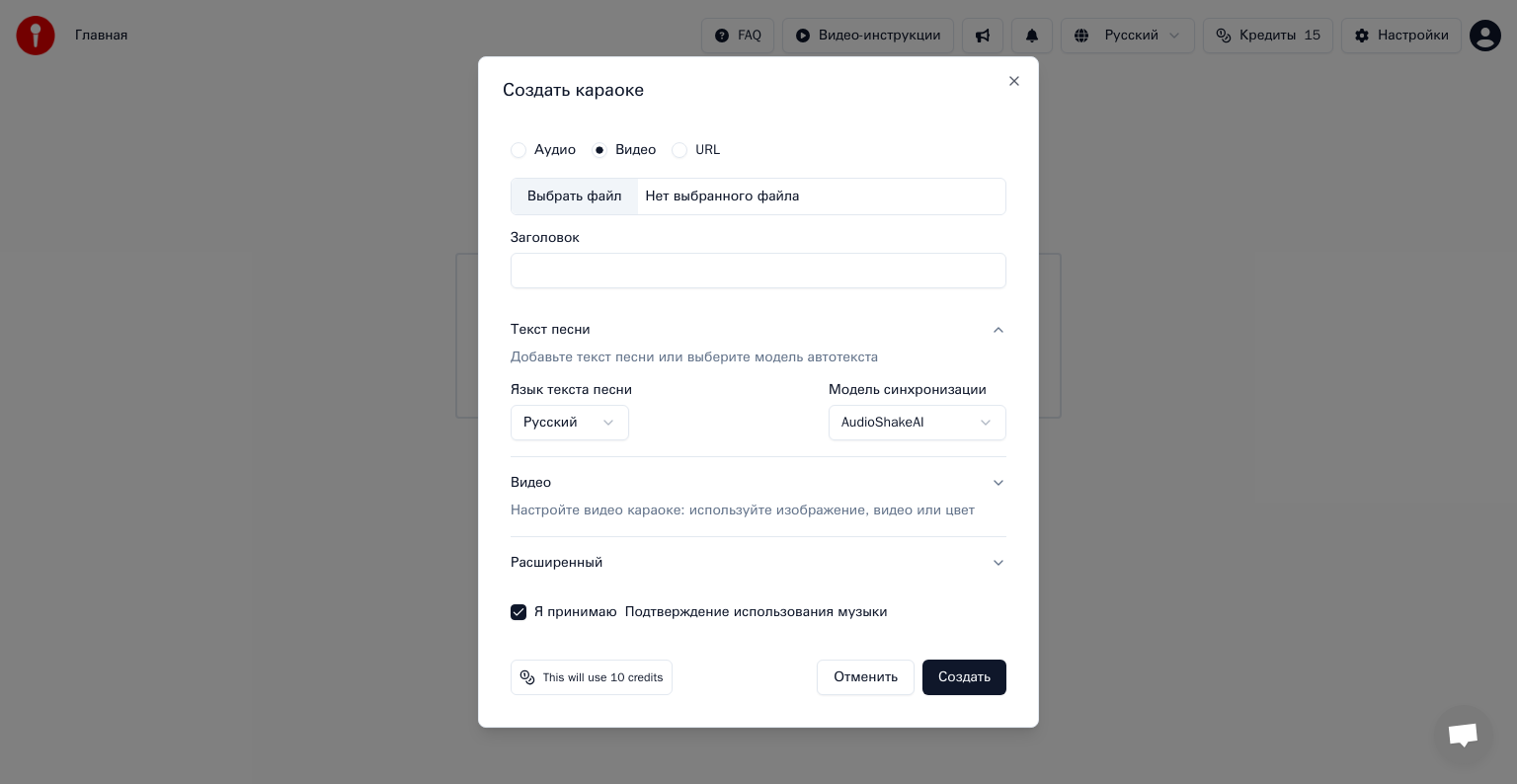 click on "Добавьте текст песни или выберите модель автотекста" at bounding box center [694, 357] 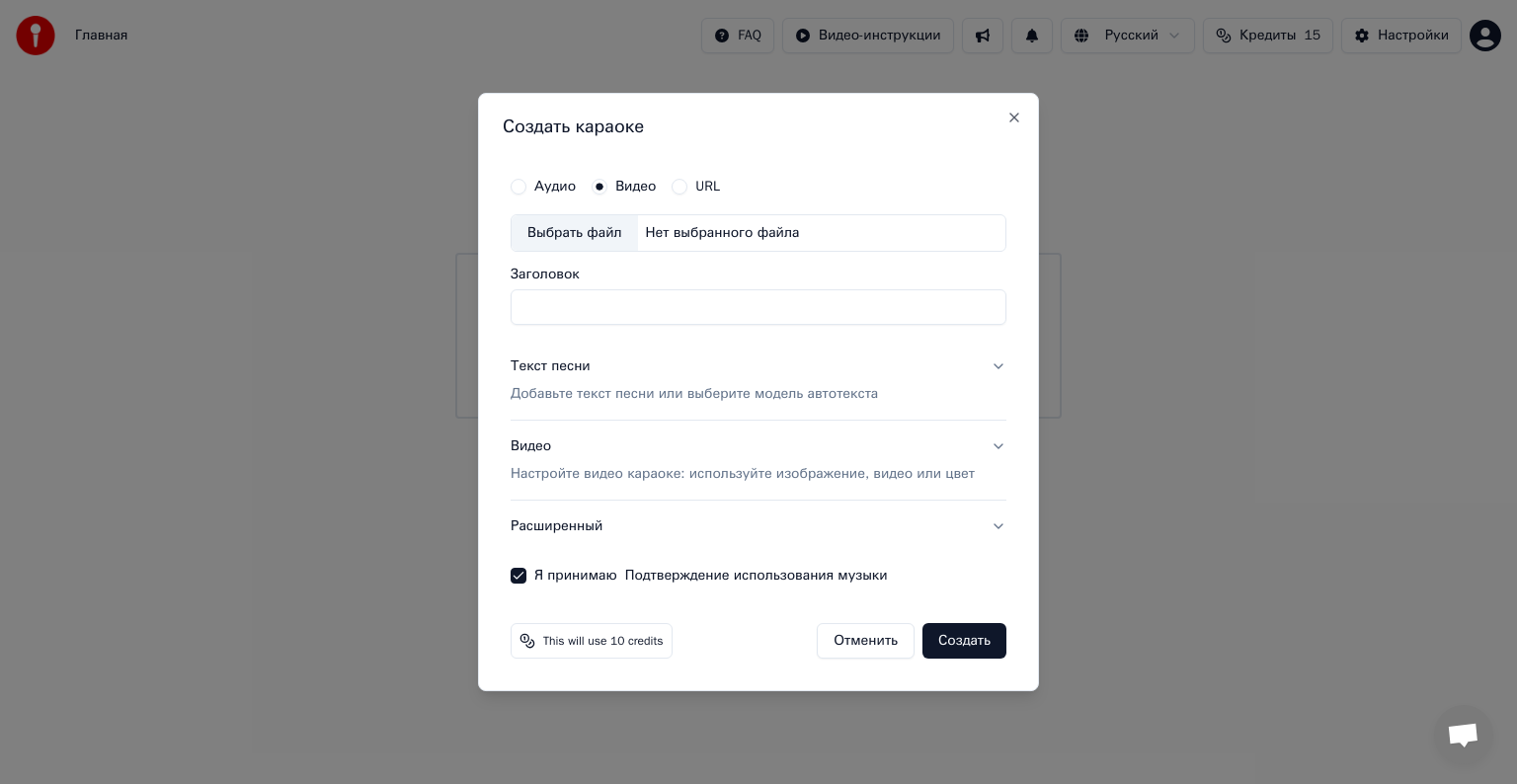 click on "Добавьте текст песни или выберите модель автотекста" at bounding box center (694, 394) 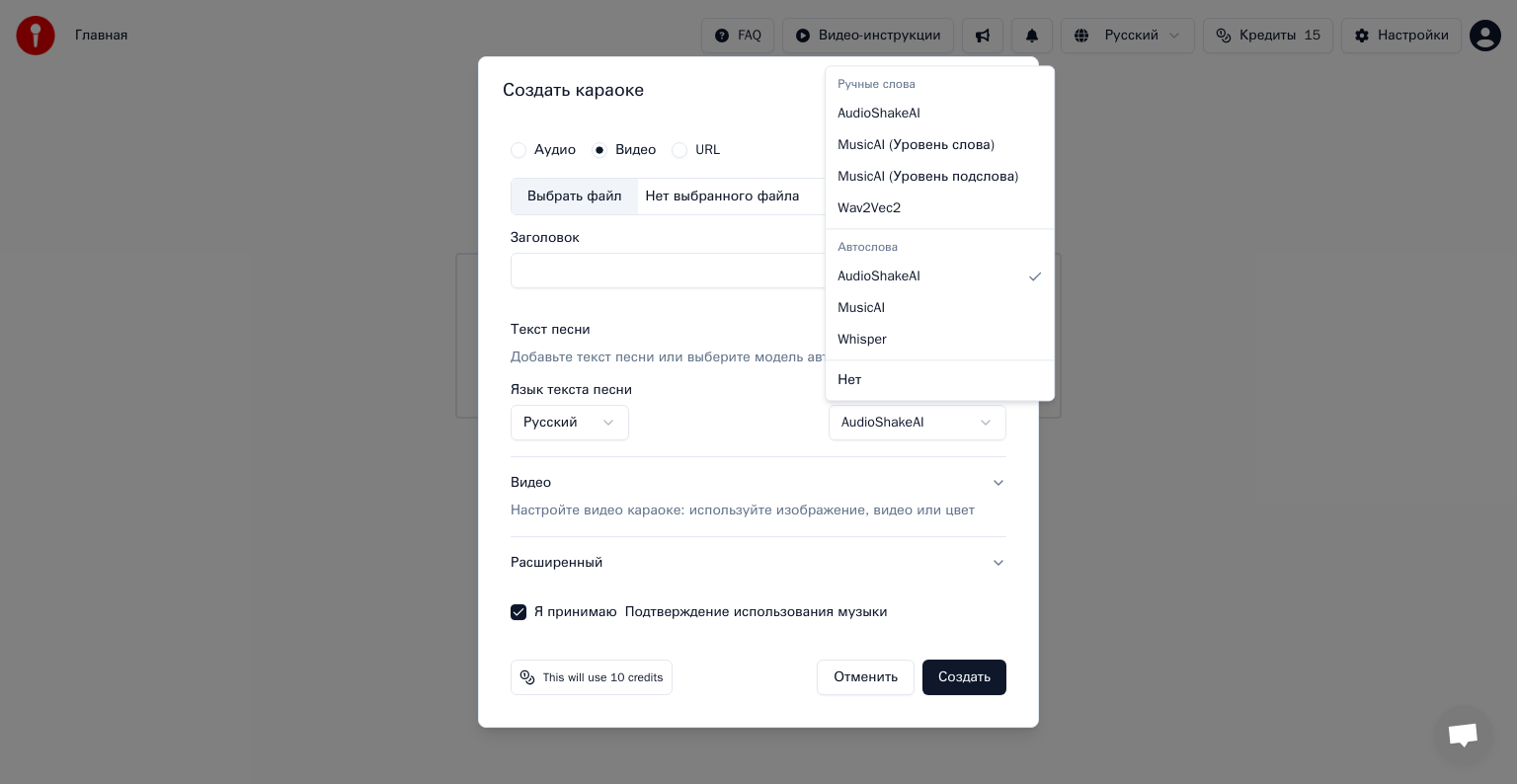 click on "**********" at bounding box center [758, 209] 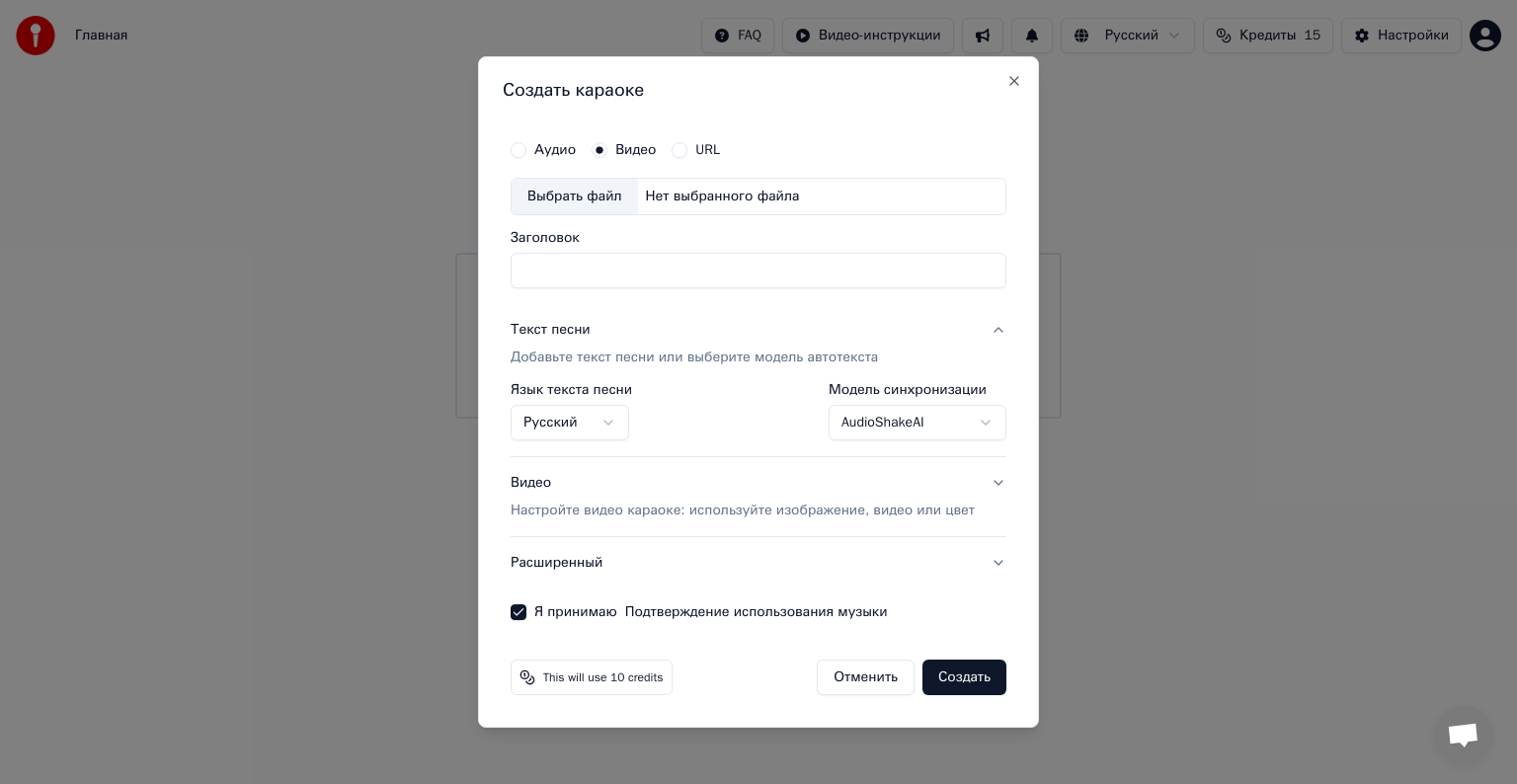 click at bounding box center (758, 392) 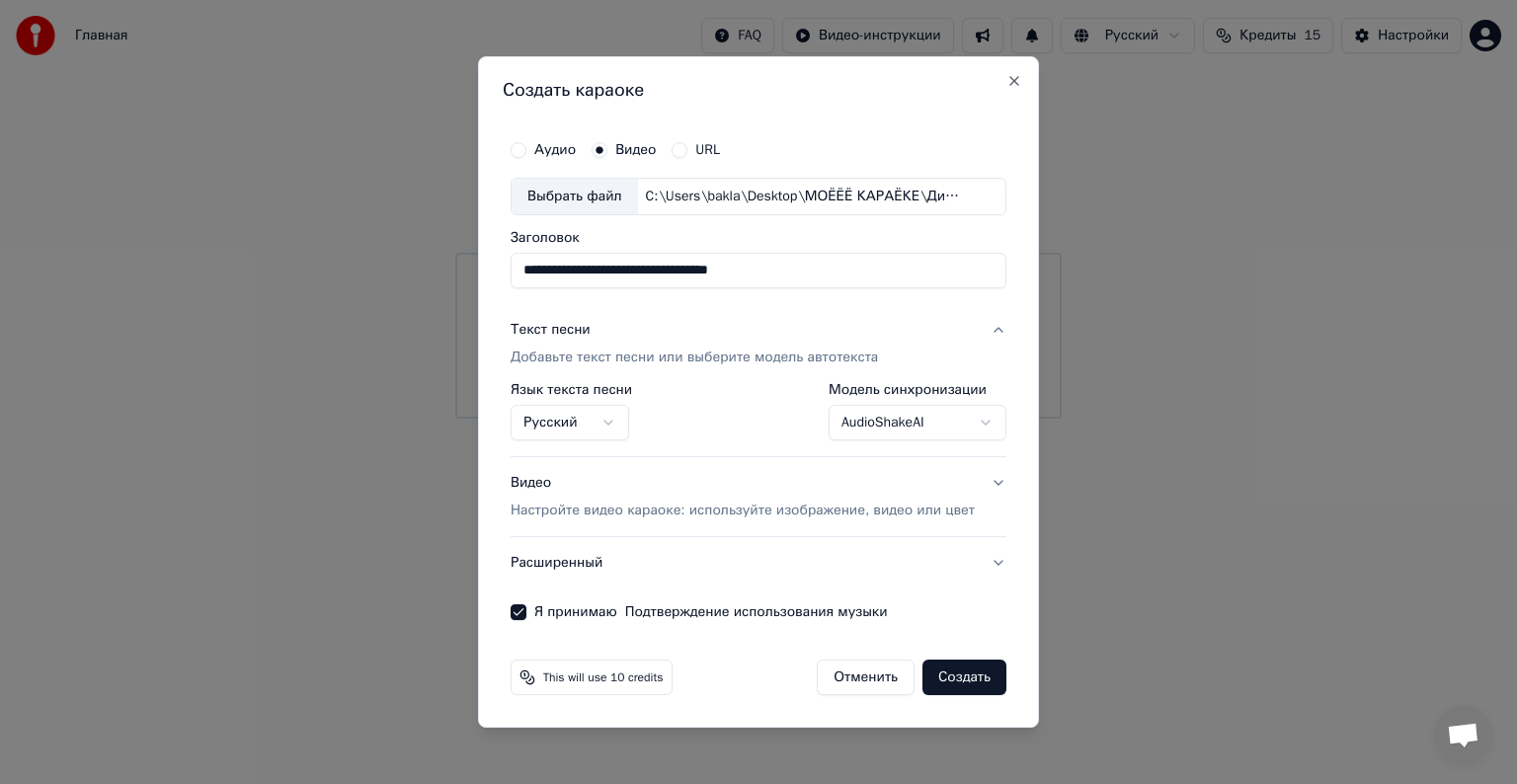 drag, startPoint x: 770, startPoint y: 273, endPoint x: 640, endPoint y: 267, distance: 130.13839 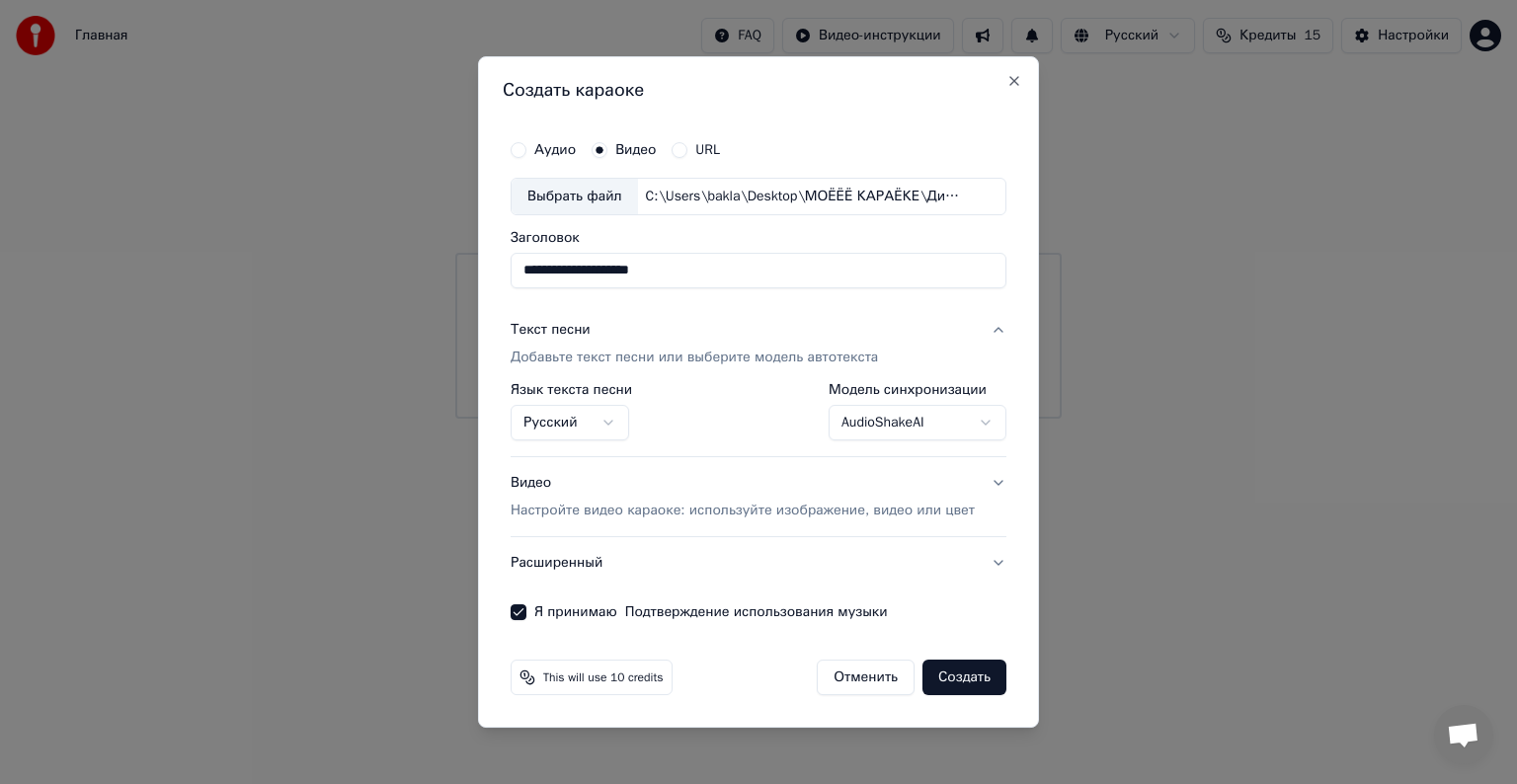 click on "**********" at bounding box center [758, 271] 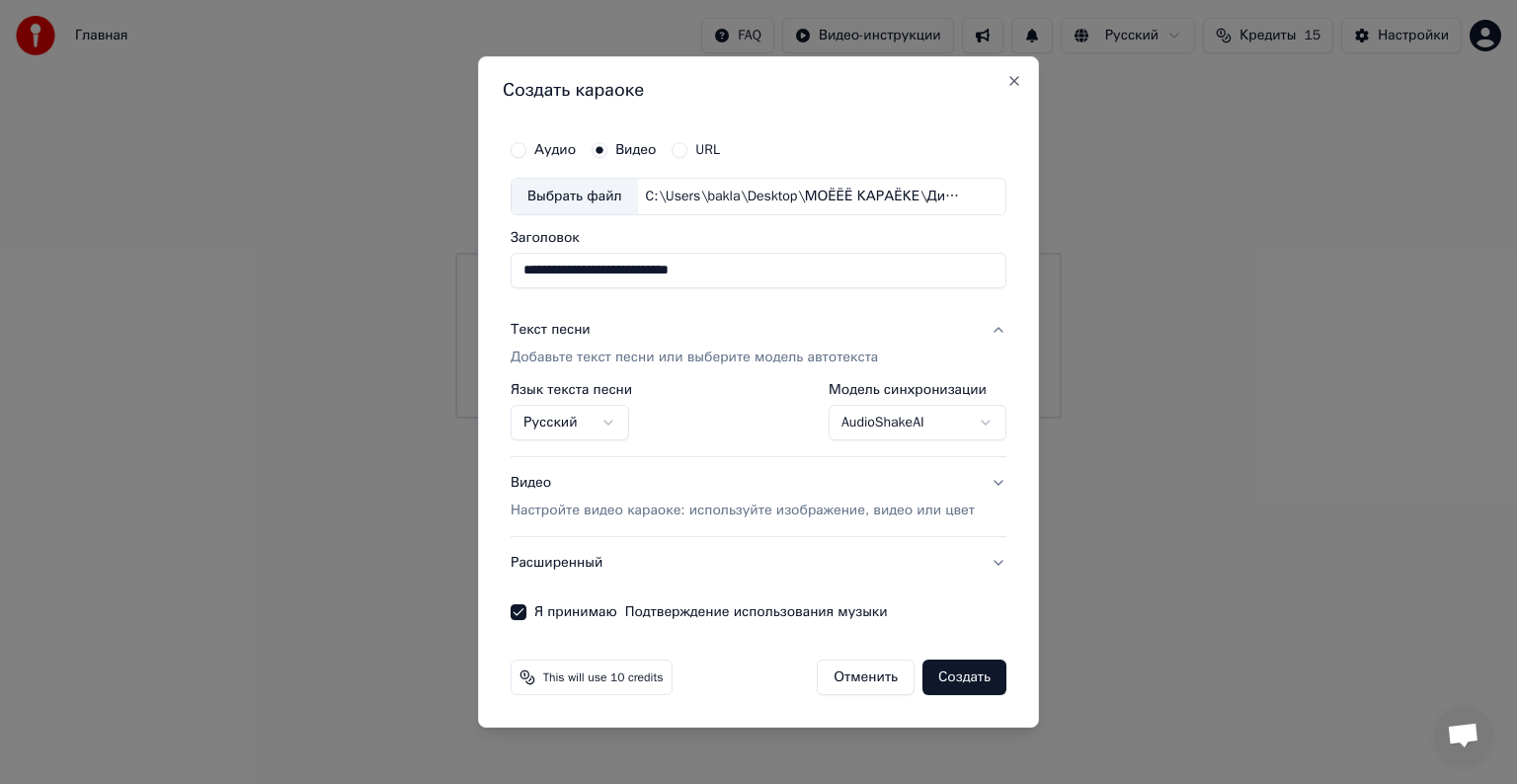 type on "**********" 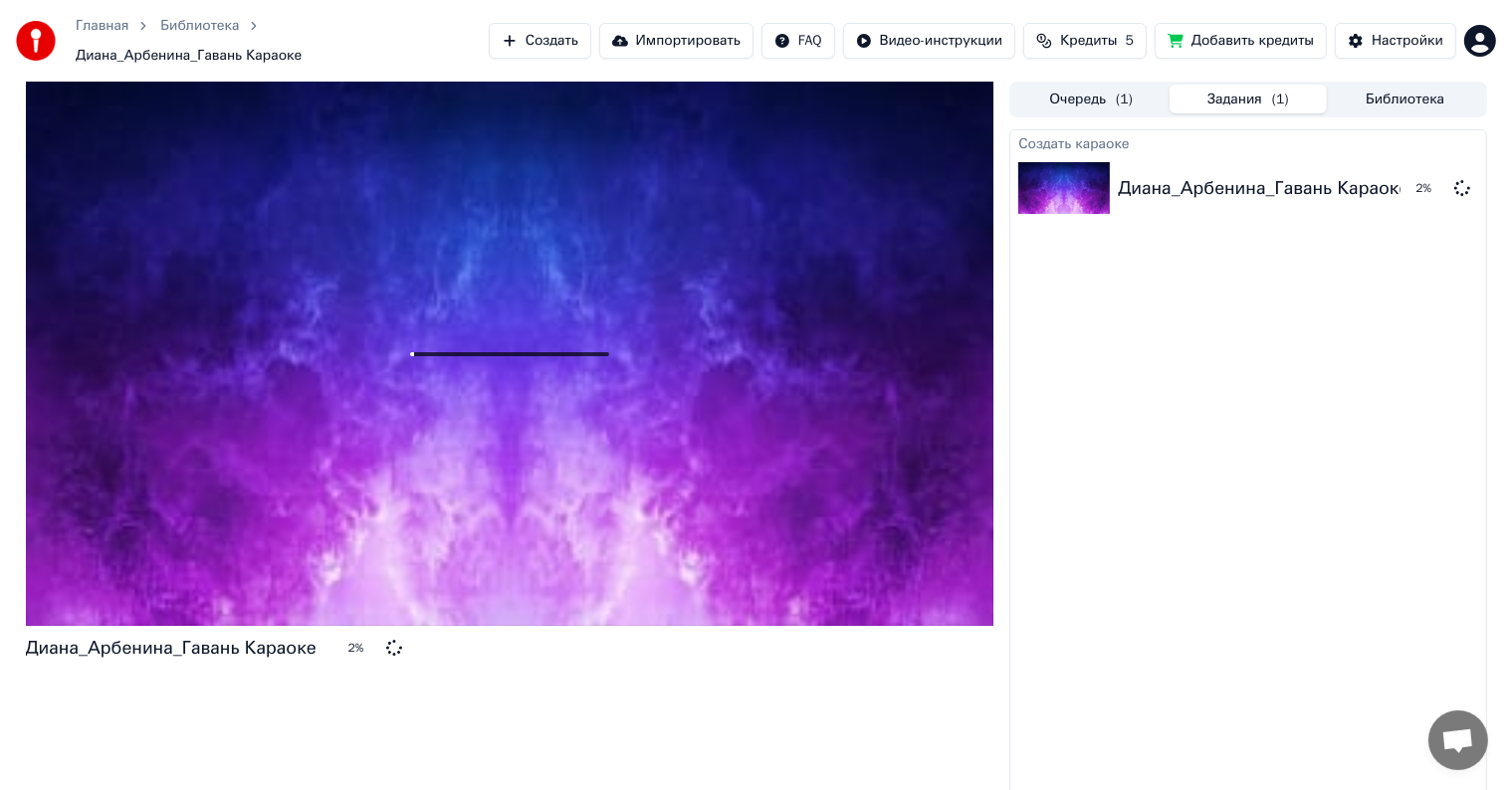 click on "Главная Библиотека Диана_Арбенина_Гавань Караоке Создать Импортировать FAQ Видео-инструкции Кредиты 5 Добавить кредиты Настройки Диана_Арбенина_Гавань Караоке 2 % Очередь ( 1 ) Задания ( 1 ) Библиотека Создать караоке Диана_Арбенина_Гавань Караоке 2 %" at bounding box center [756, 395] 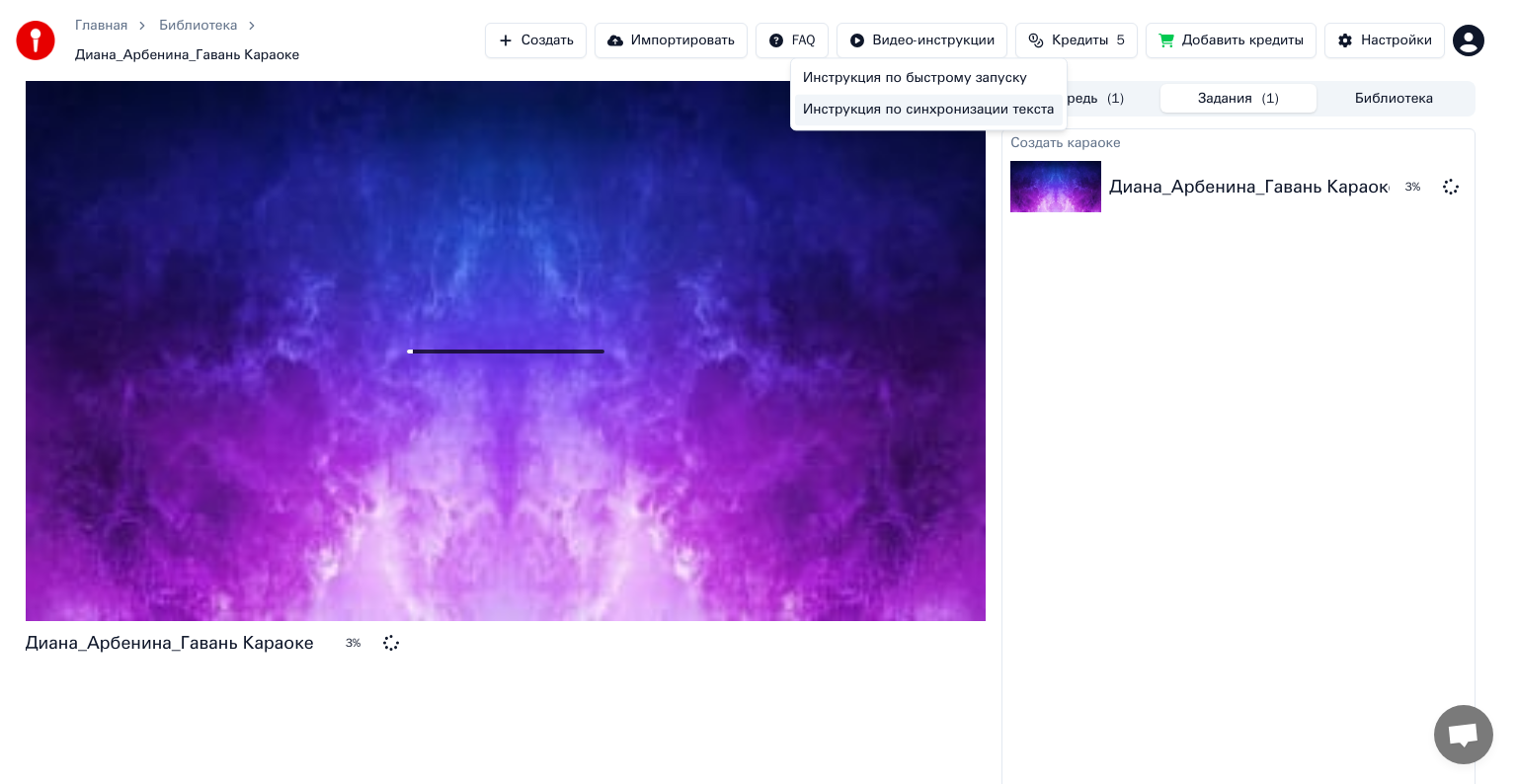 click on "Инструкция по синхронизации текста" at bounding box center [928, 110] 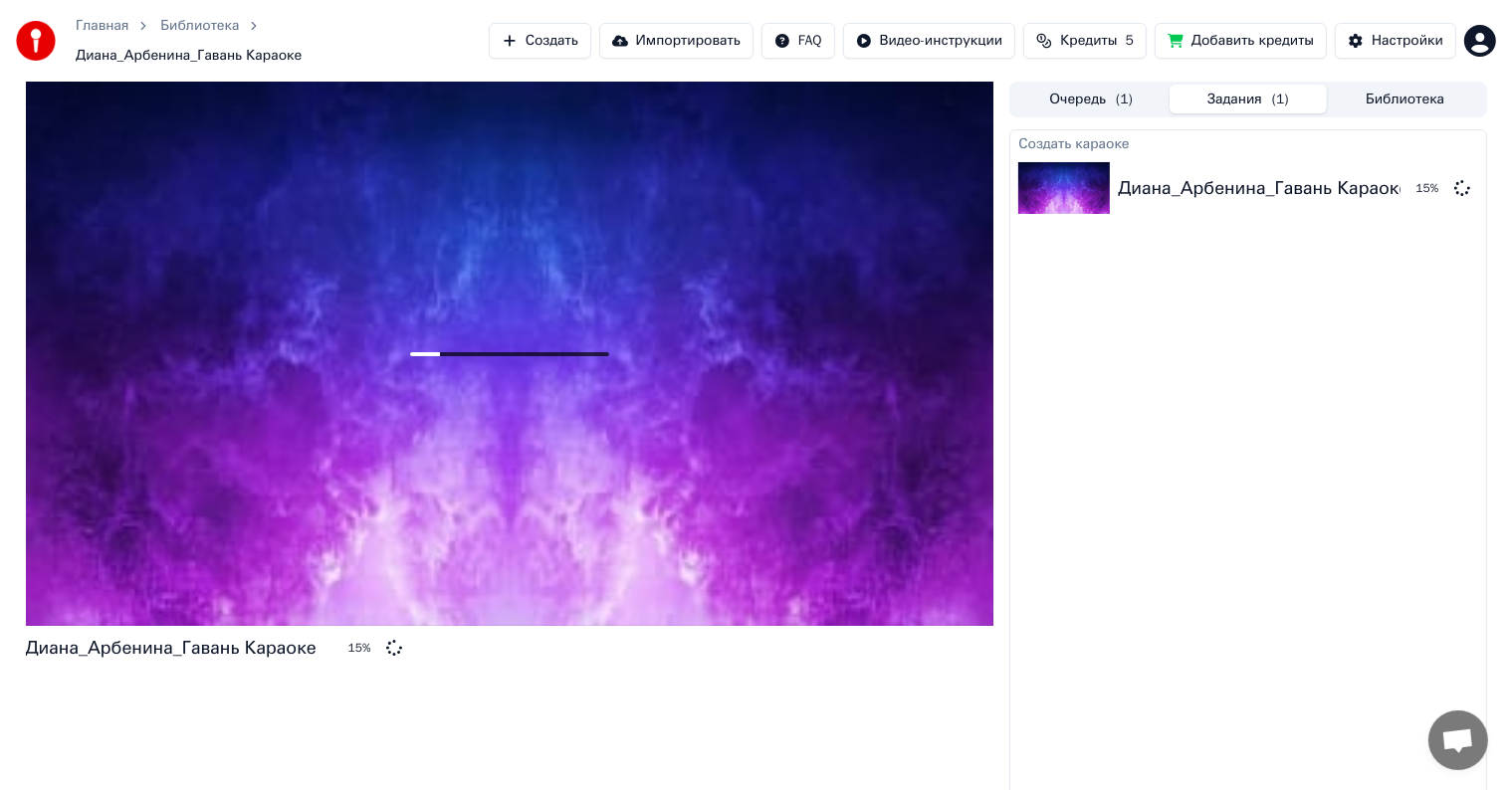 scroll, scrollTop: 0, scrollLeft: 0, axis: both 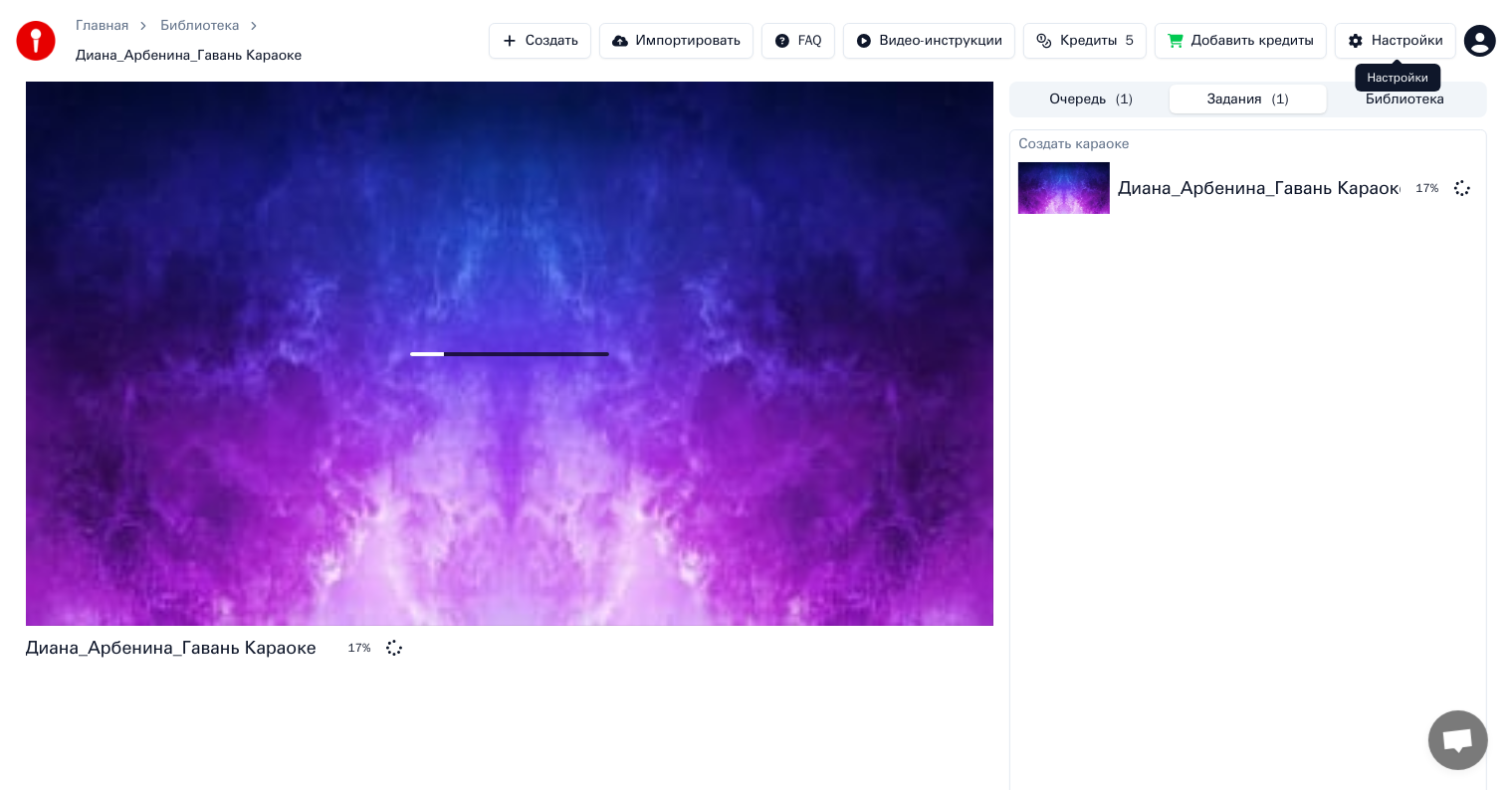 click on "Настройки" at bounding box center (1407, 41) 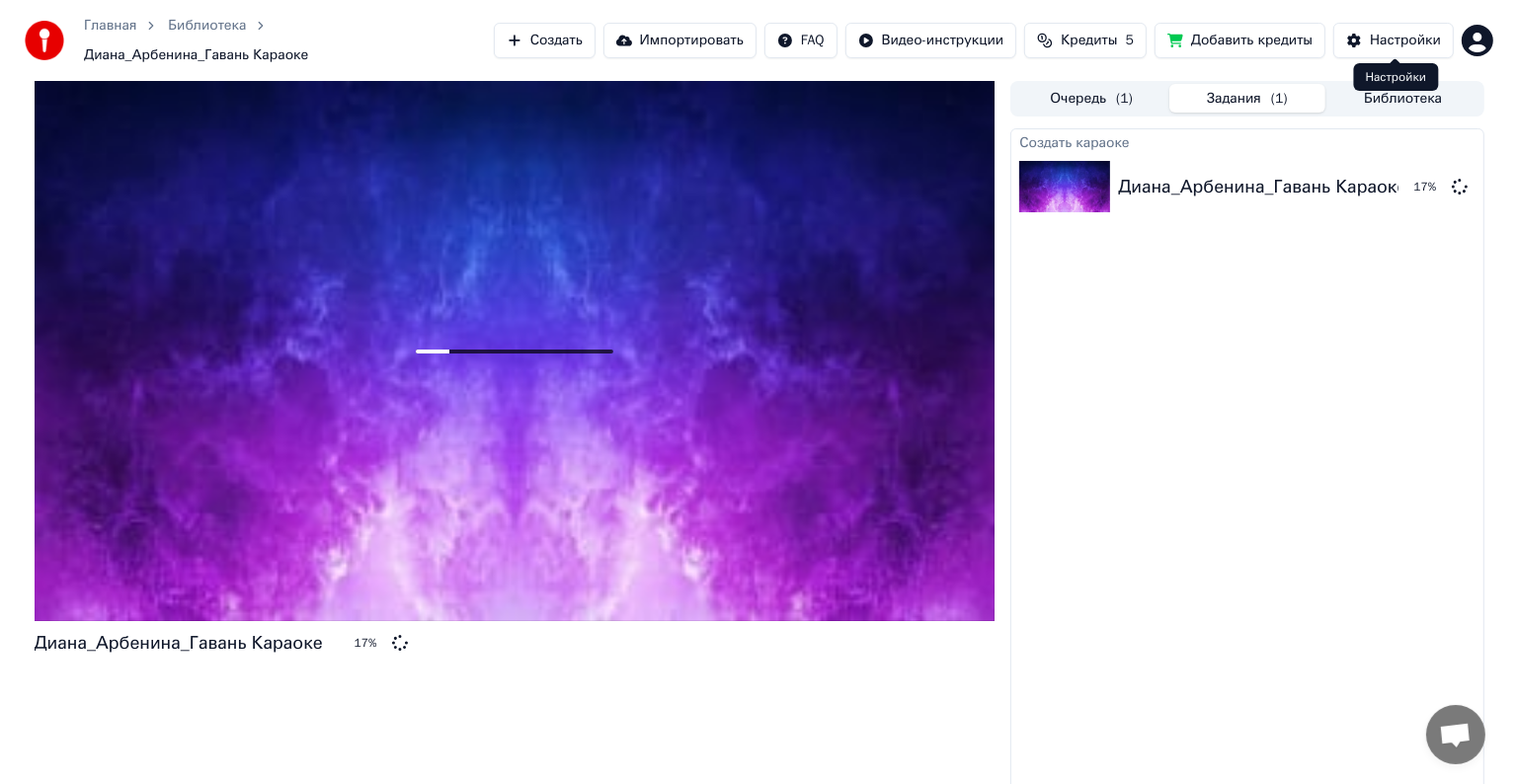 scroll, scrollTop: 0, scrollLeft: 0, axis: both 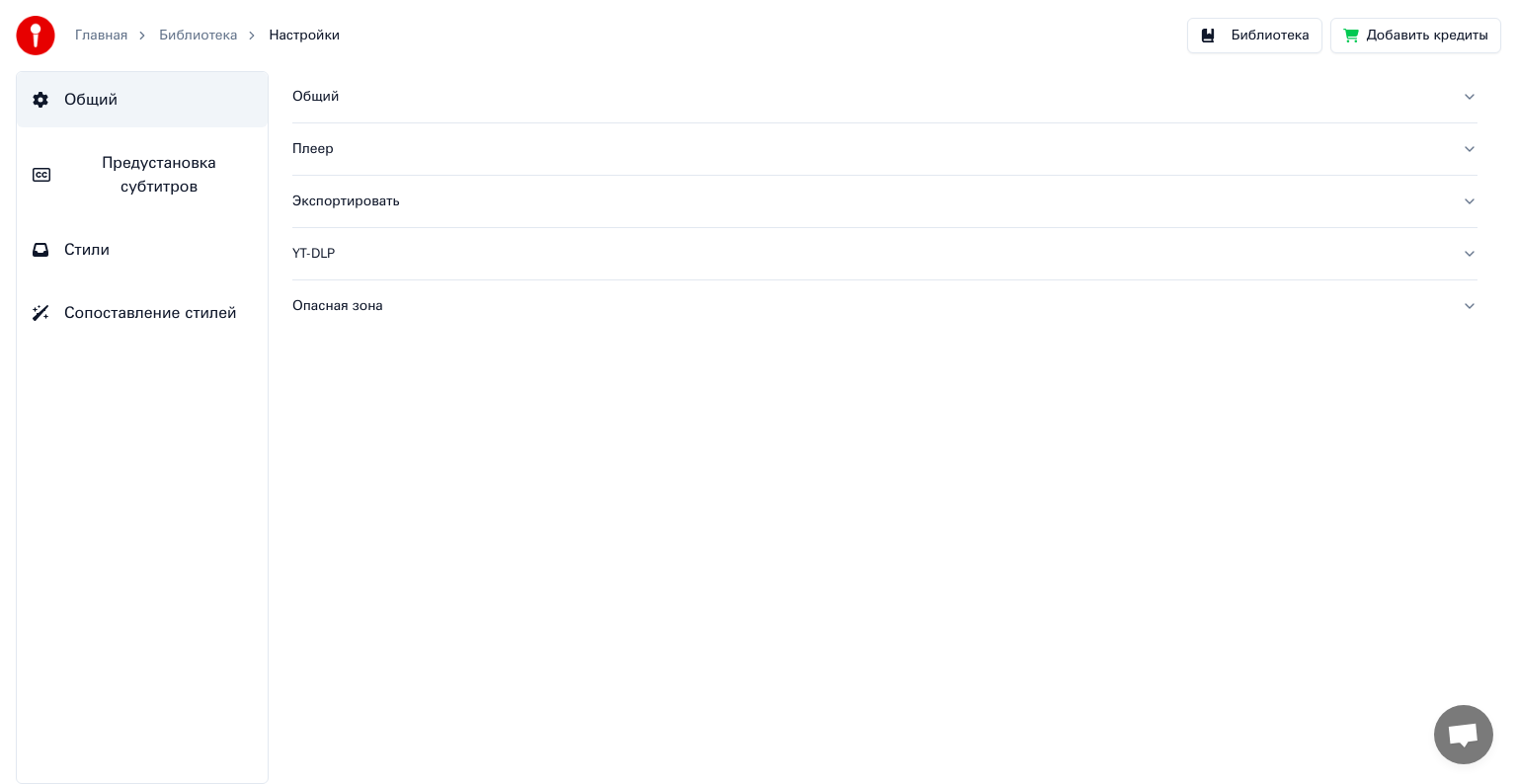 click on "Стили" at bounding box center (142, 250) 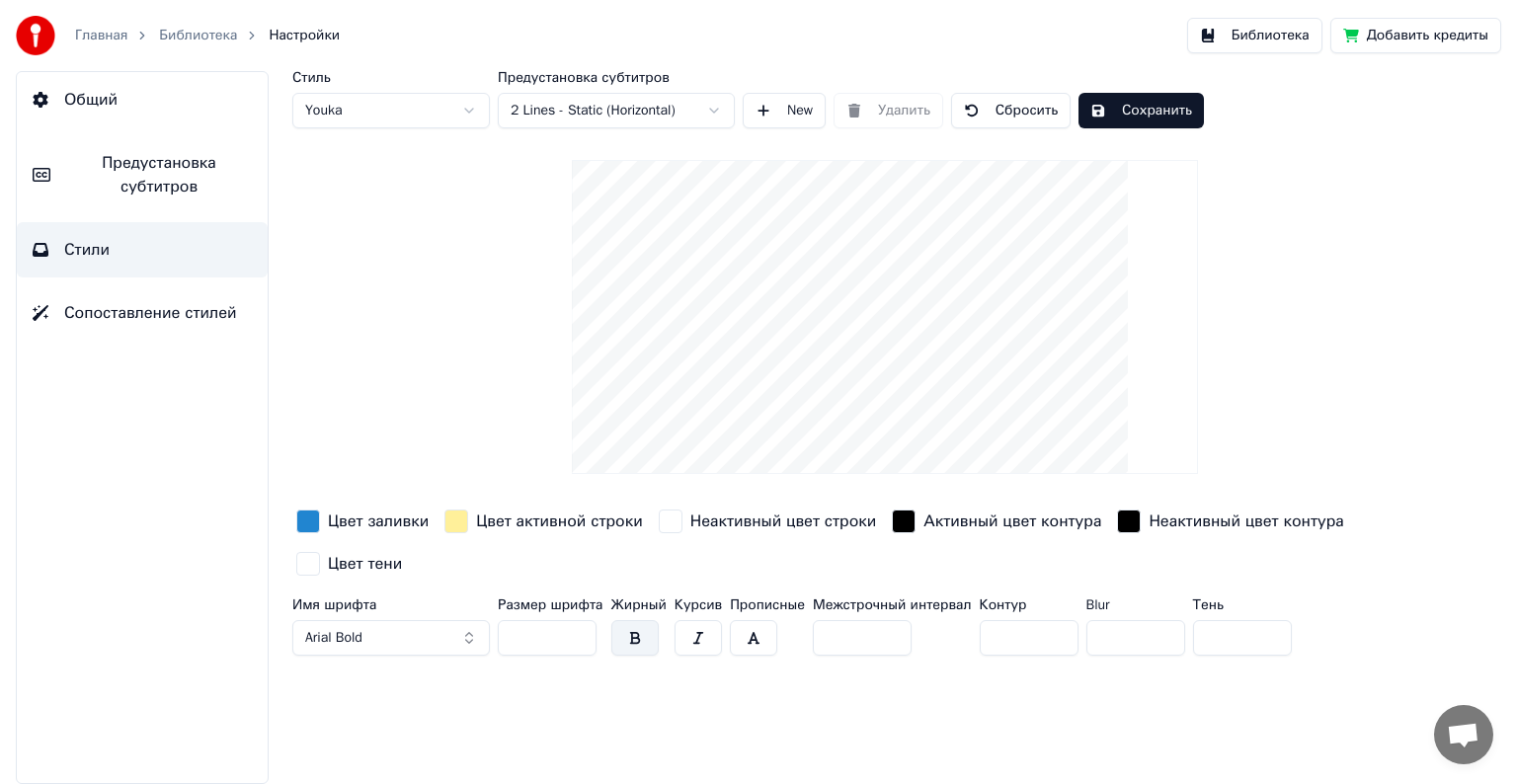 click on "Сохранить" at bounding box center [1141, 111] 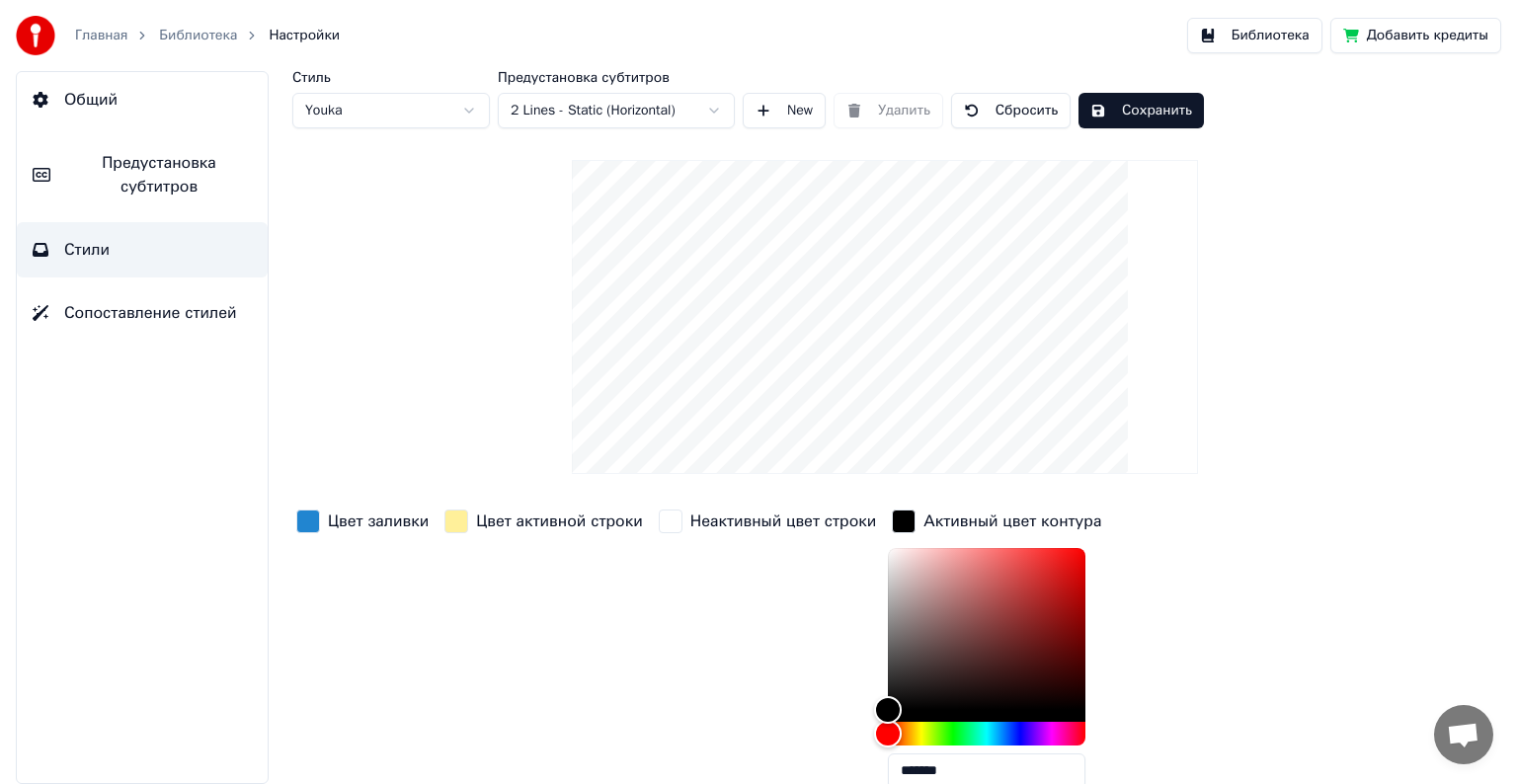 click on "Неактивный цвет контура" at bounding box center [425, 828] 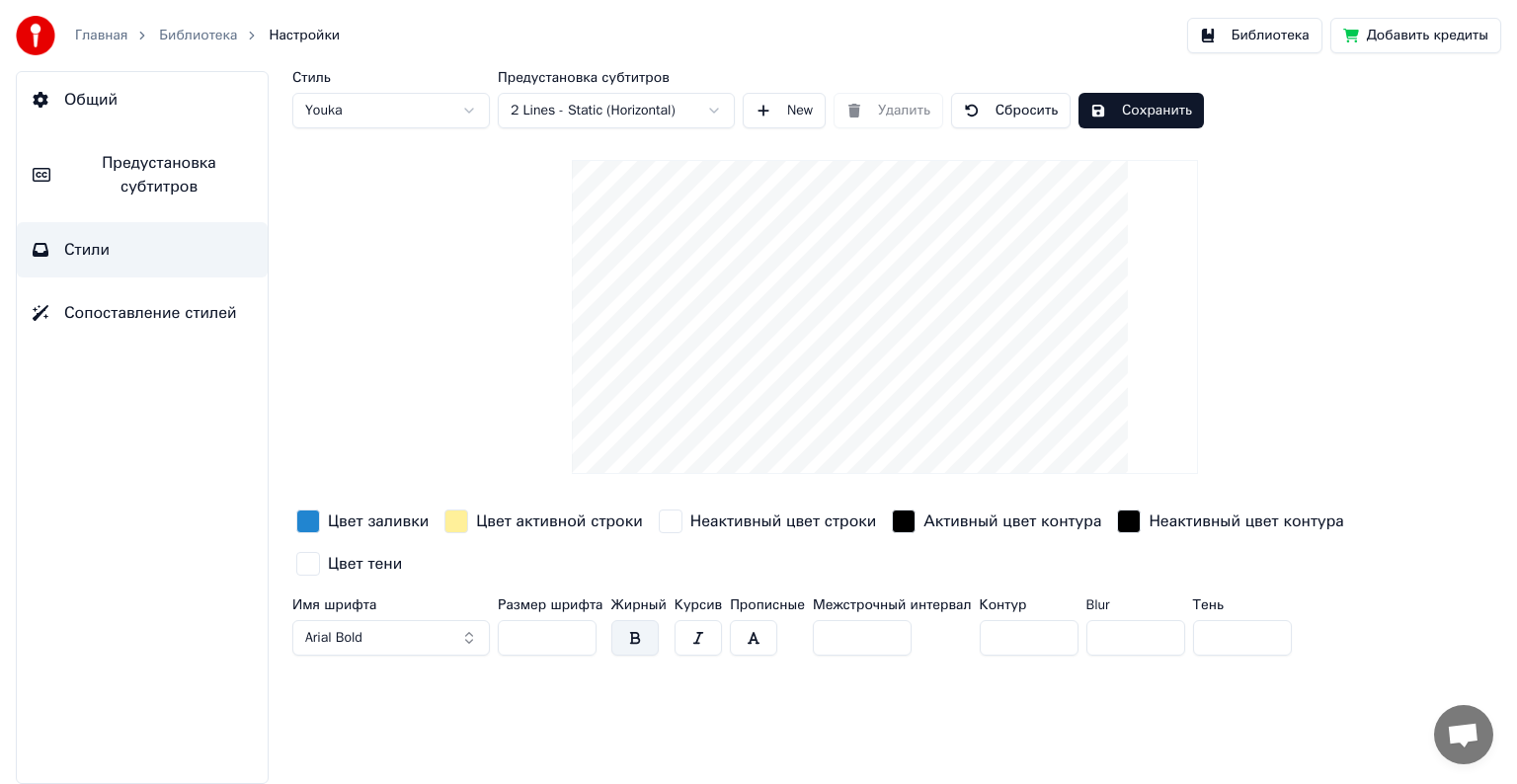click on "**" at bounding box center [547, 638] 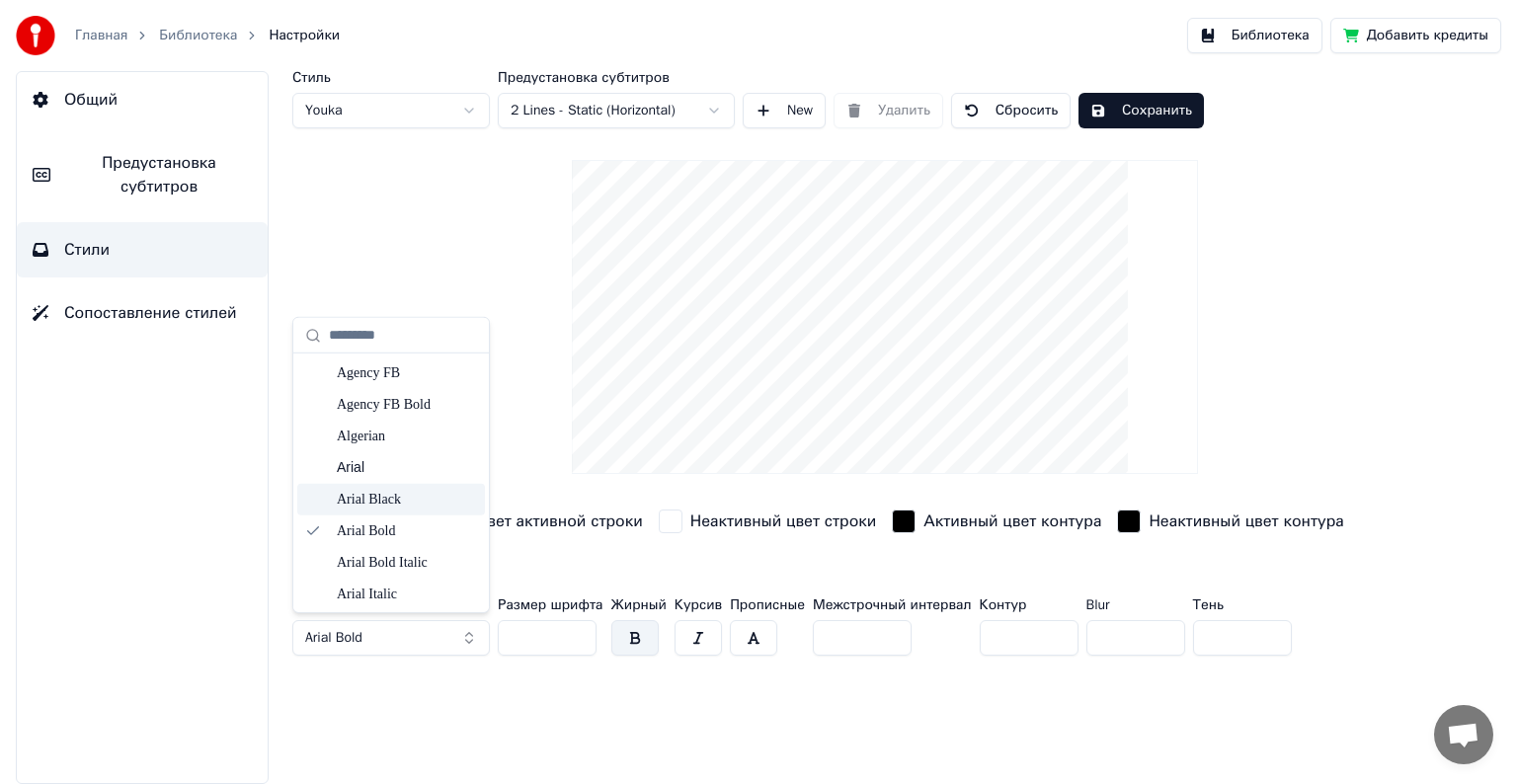click on "Arial Black" at bounding box center [407, 500] 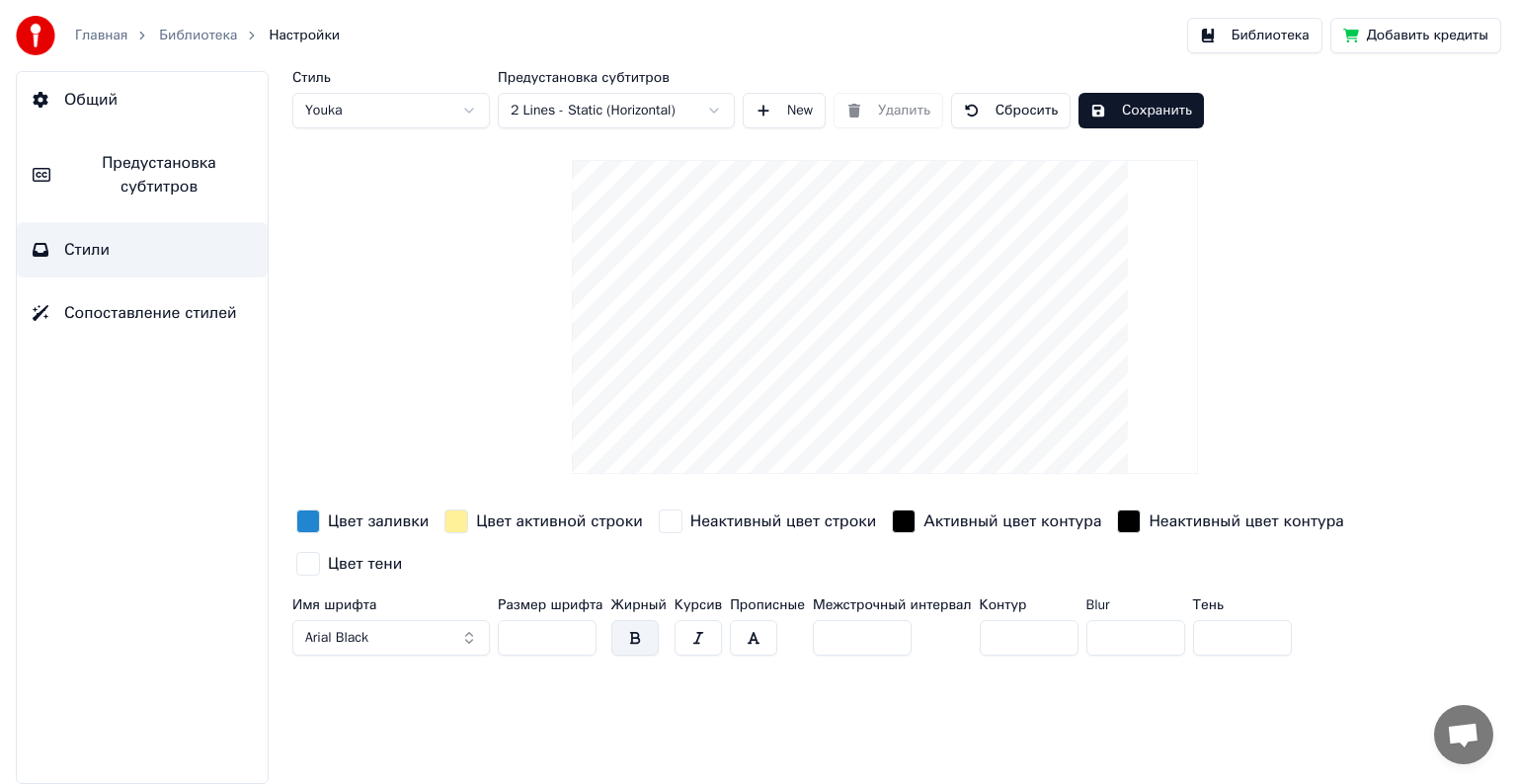 click on "Arial Black" at bounding box center [391, 638] 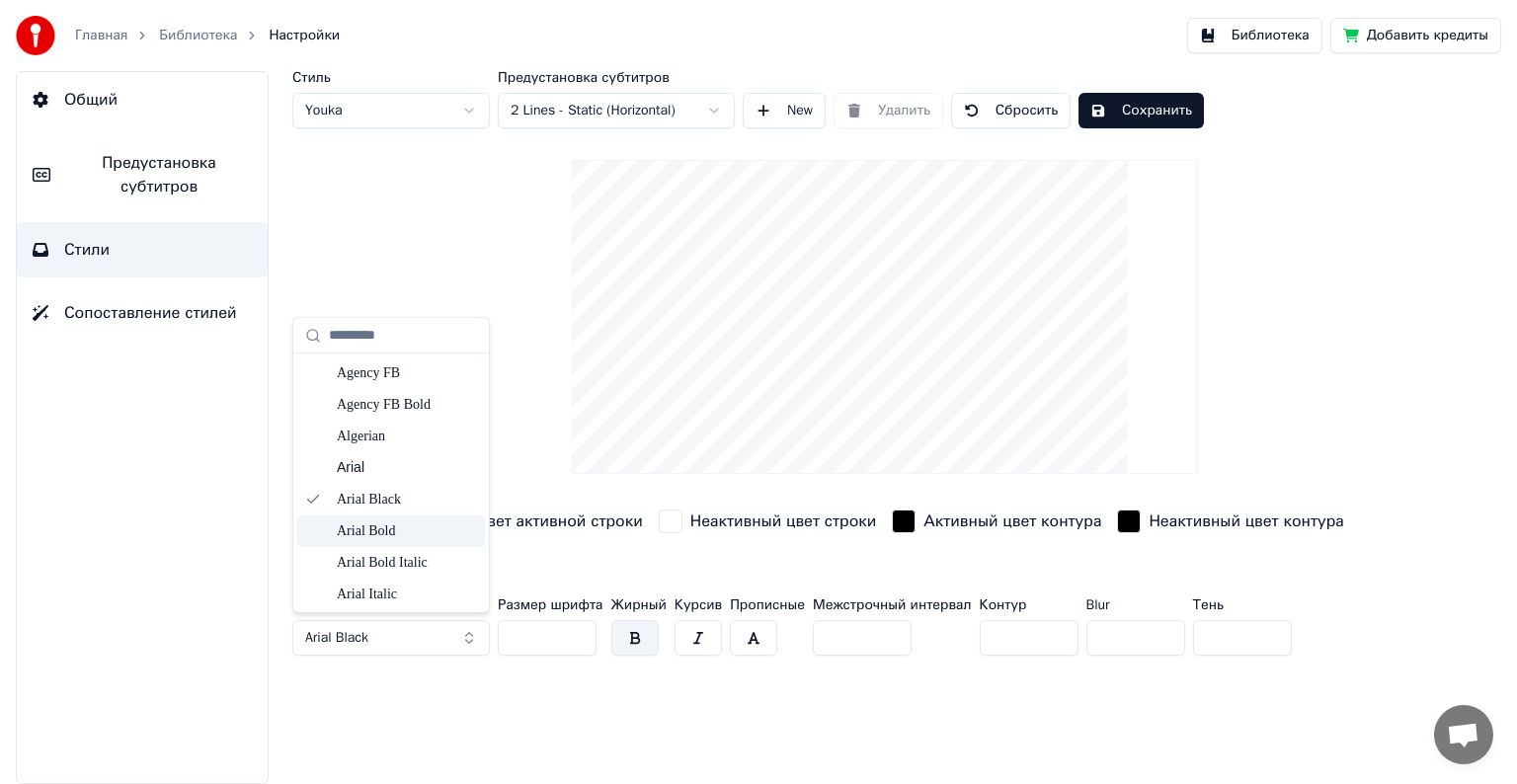 click on "Arial Bold" at bounding box center (407, 531) 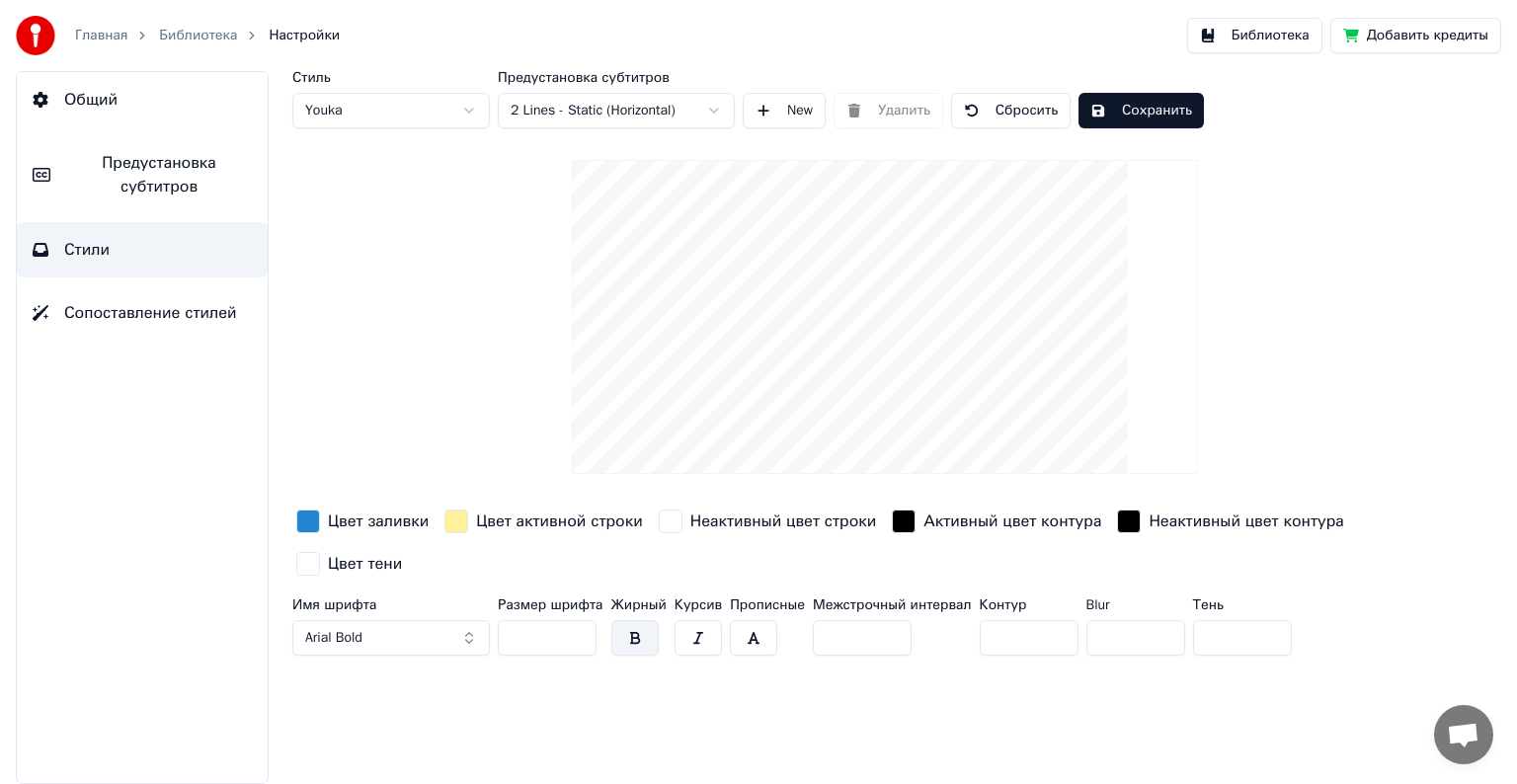 click on "Arial Bold" at bounding box center [391, 638] 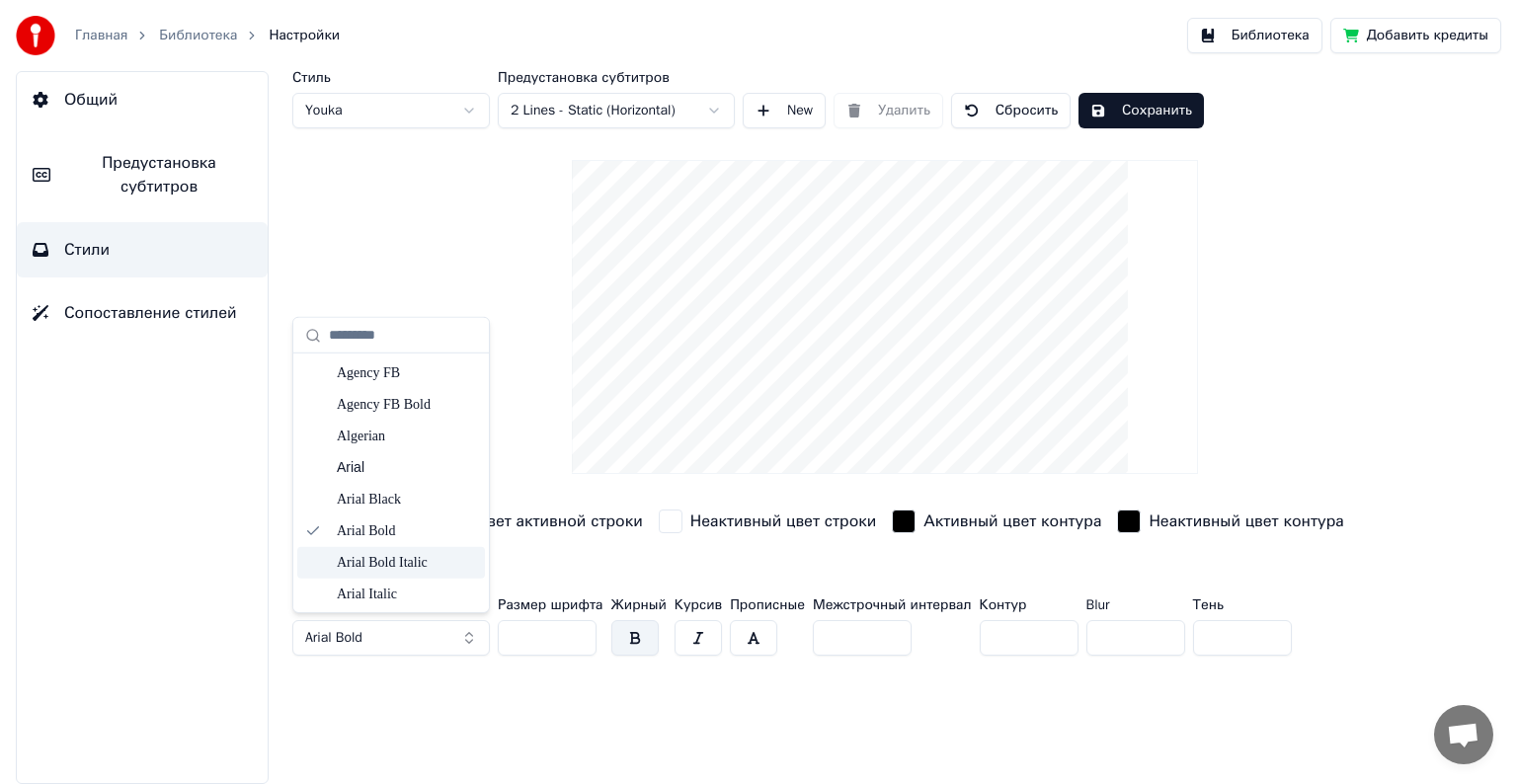 click on "Arial Bold Italic" at bounding box center [407, 563] 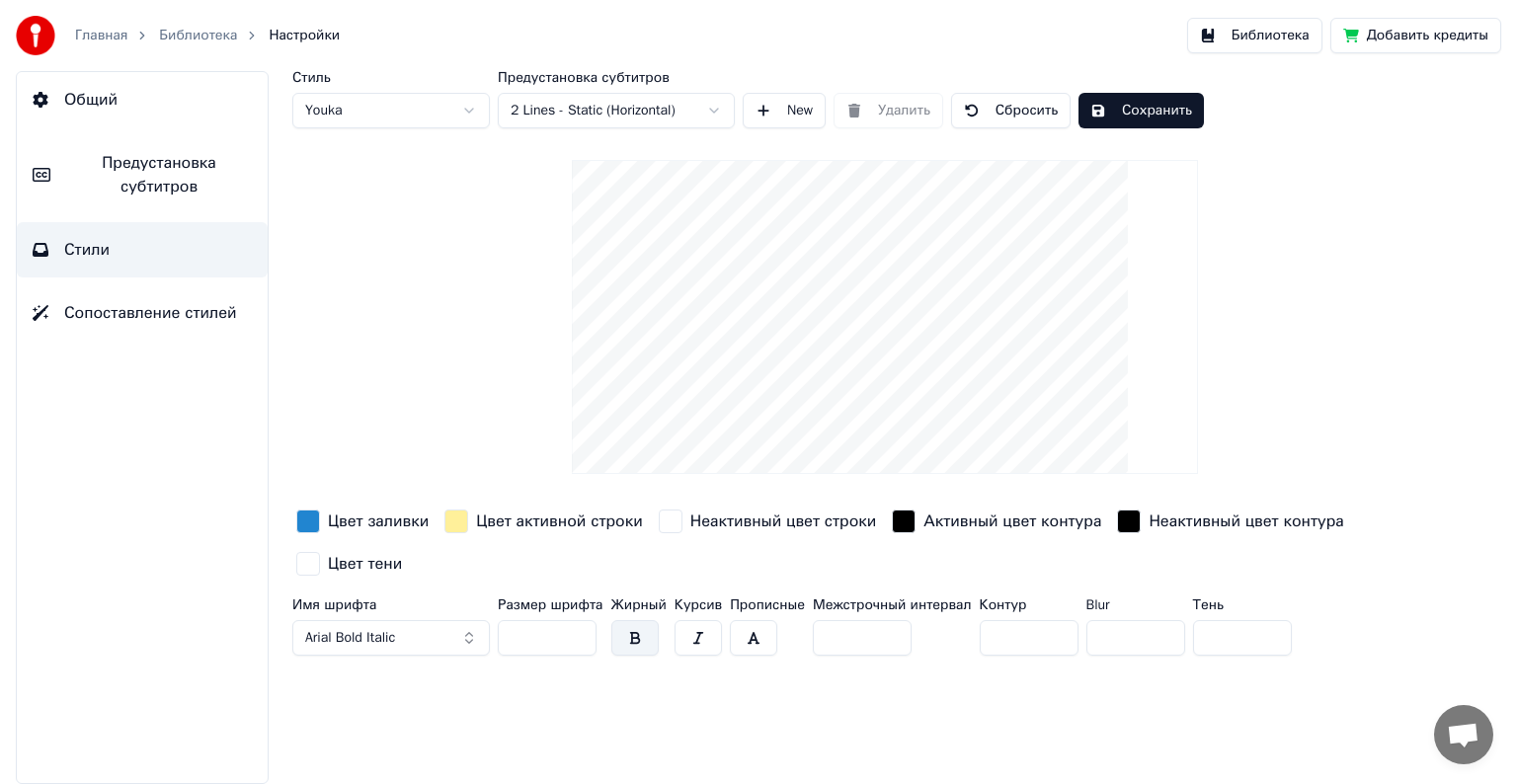 click on "Arial Bold Italic" at bounding box center [391, 638] 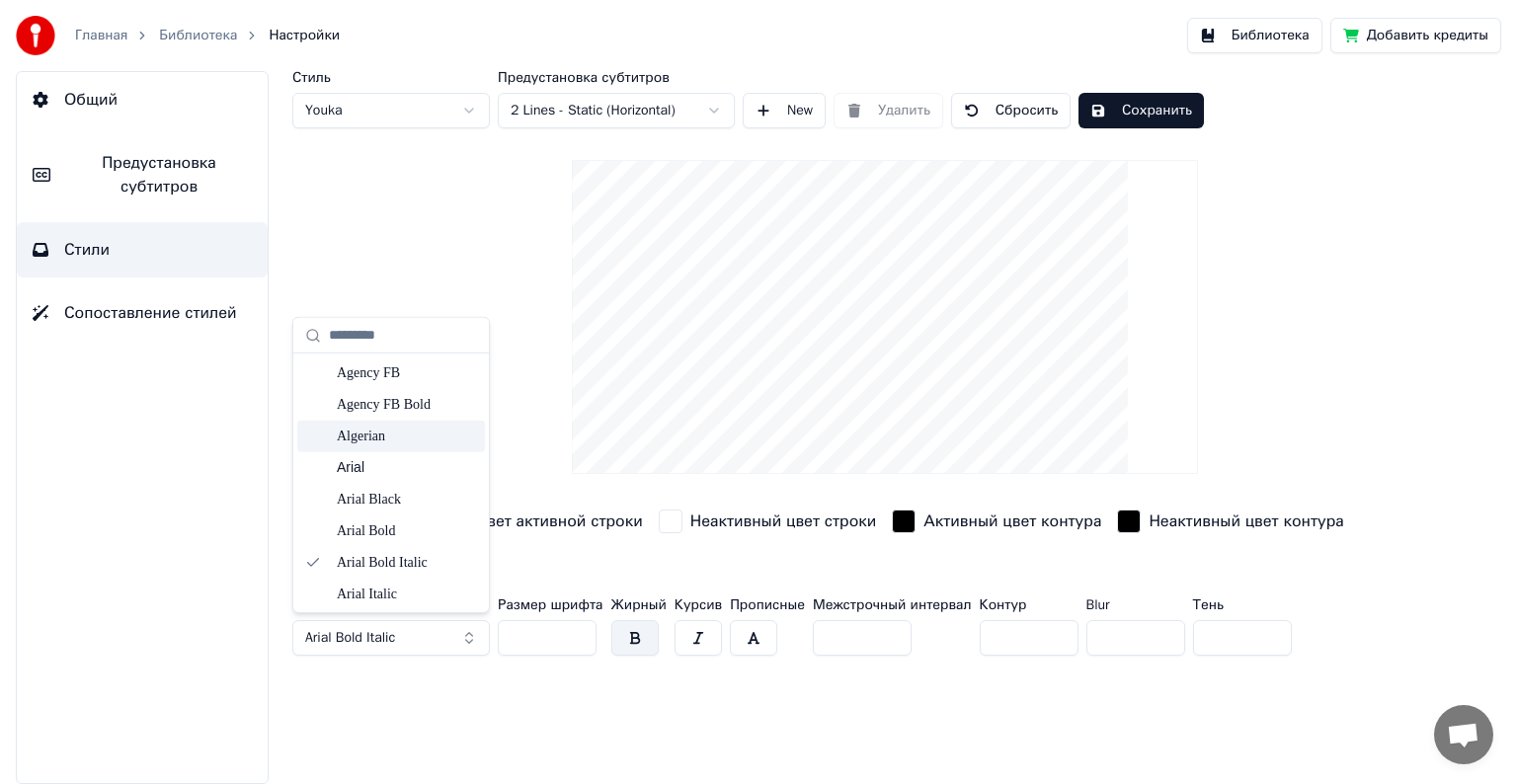 click on "Algerian" at bounding box center [407, 436] 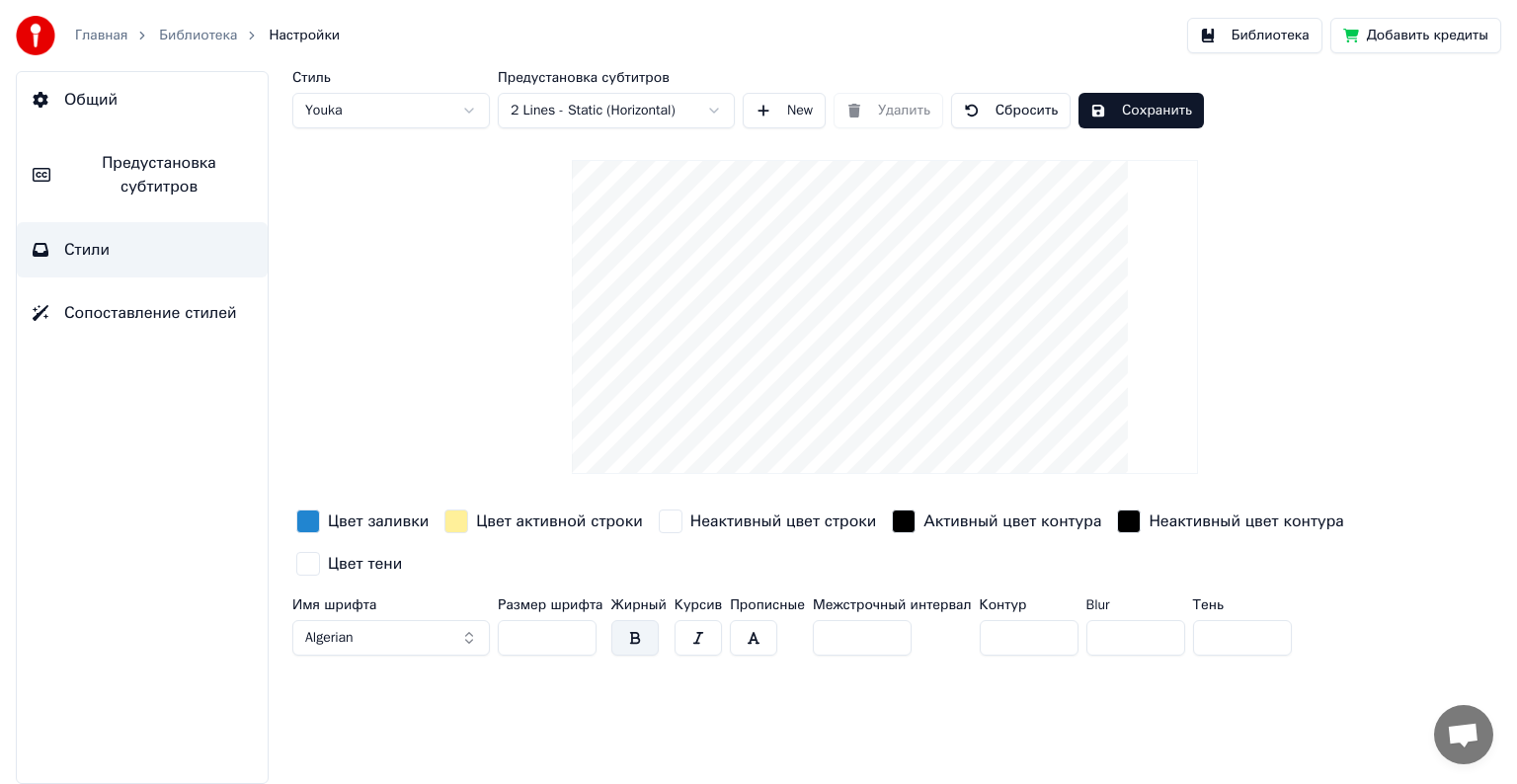 click on "Algerian" at bounding box center (391, 638) 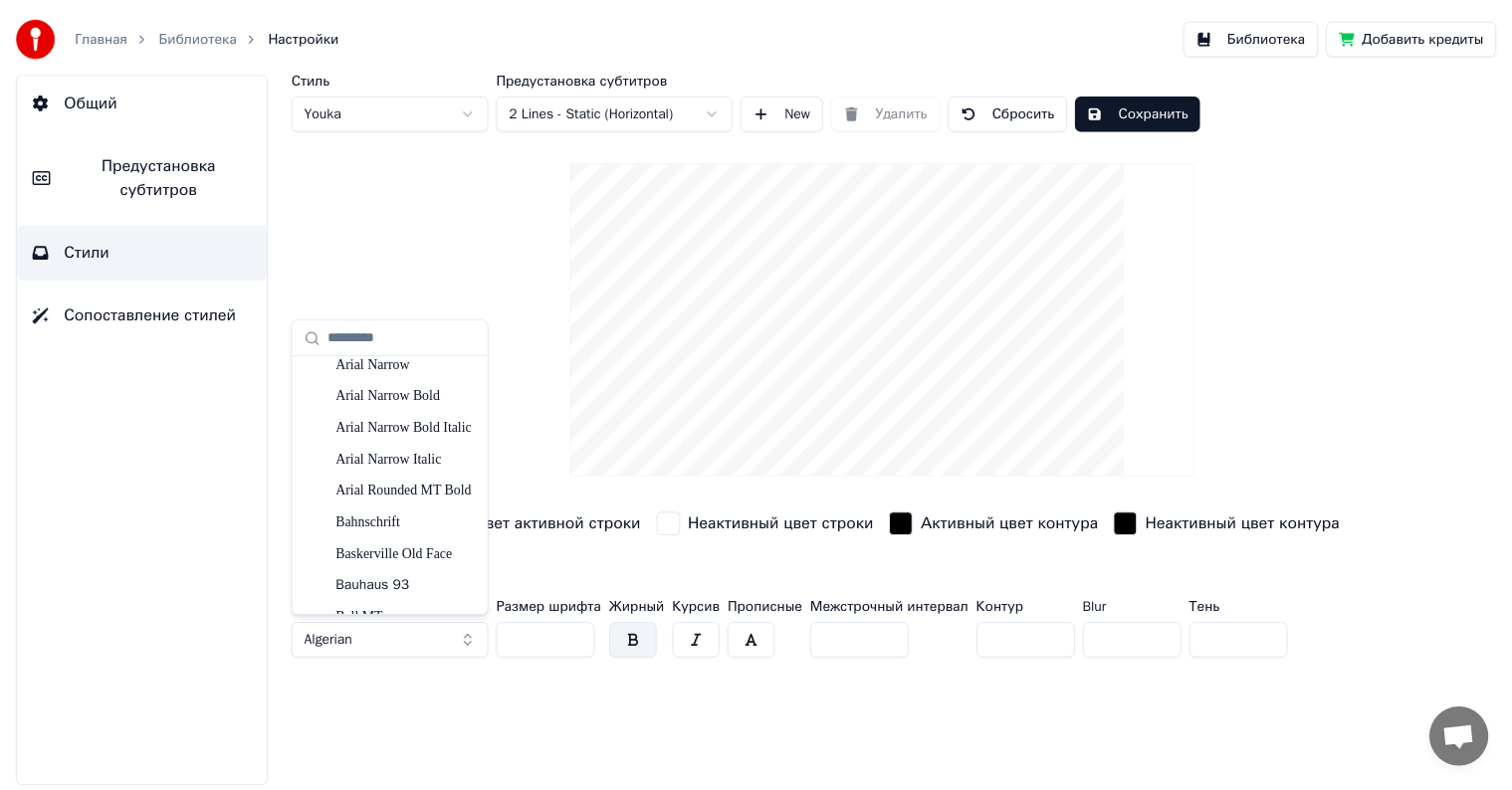 scroll, scrollTop: 298, scrollLeft: 0, axis: vertical 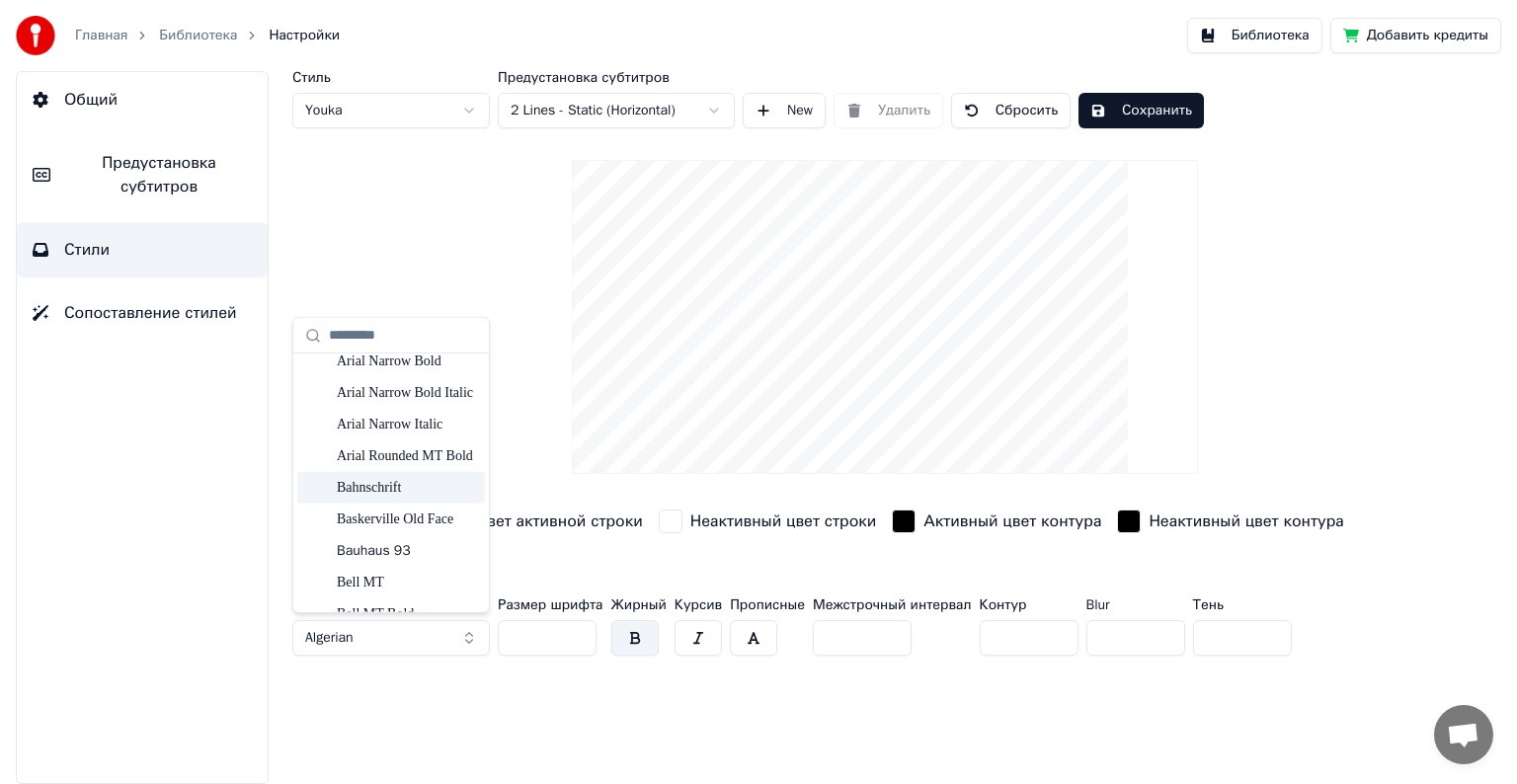 click on "Bahnschrift" at bounding box center (407, 488) 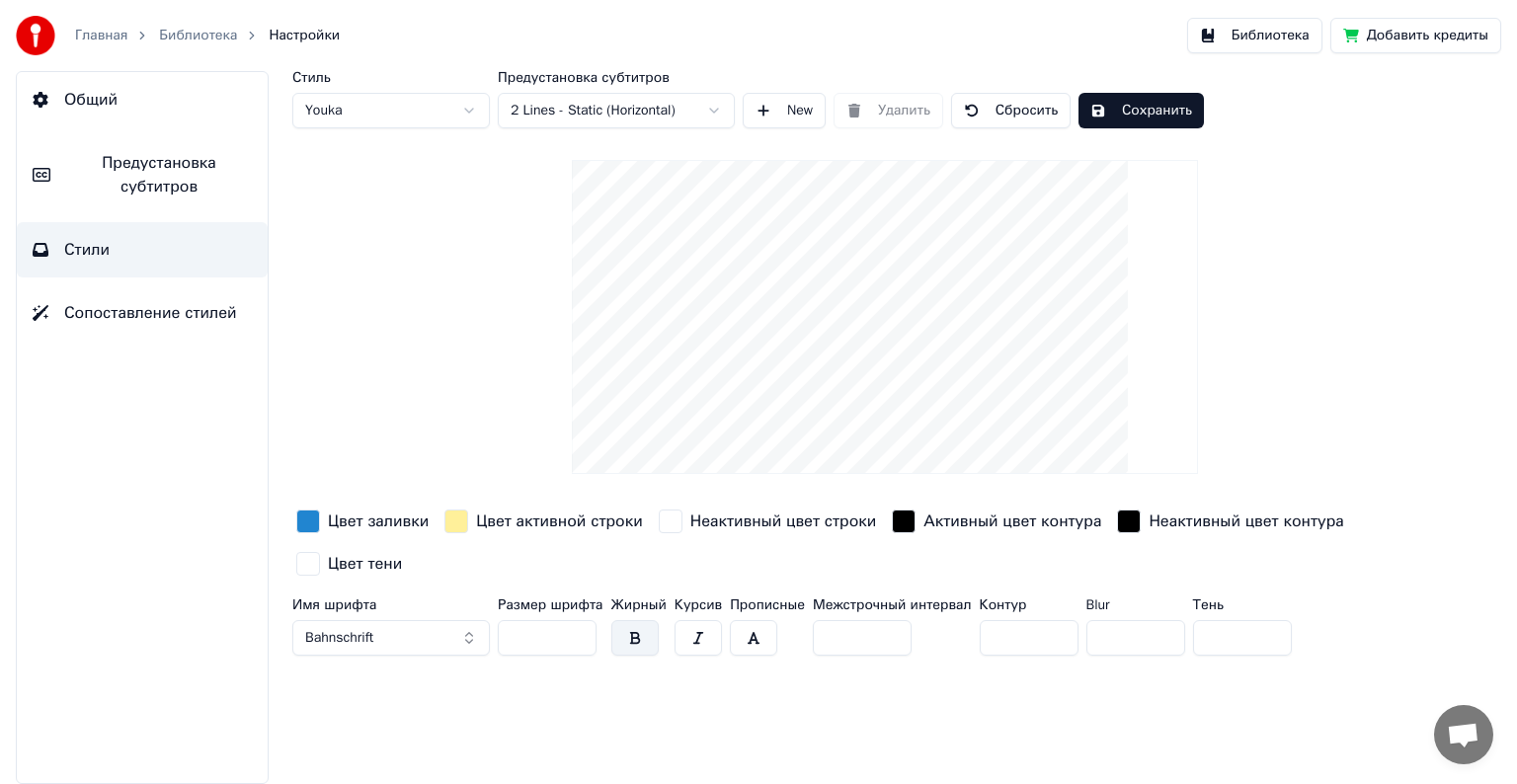 click on "Bahnschrift" at bounding box center [391, 638] 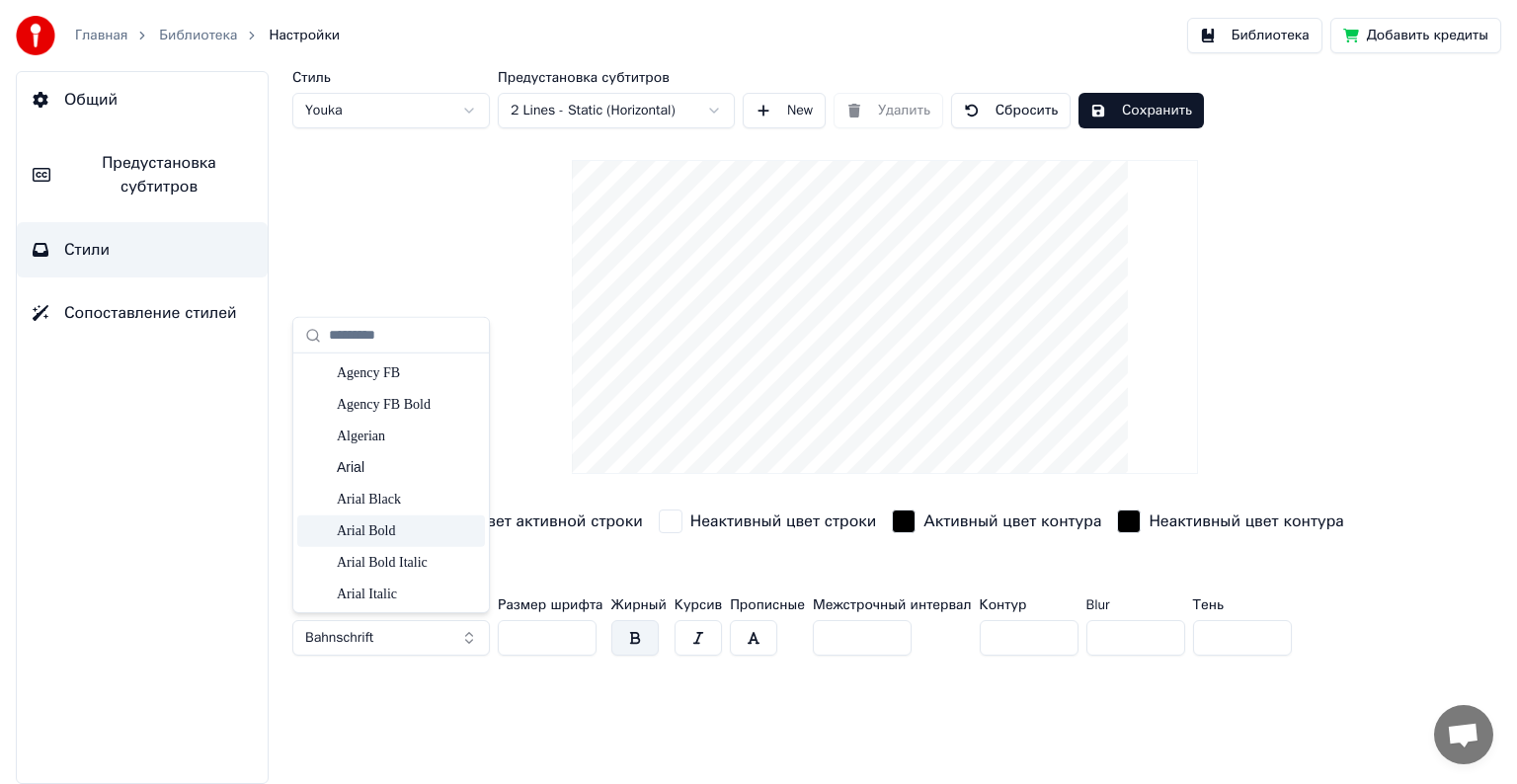 click on "Arial Bold" at bounding box center [407, 531] 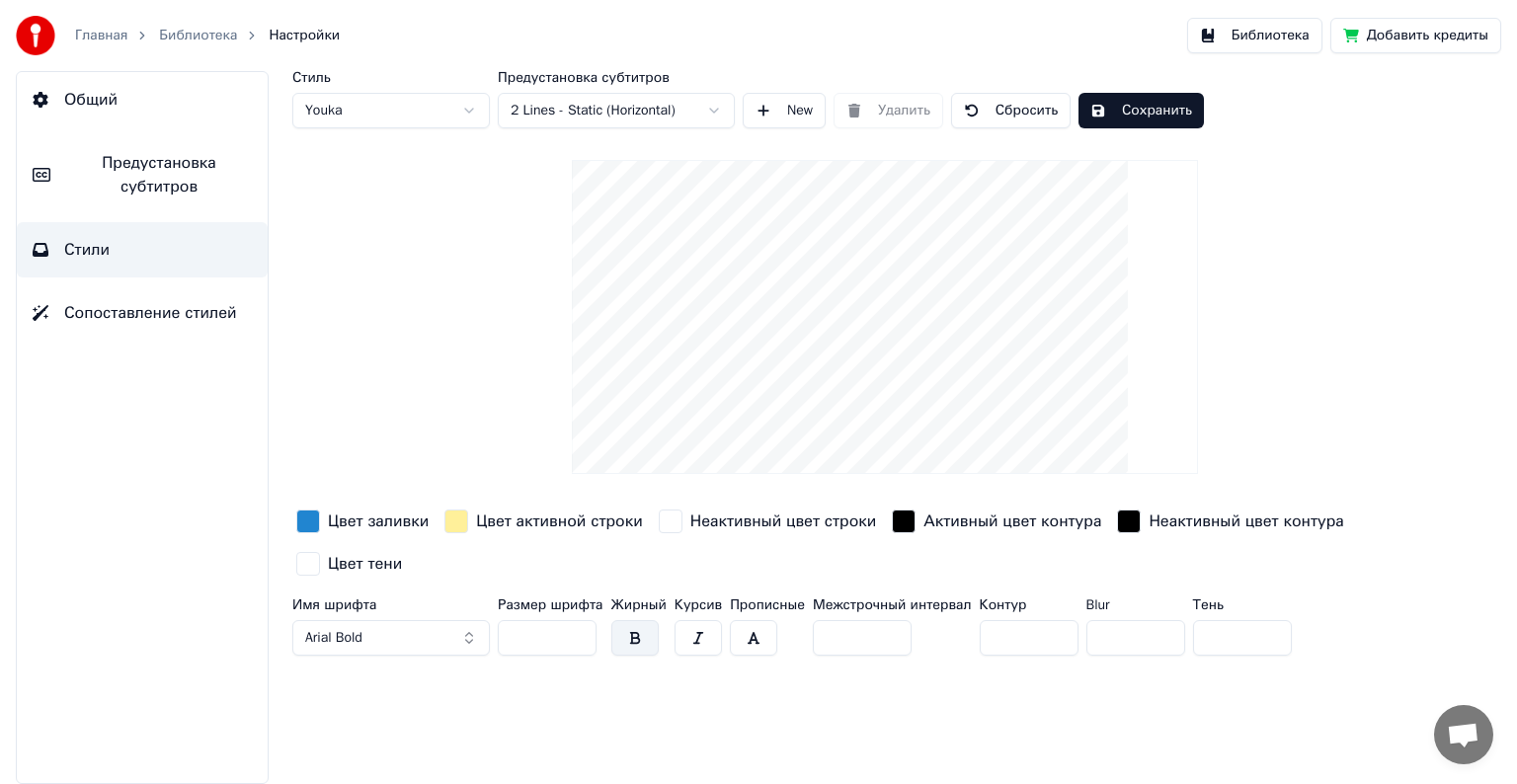 click on "Цвет заливки" at bounding box center (378, 521) 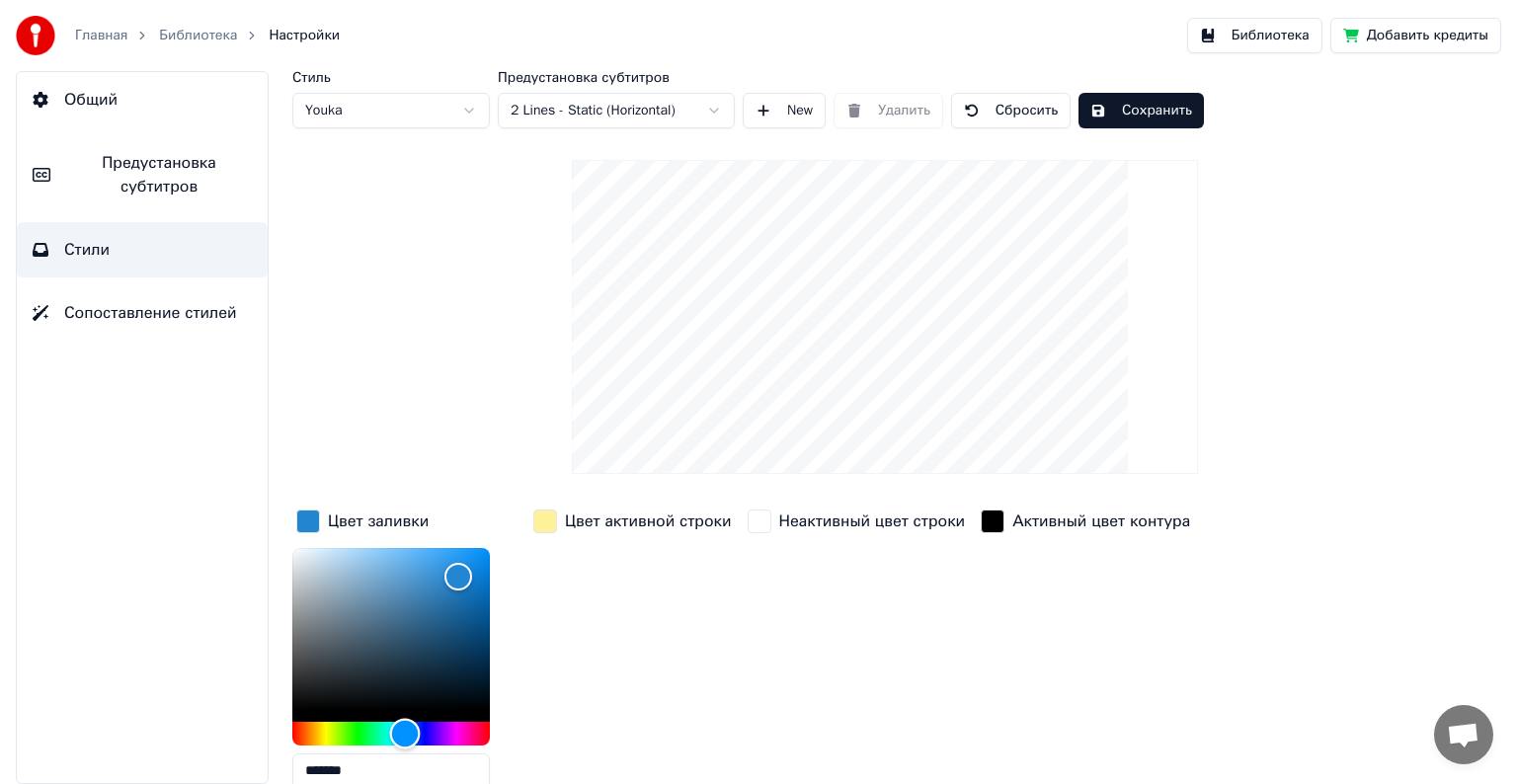 click at bounding box center (391, 734) 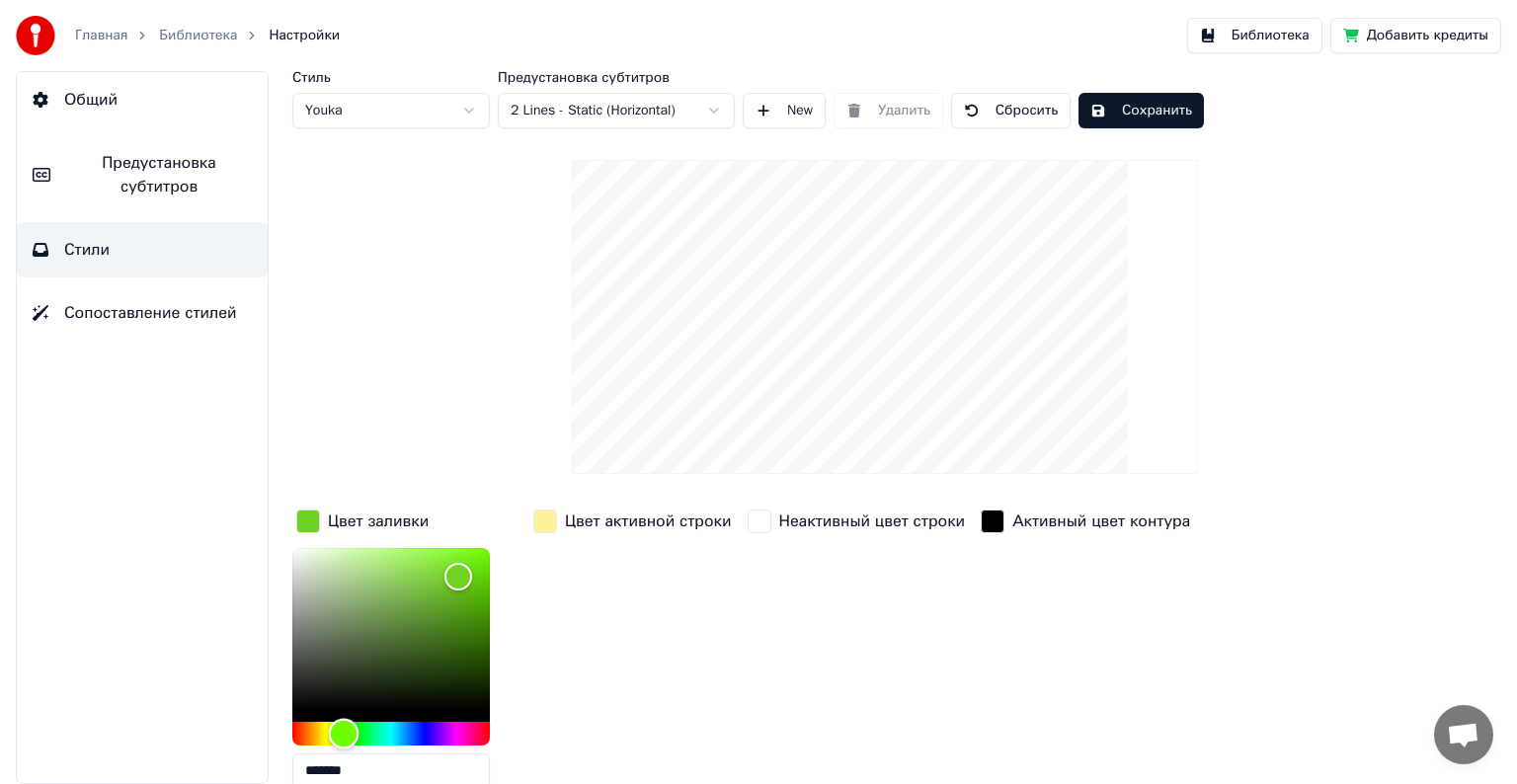 click at bounding box center [391, 734] 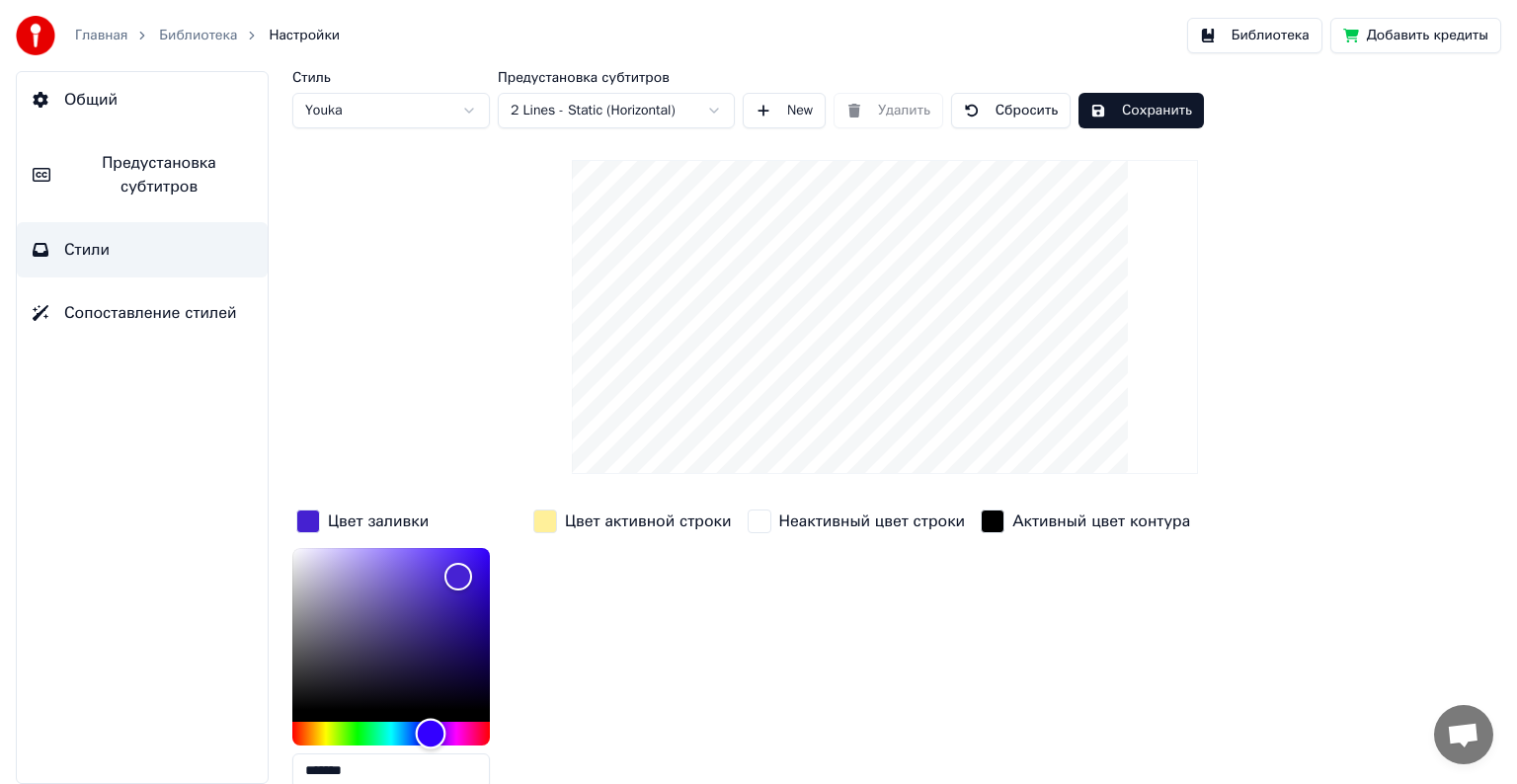 click at bounding box center [391, 734] 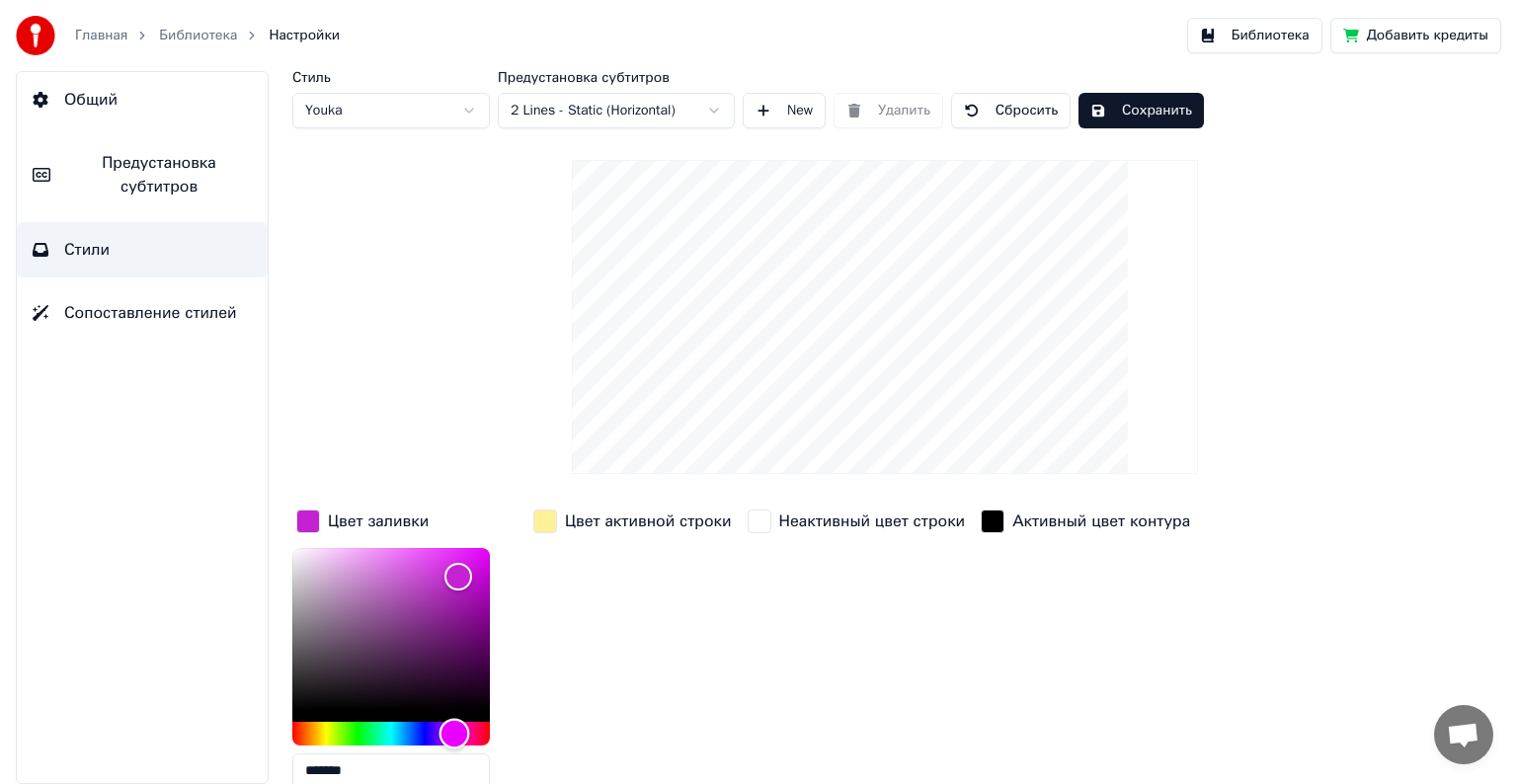 click at bounding box center (391, 734) 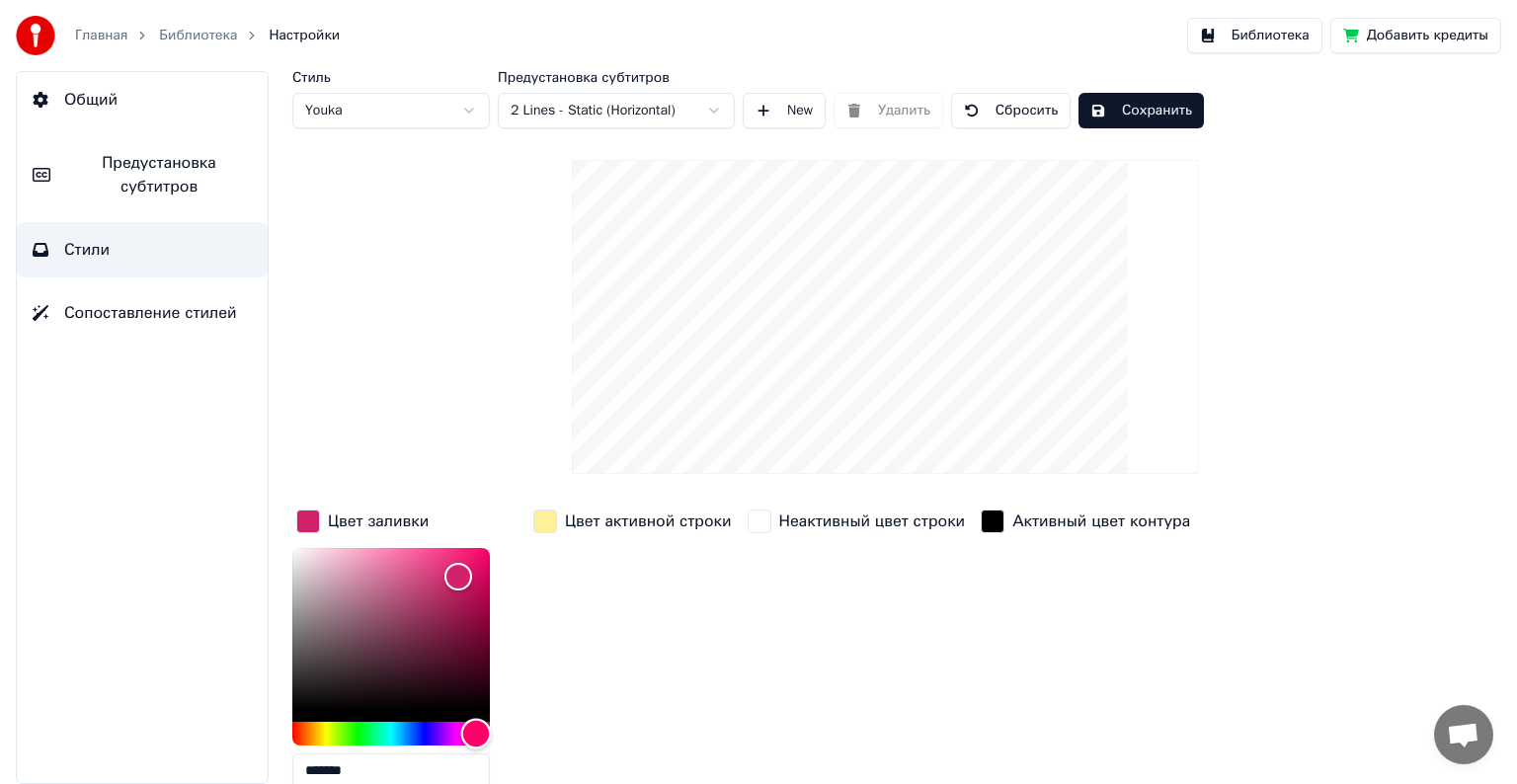 click at bounding box center (391, 734) 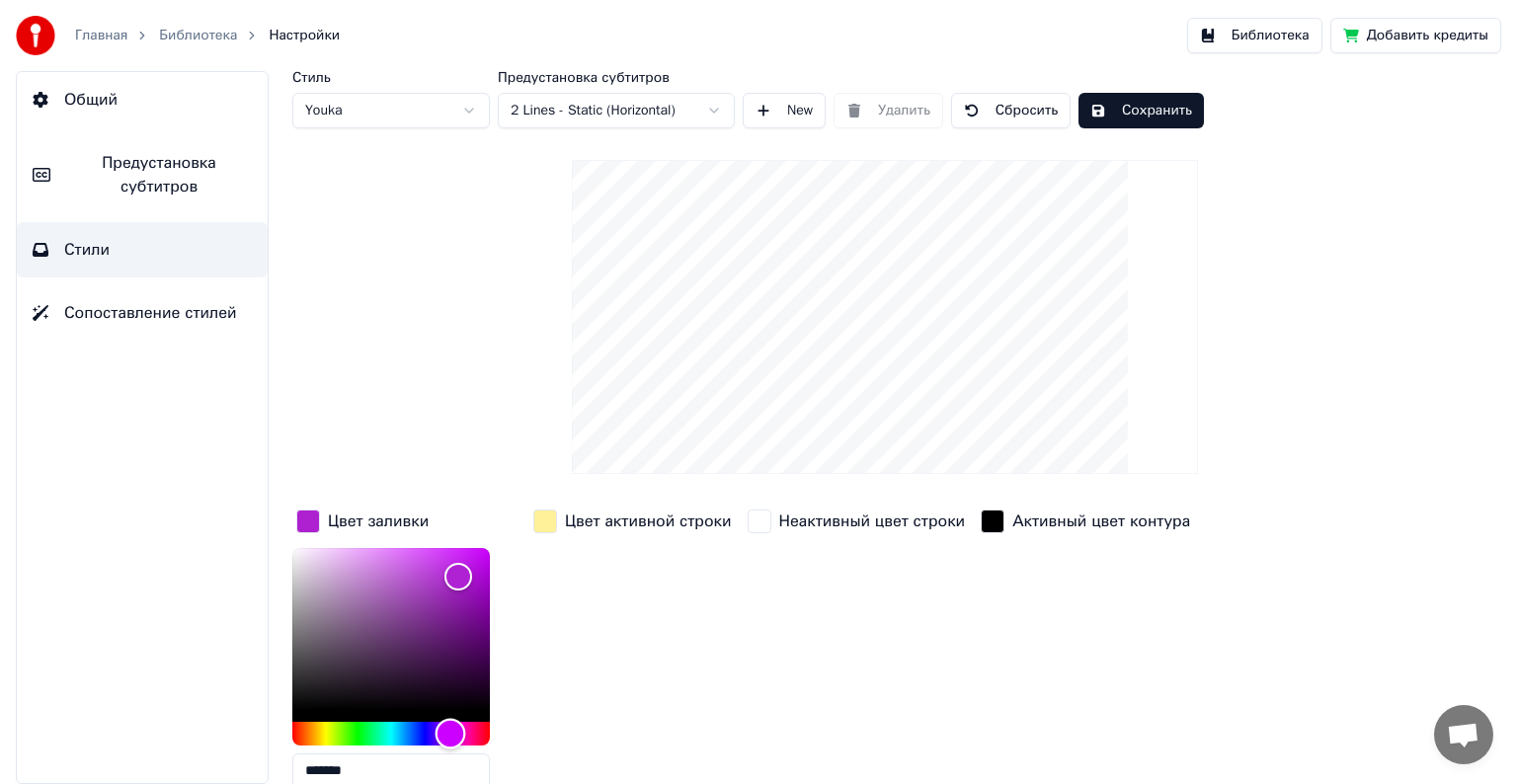 click at bounding box center [391, 734] 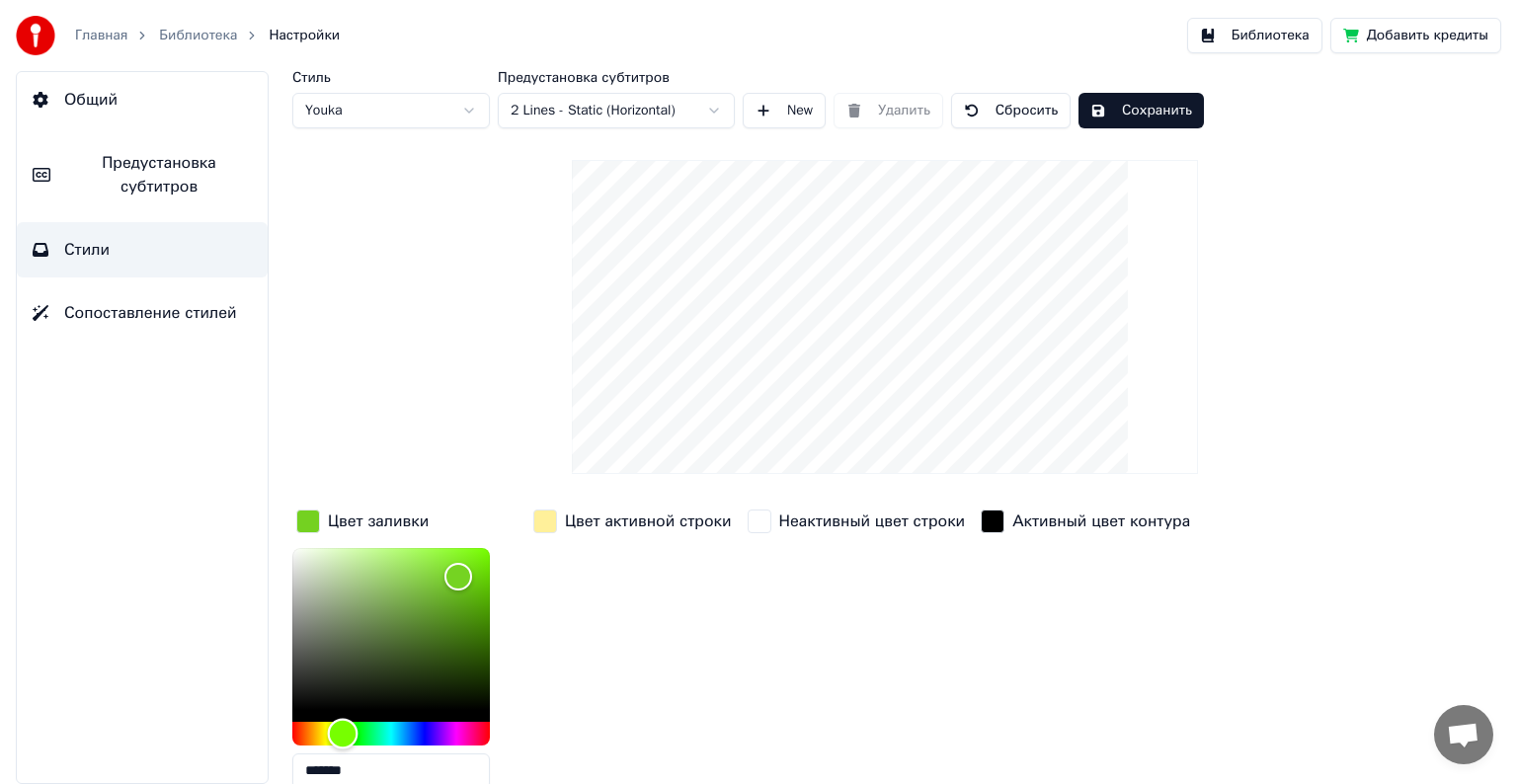 type on "*******" 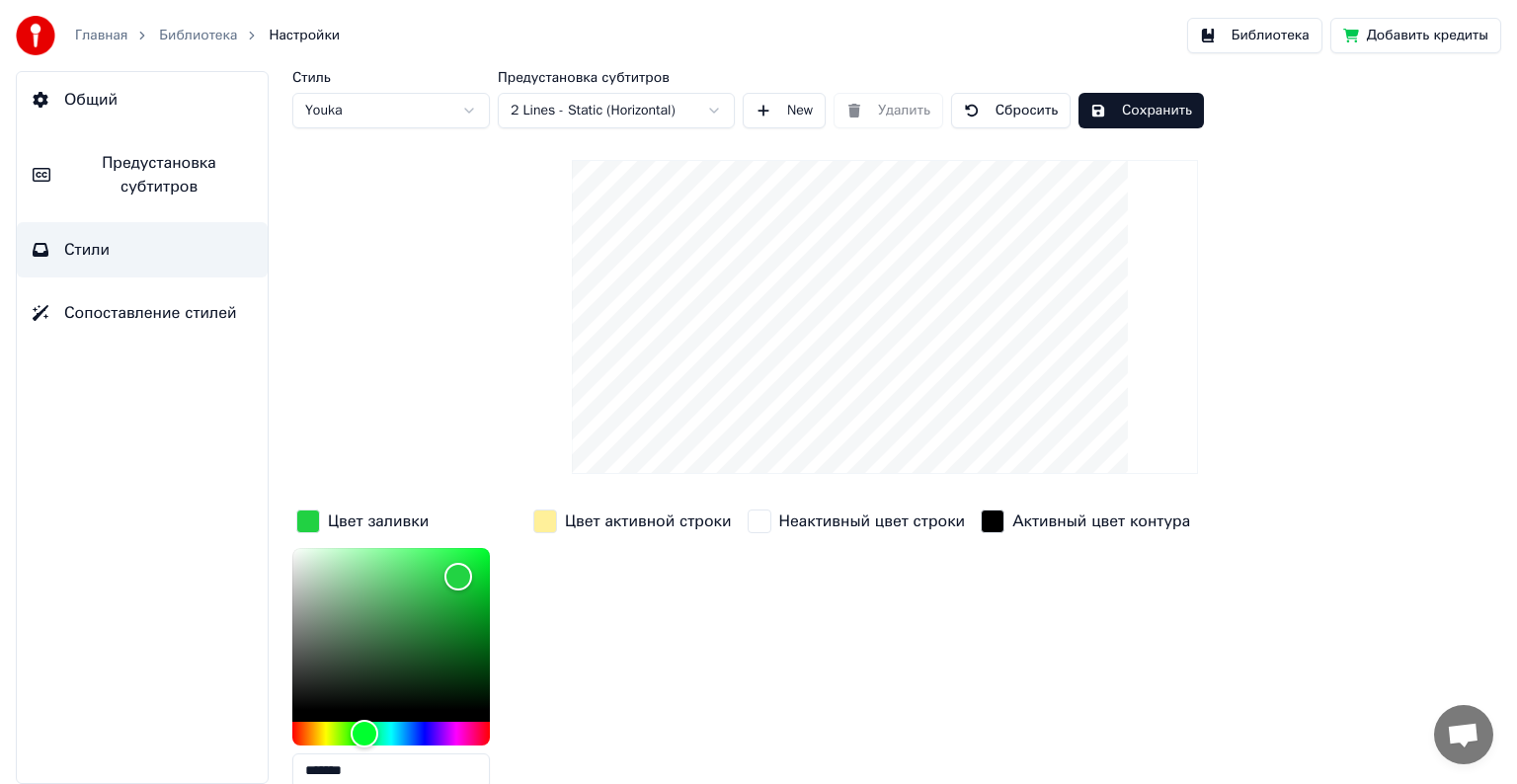click at bounding box center (545, 521) 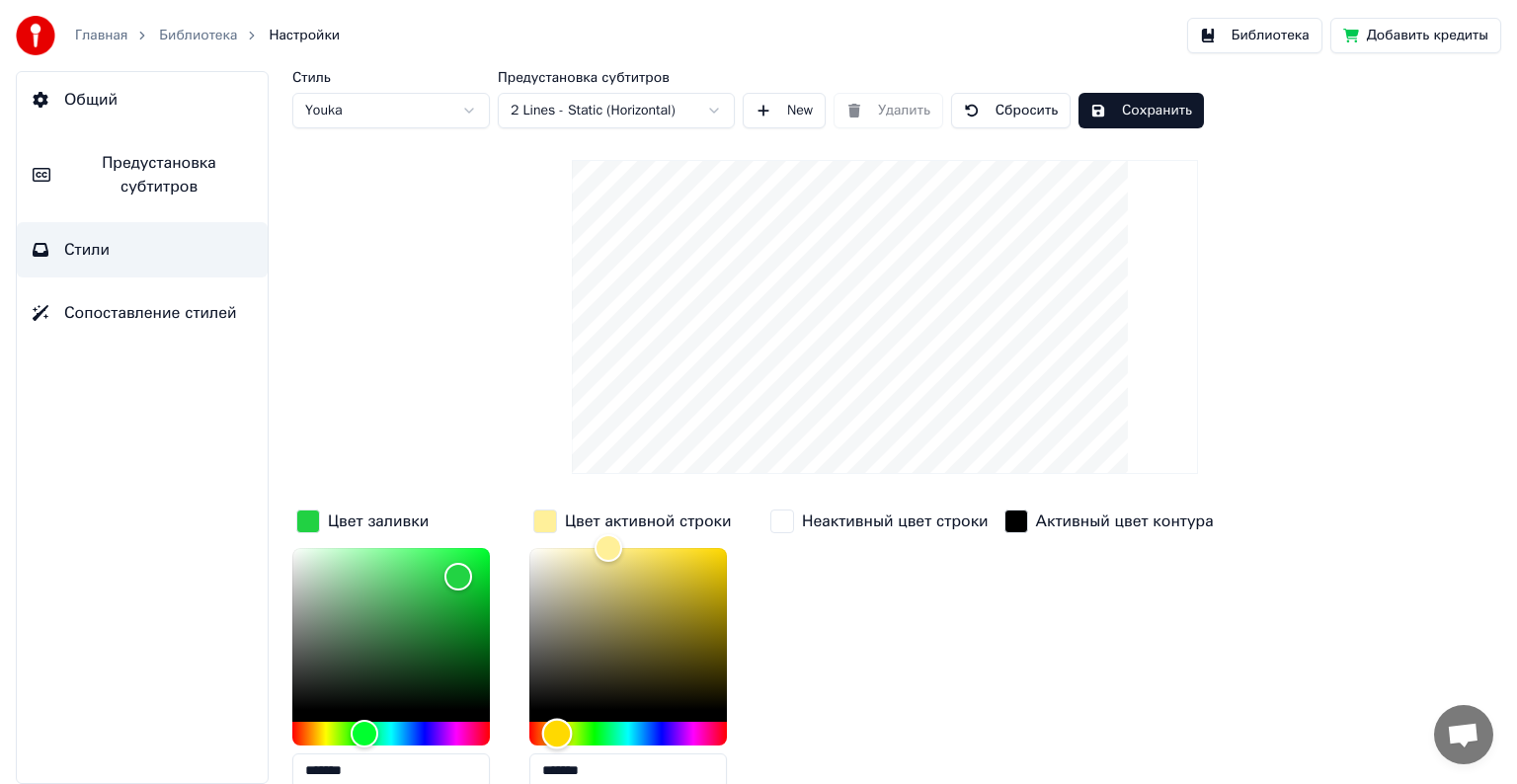 click at bounding box center [628, 734] 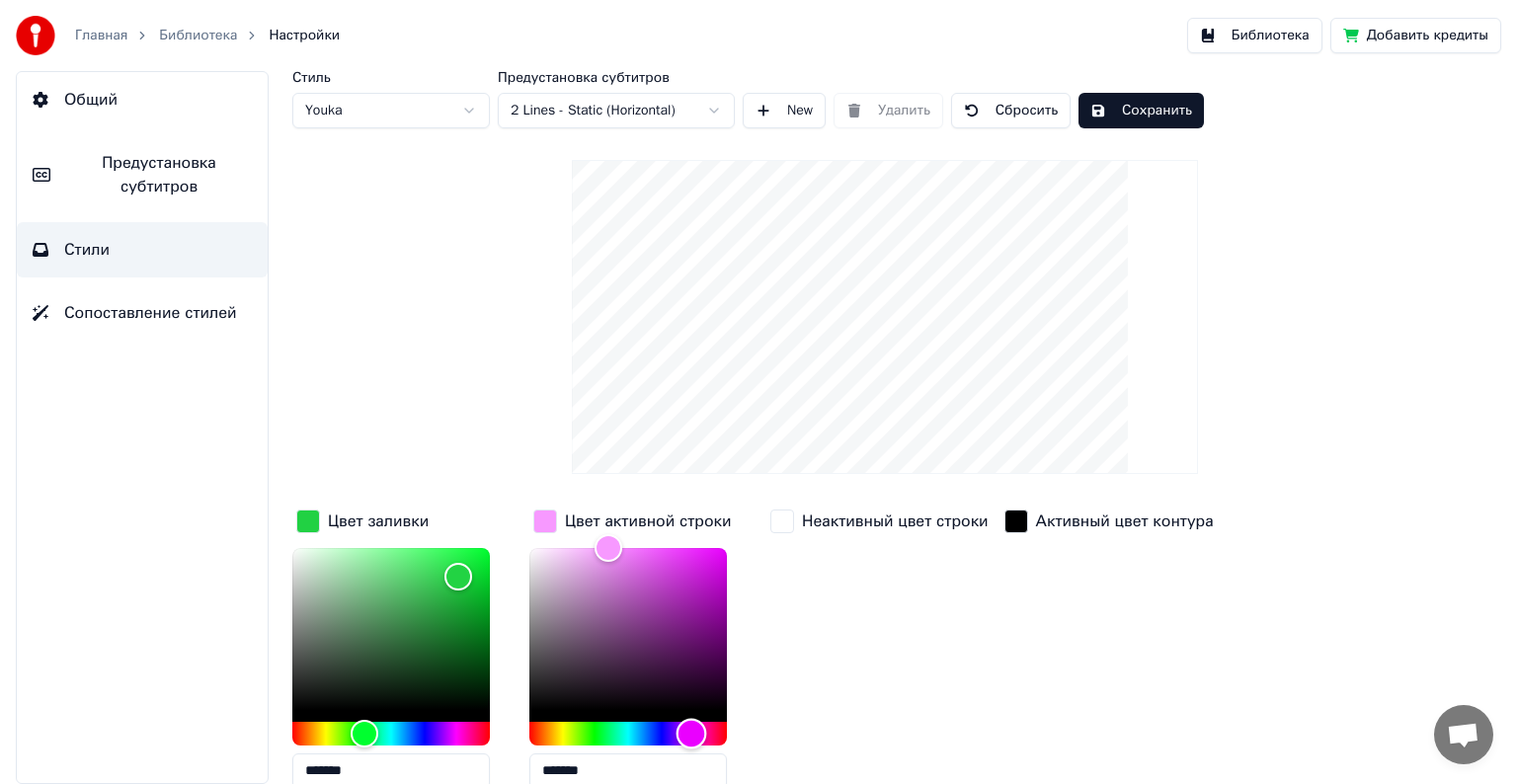 type on "*******" 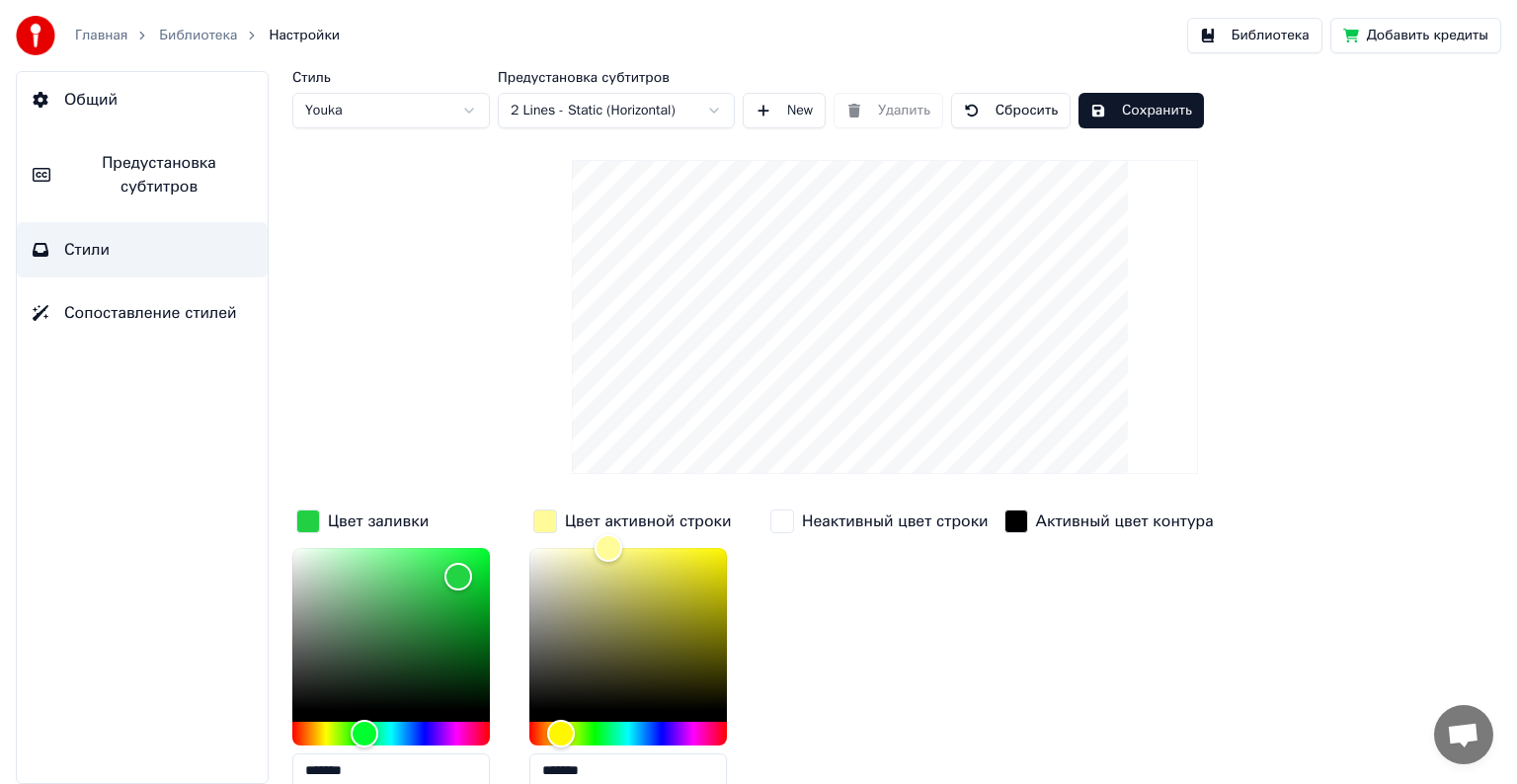 click on "Неактивный цвет строки" at bounding box center (895, 521) 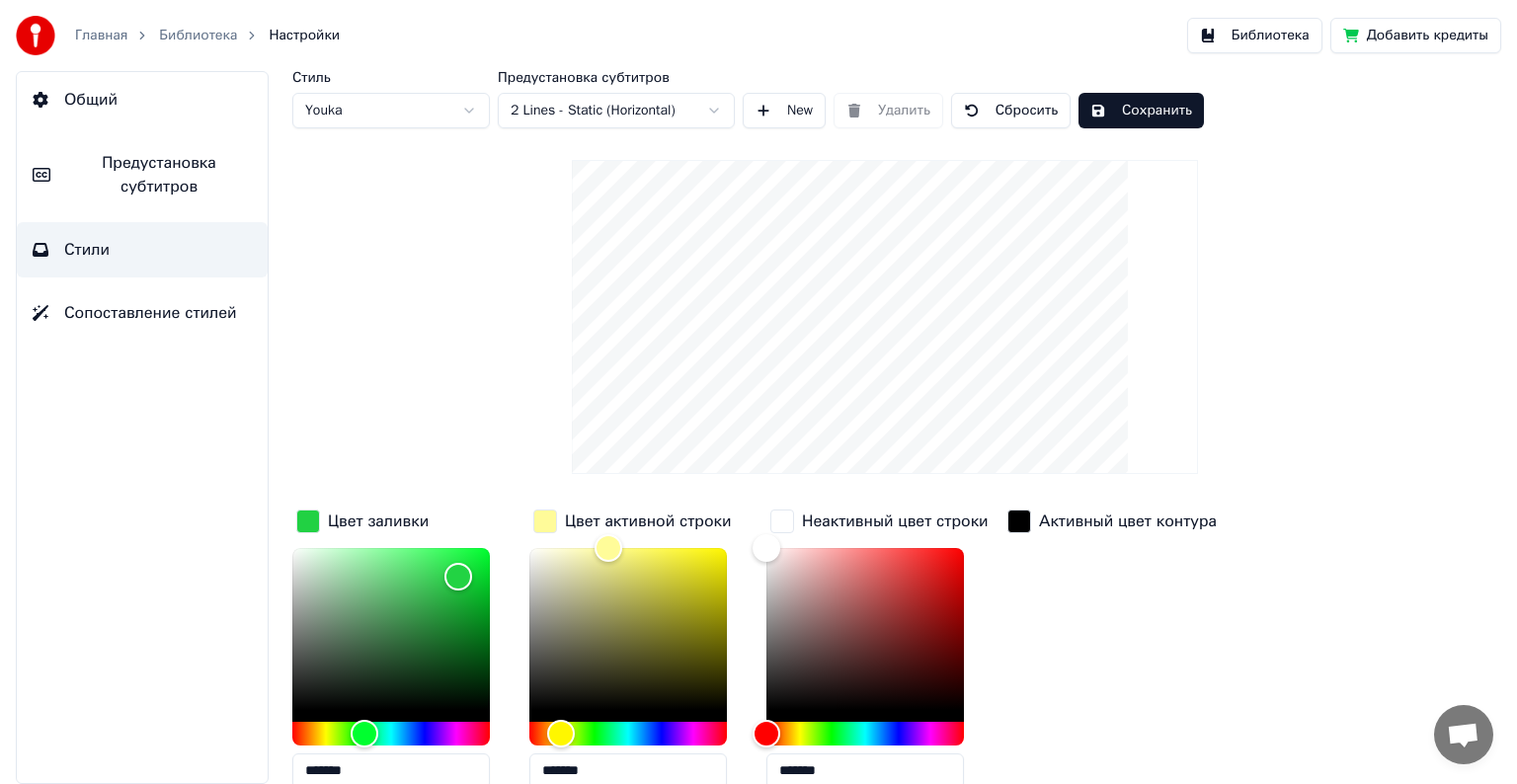 click at bounding box center (782, 521) 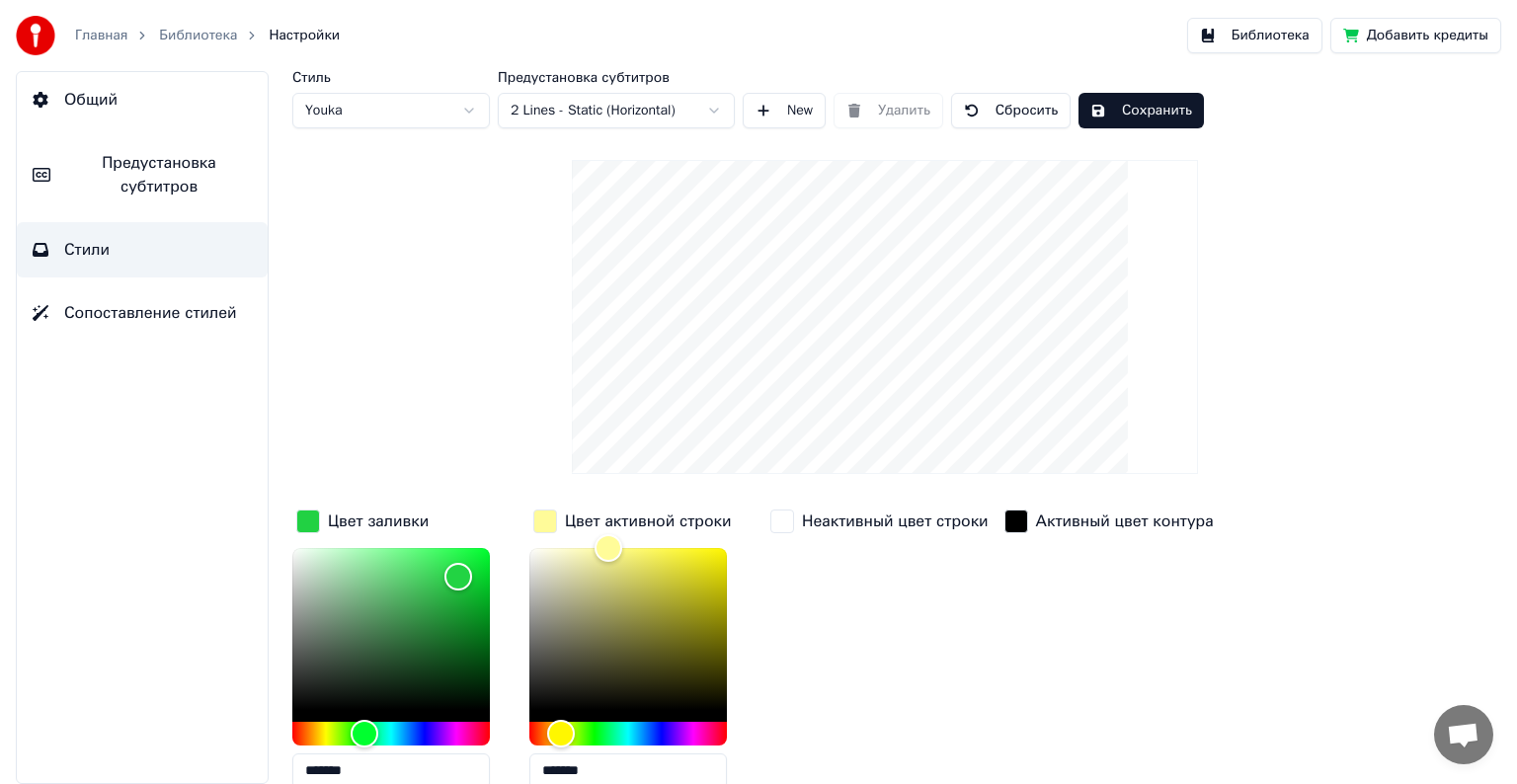 click at bounding box center [782, 521] 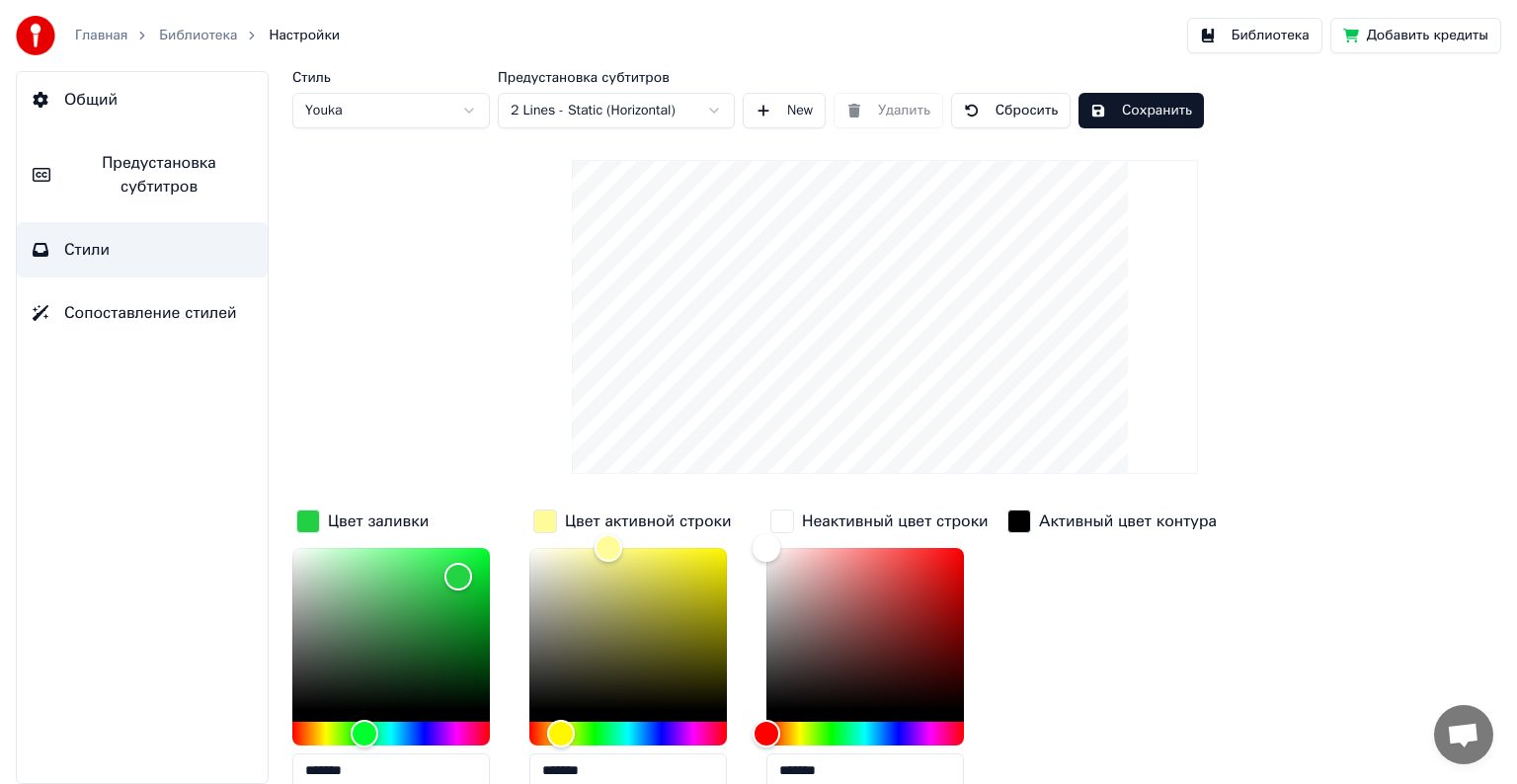 click on "Активный цвет контура" at bounding box center [1128, 521] 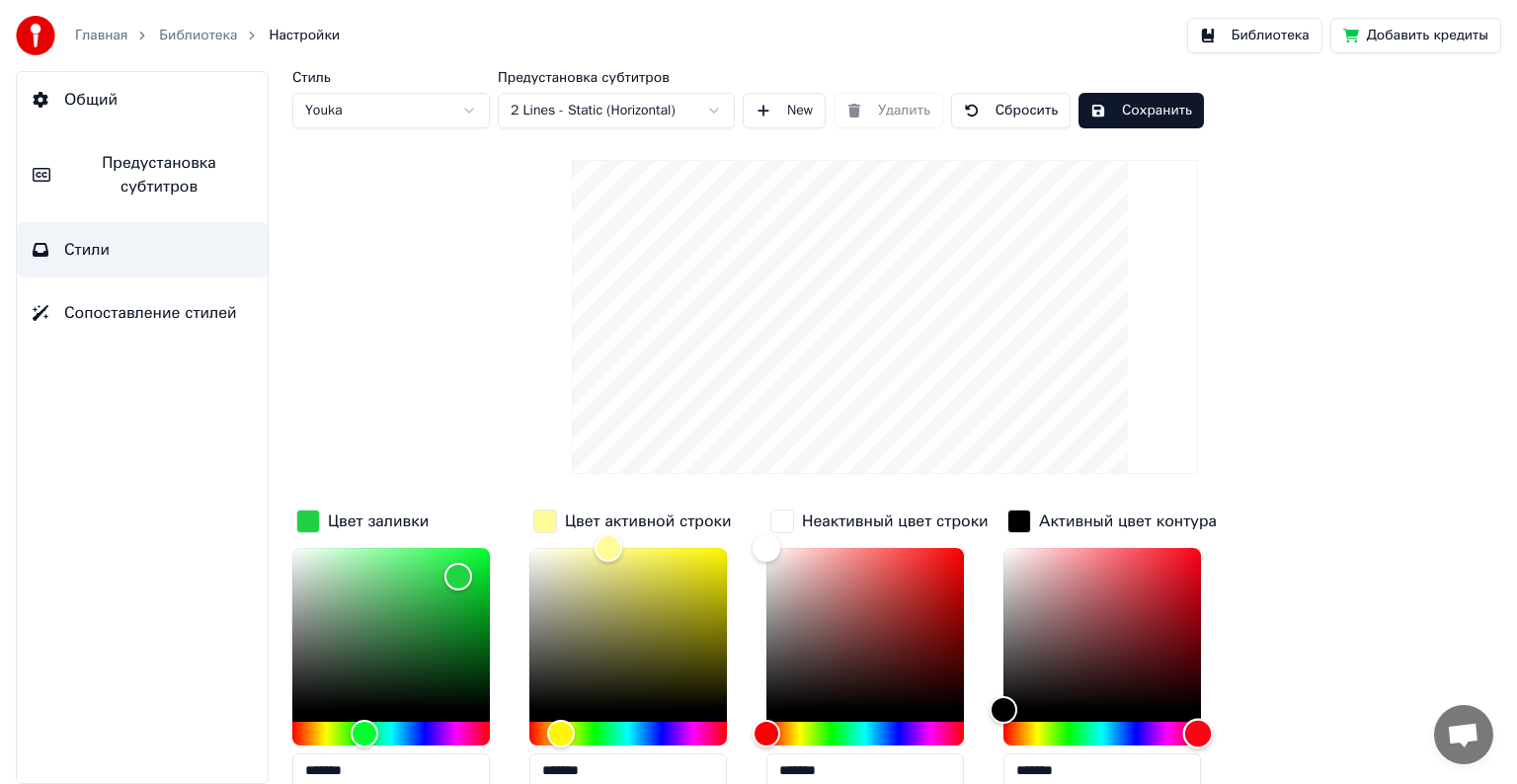 click at bounding box center [1102, 734] 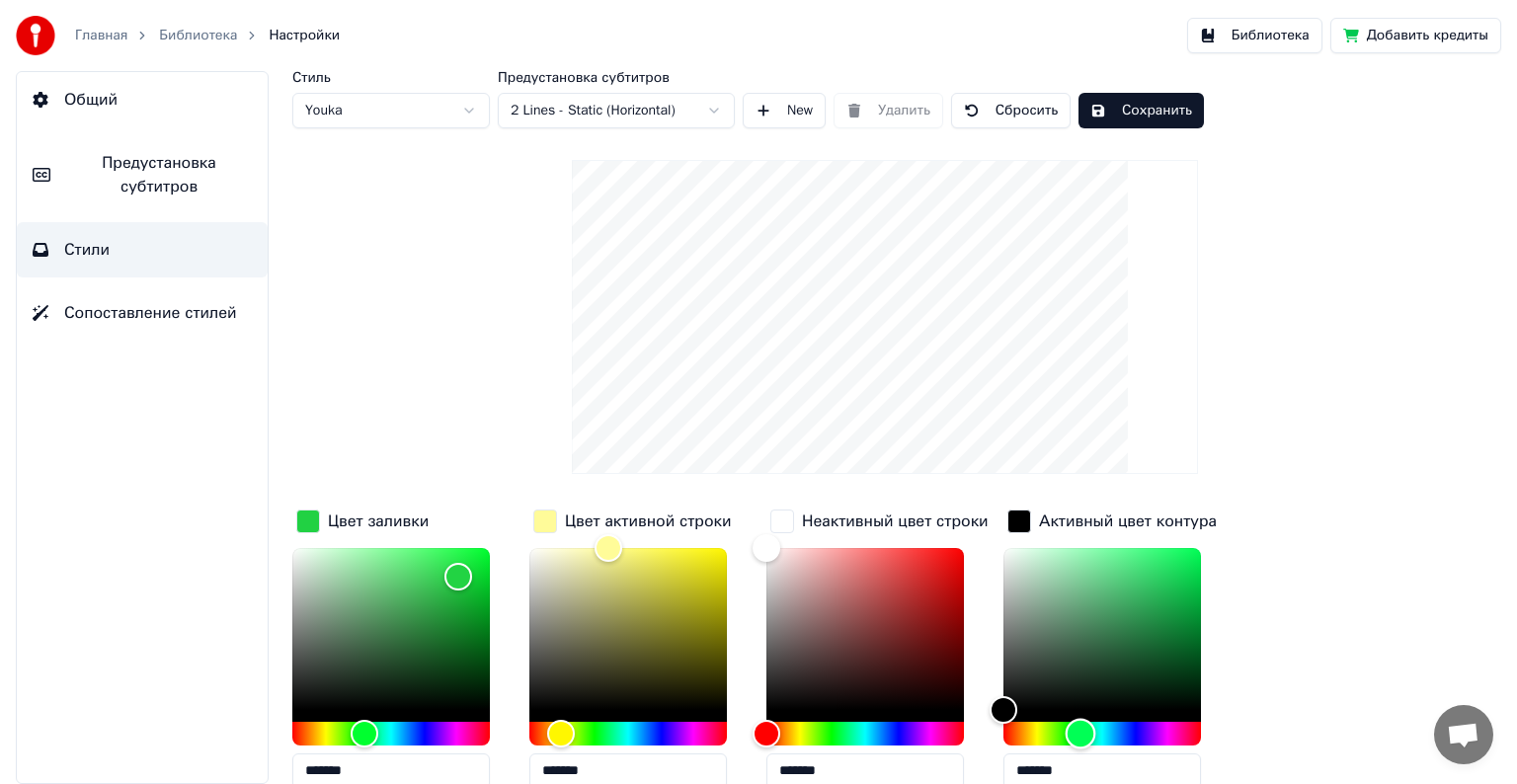 click at bounding box center [1102, 734] 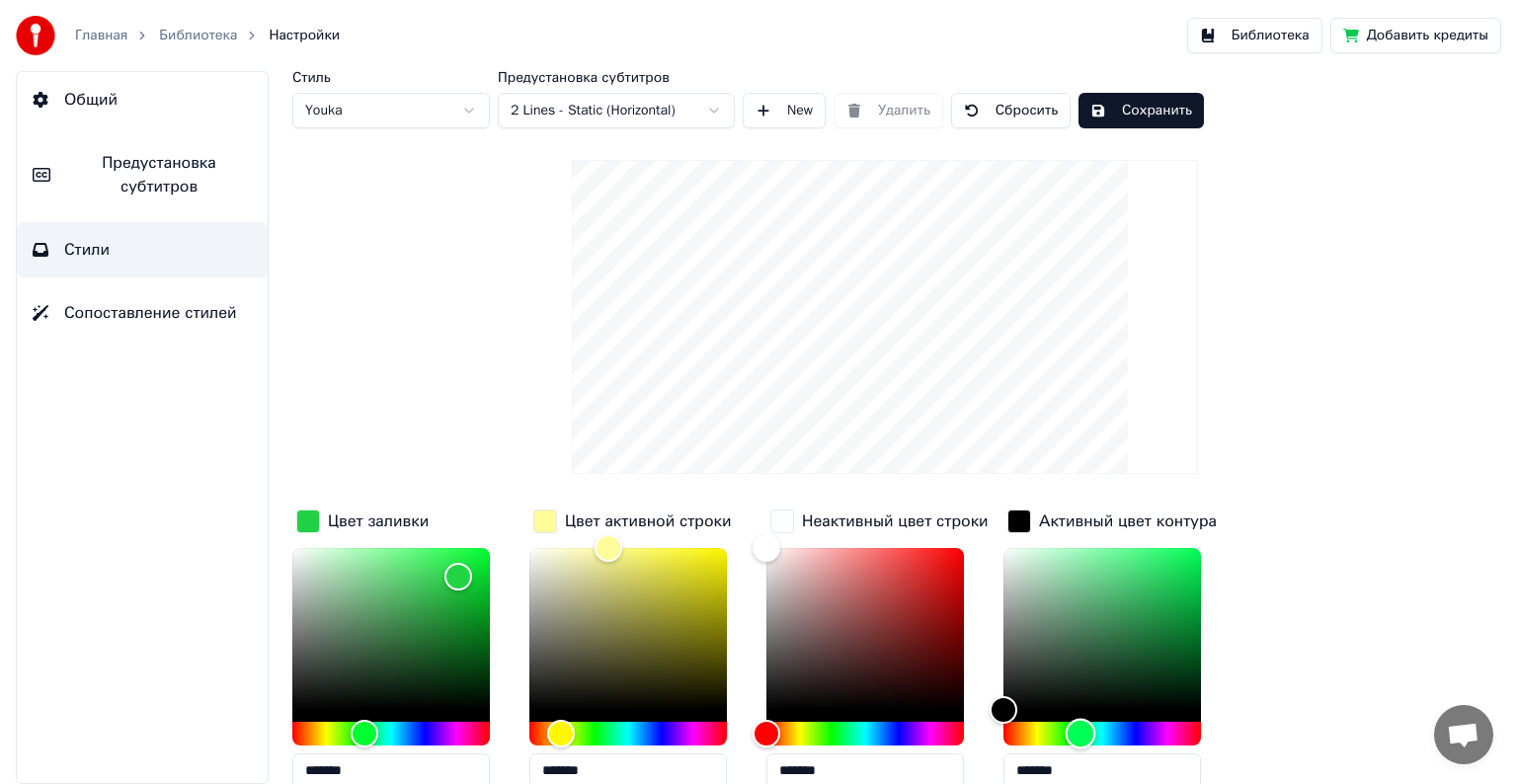 click at bounding box center (1102, 734) 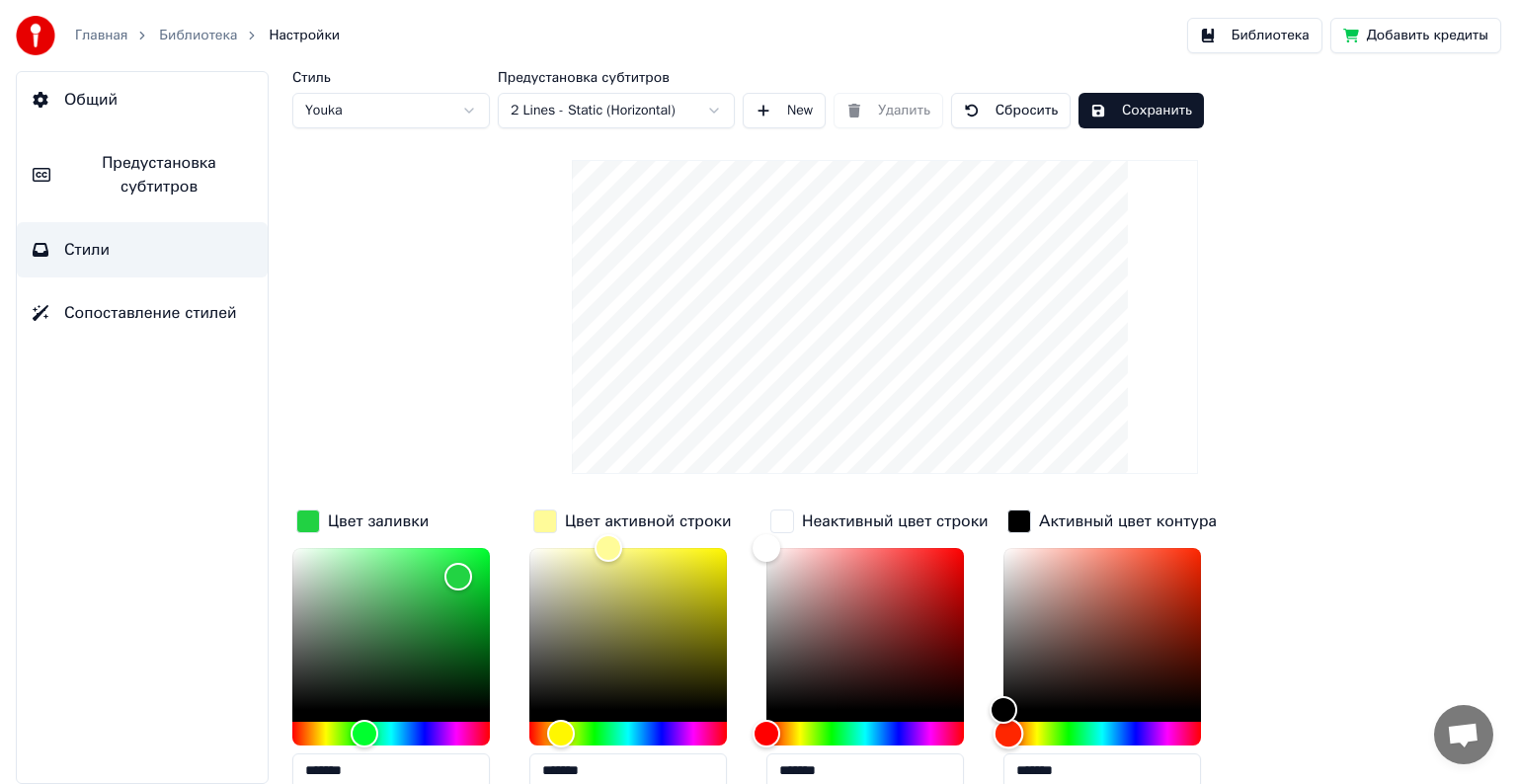 click at bounding box center (1102, 734) 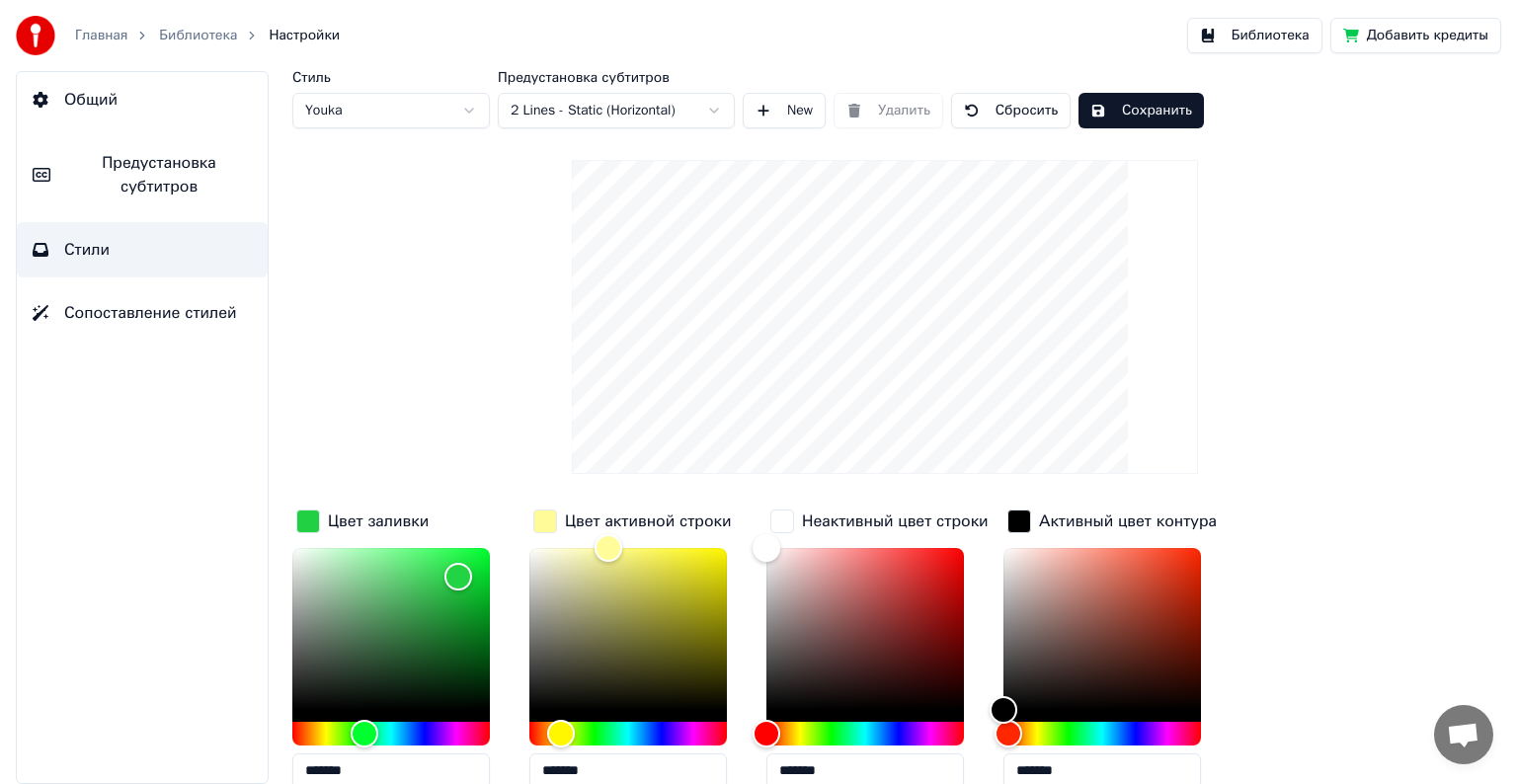 click at bounding box center (1019, 521) 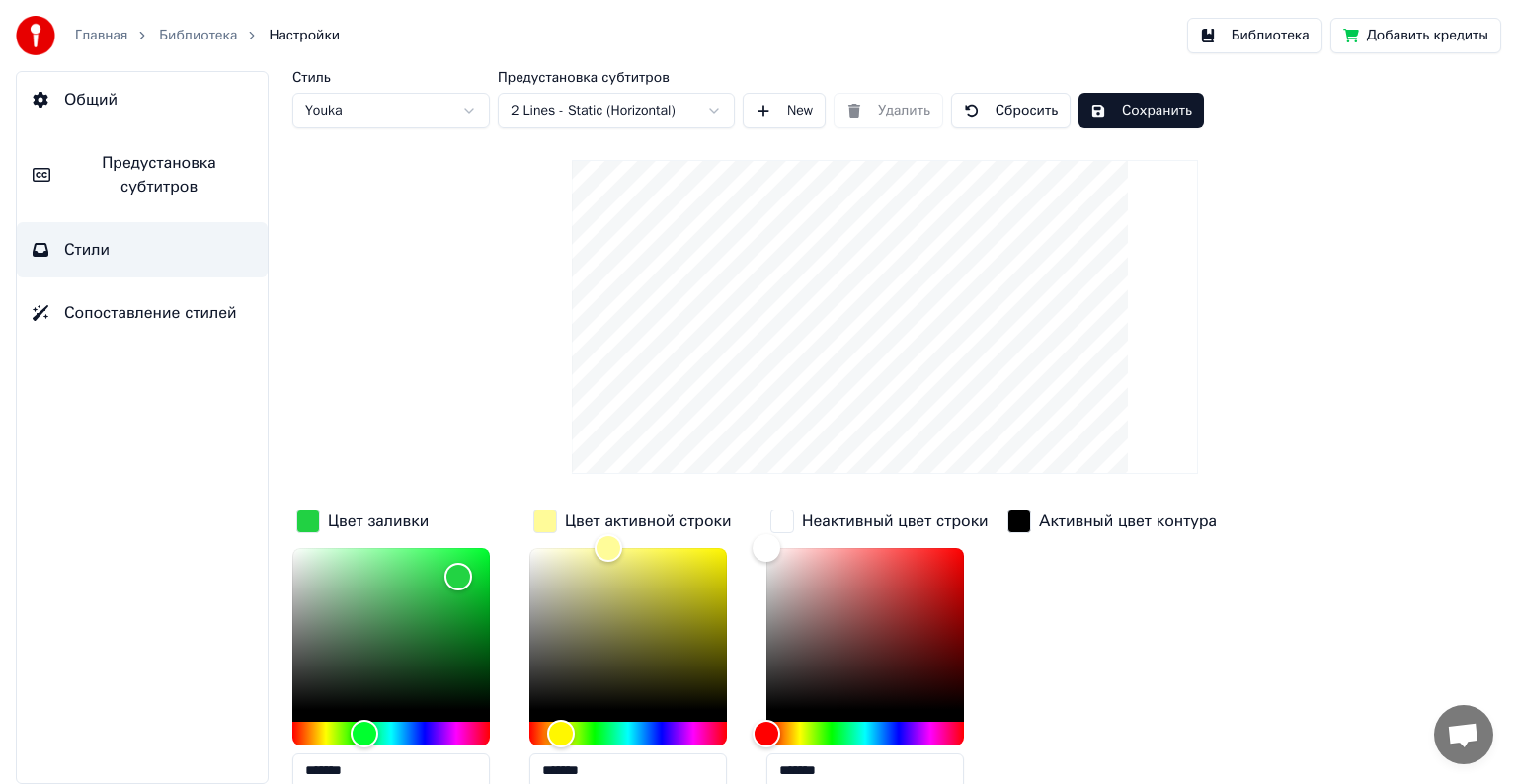 click at bounding box center [782, 521] 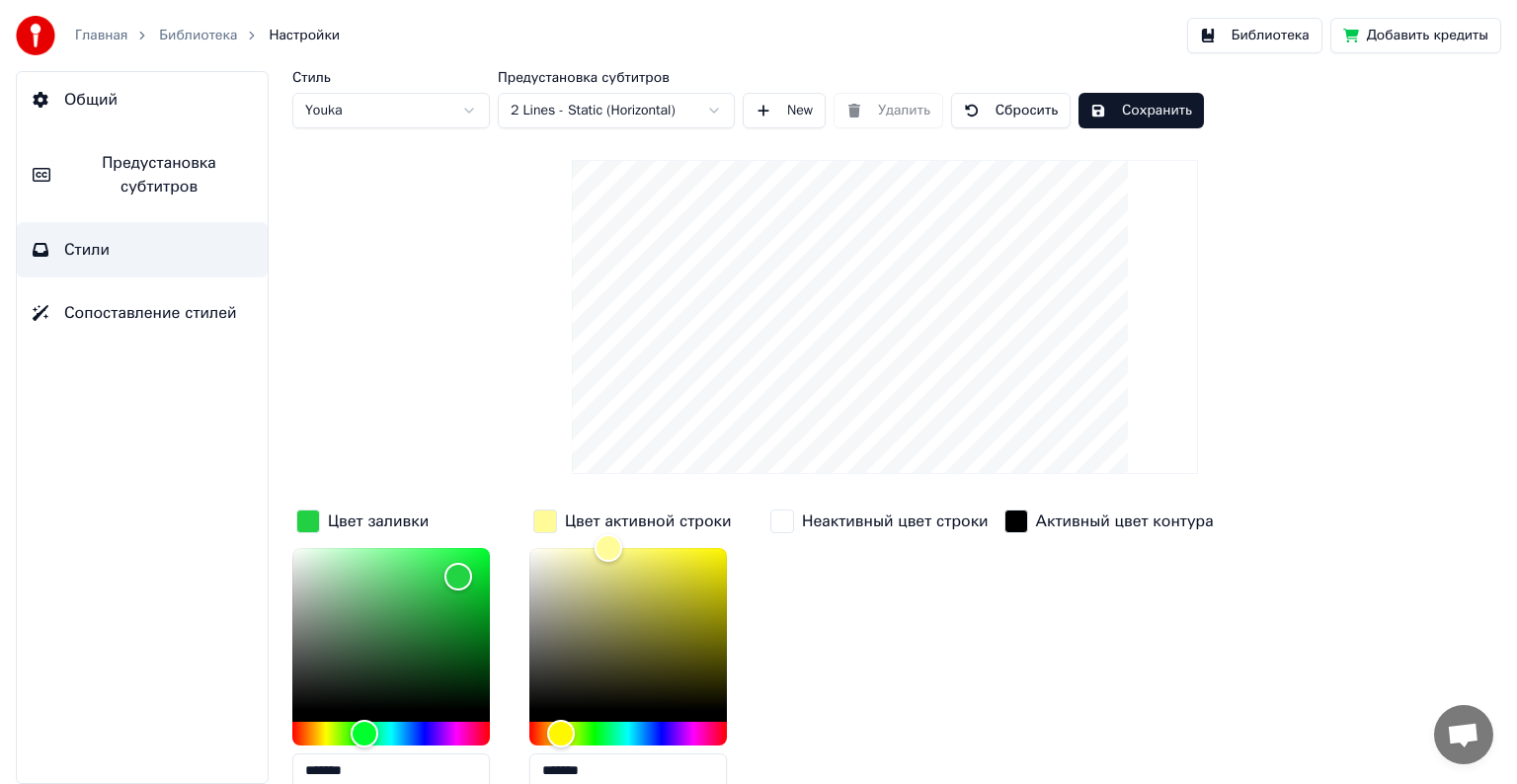 click at bounding box center (782, 521) 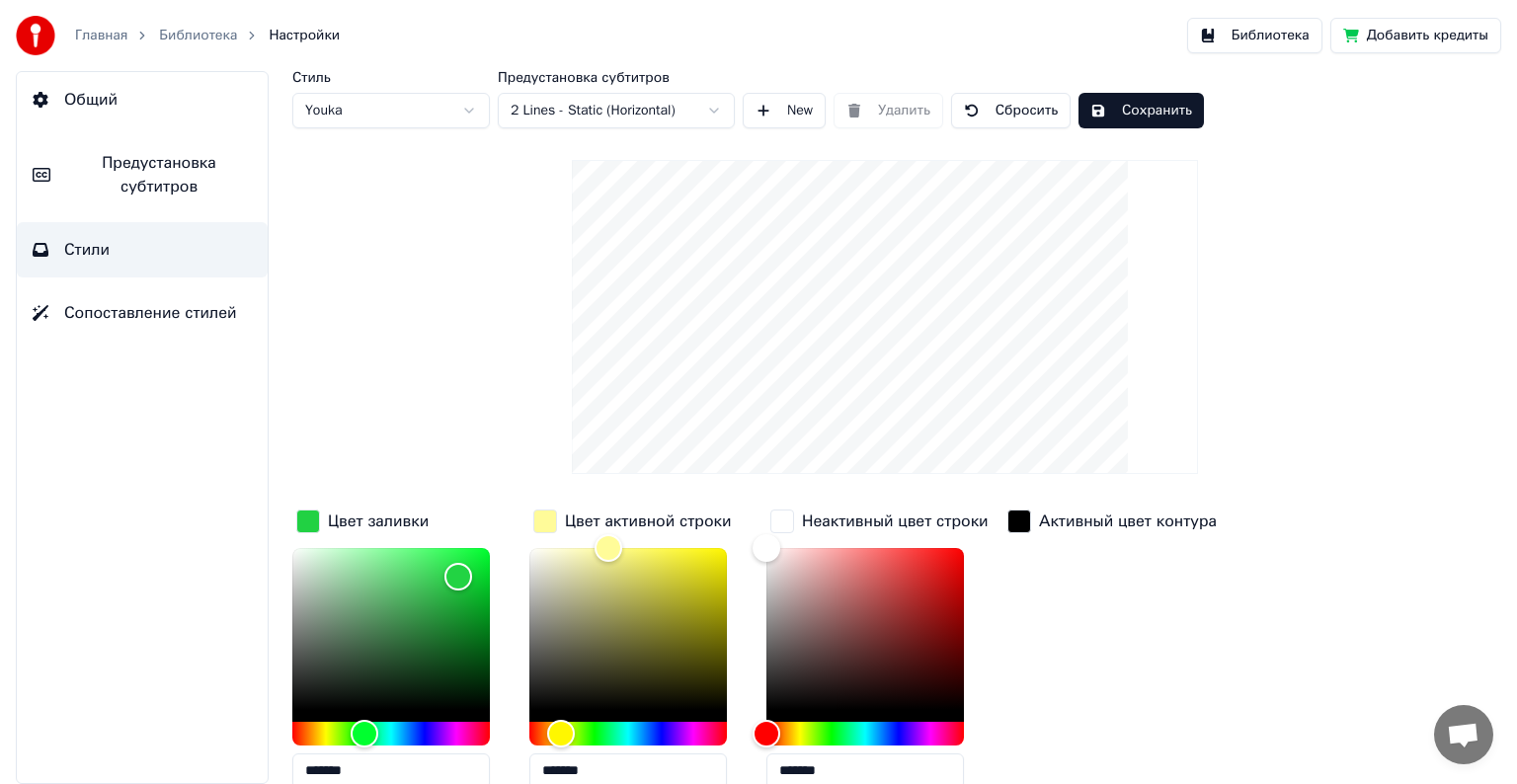 click on "Сохранить" at bounding box center [1141, 111] 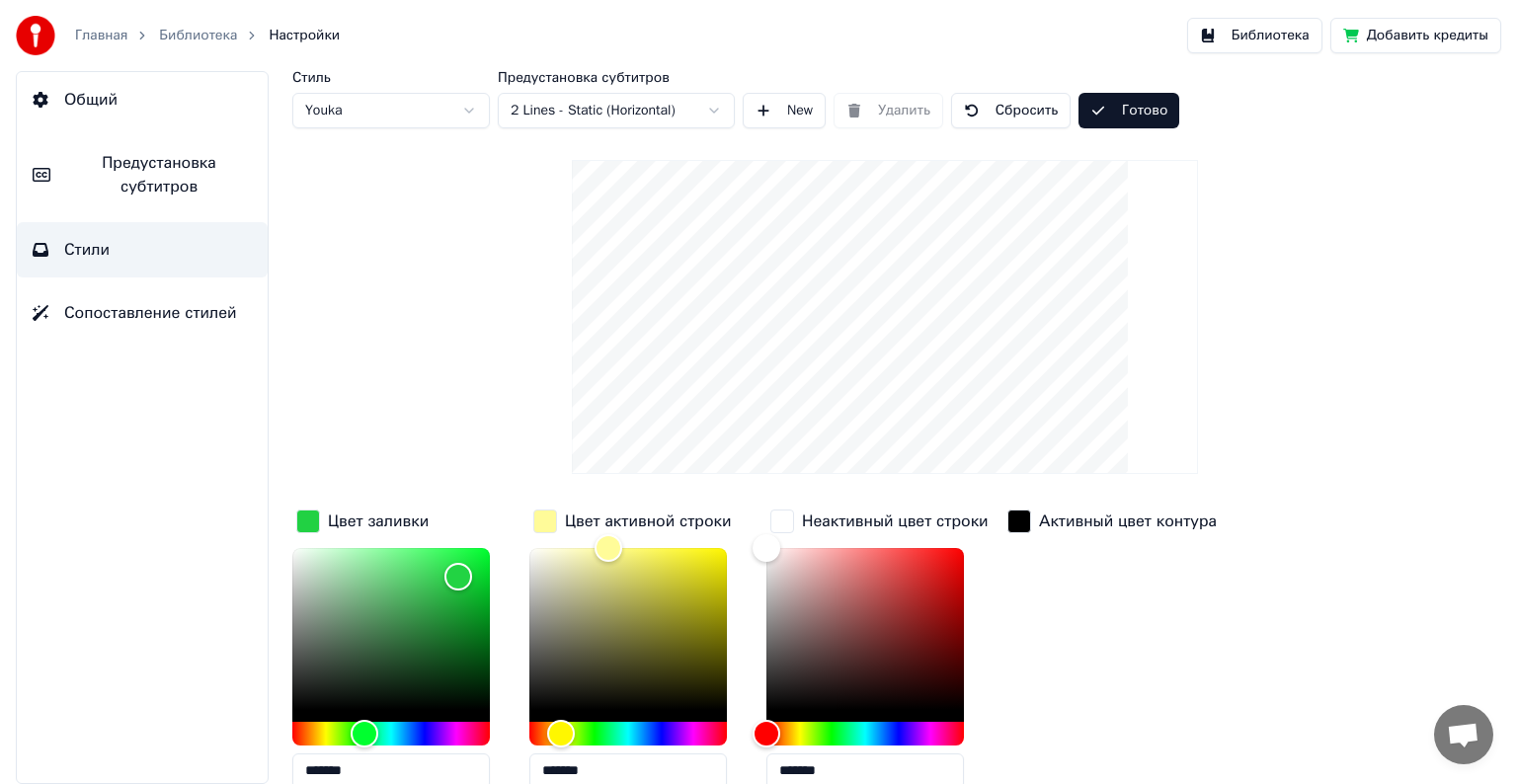 click on "Готово" at bounding box center [1129, 111] 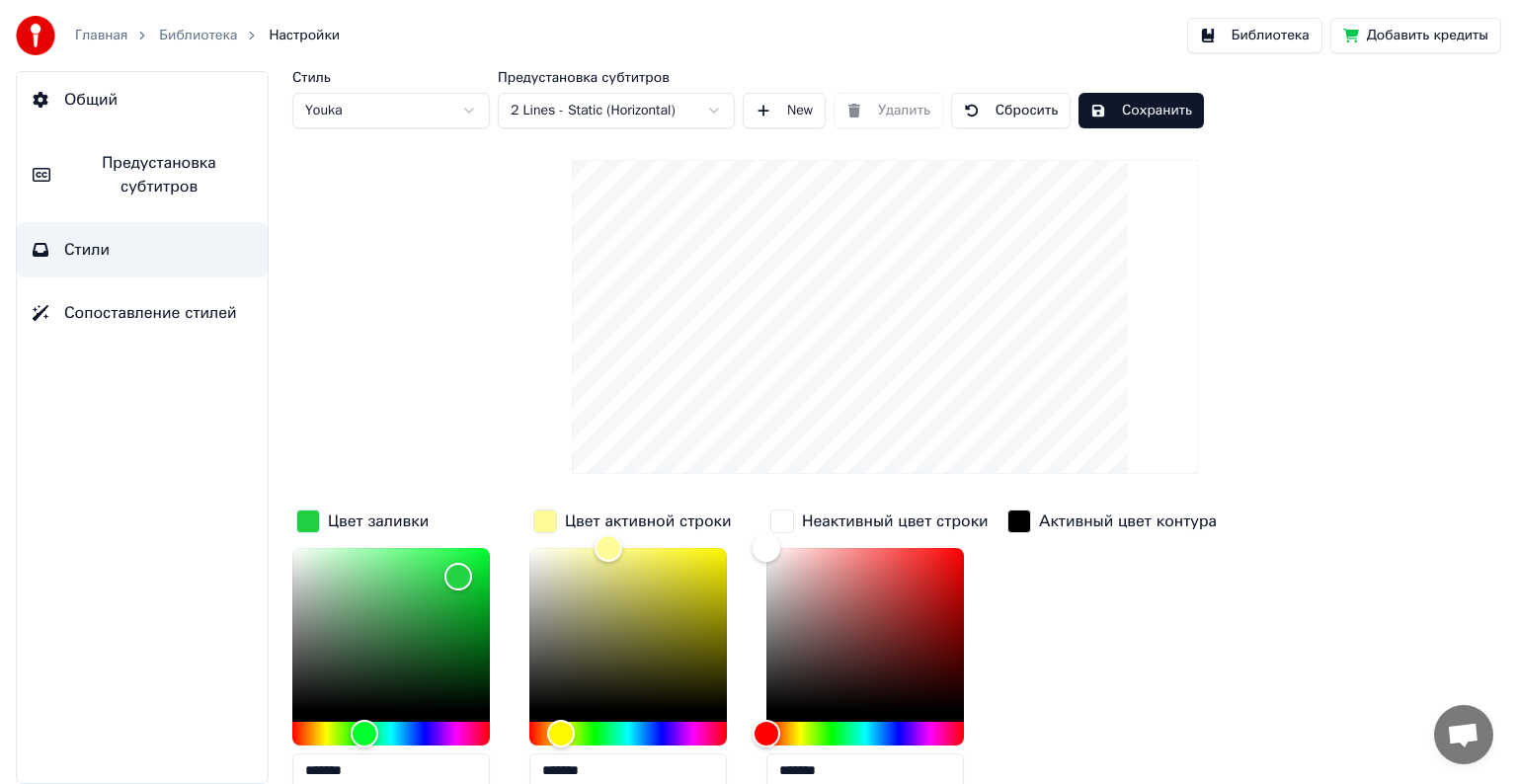 click on "Общий" at bounding box center (91, 100) 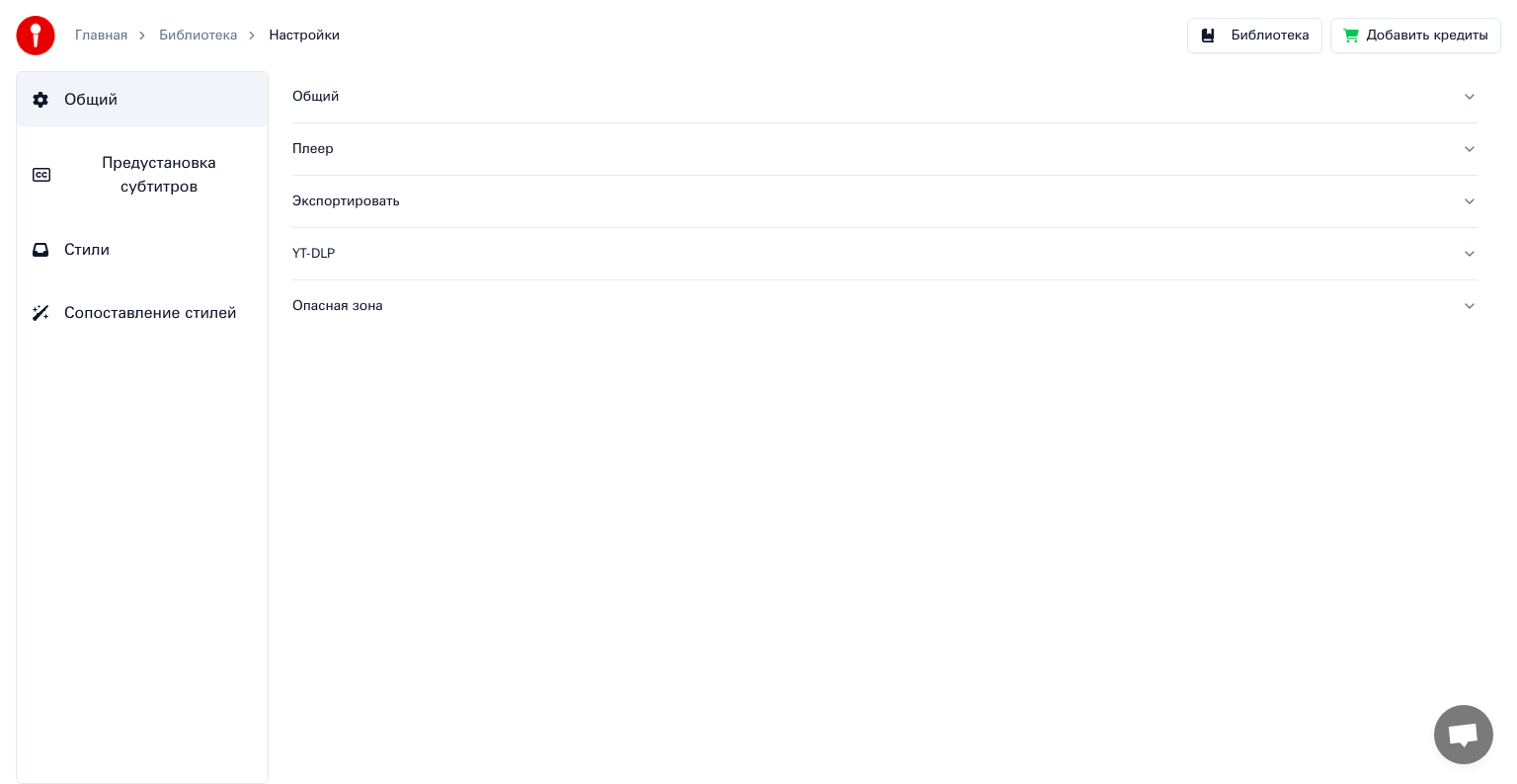click on "Библиотека" at bounding box center (198, 36) 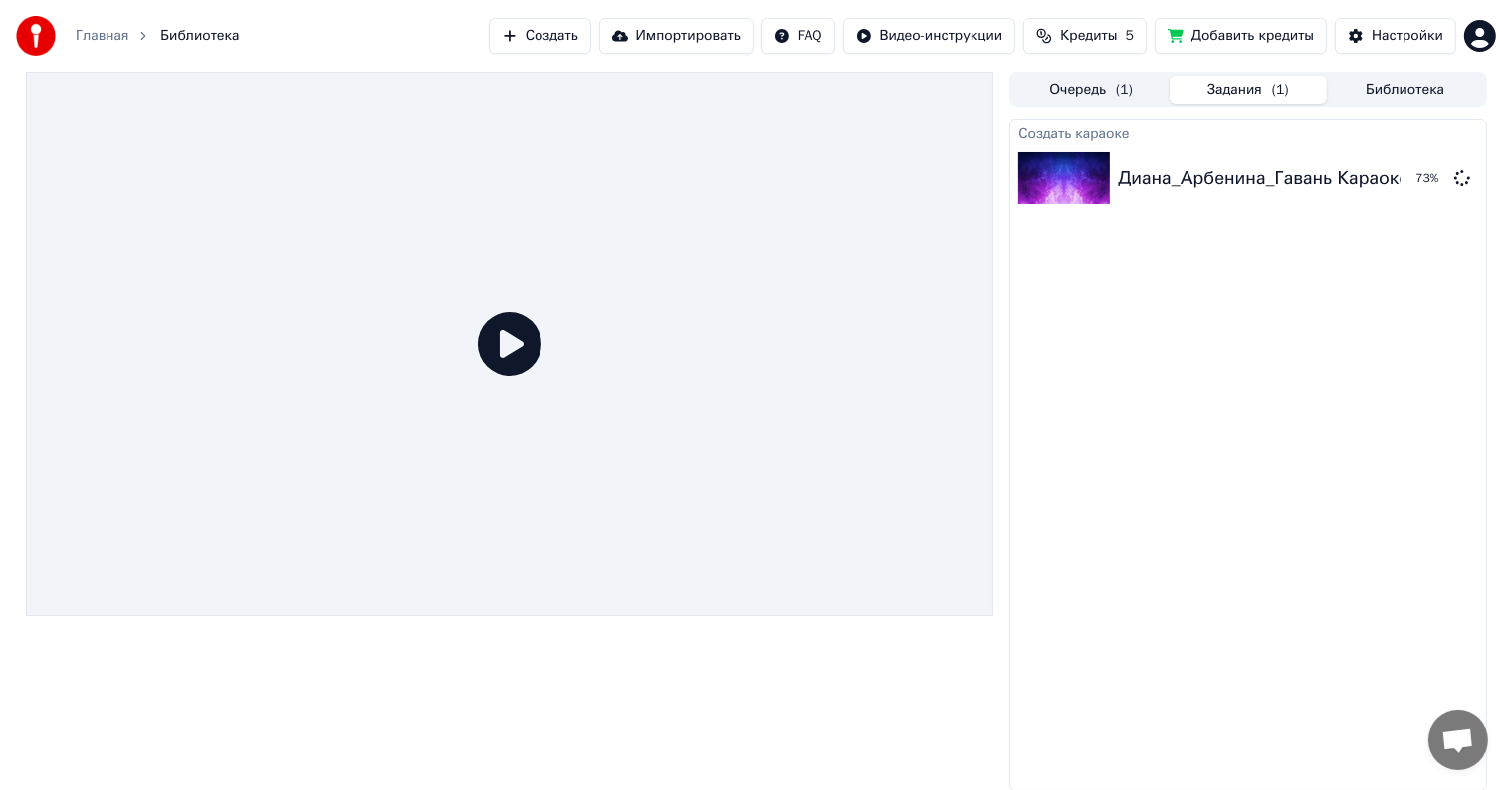 click 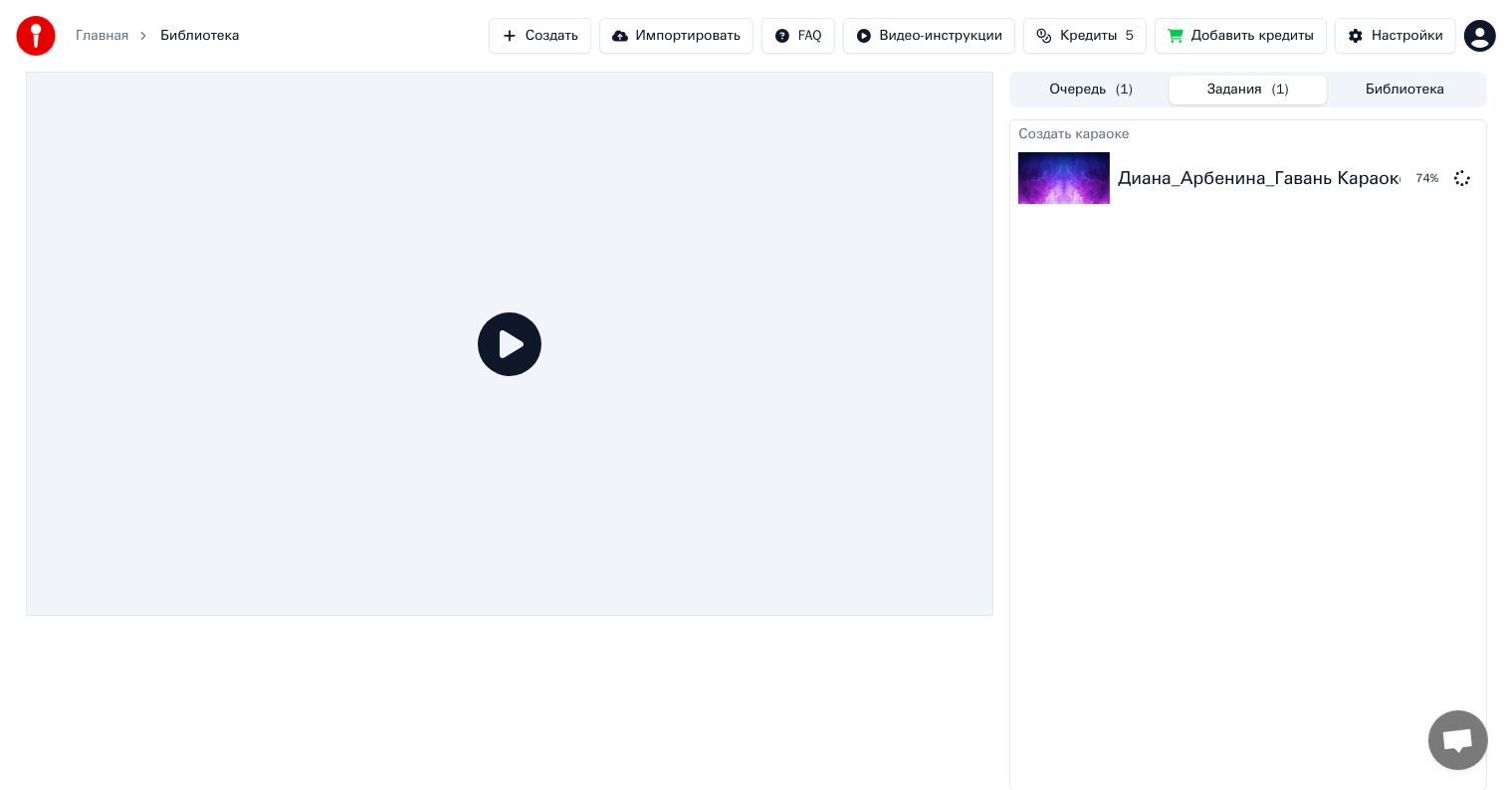 click 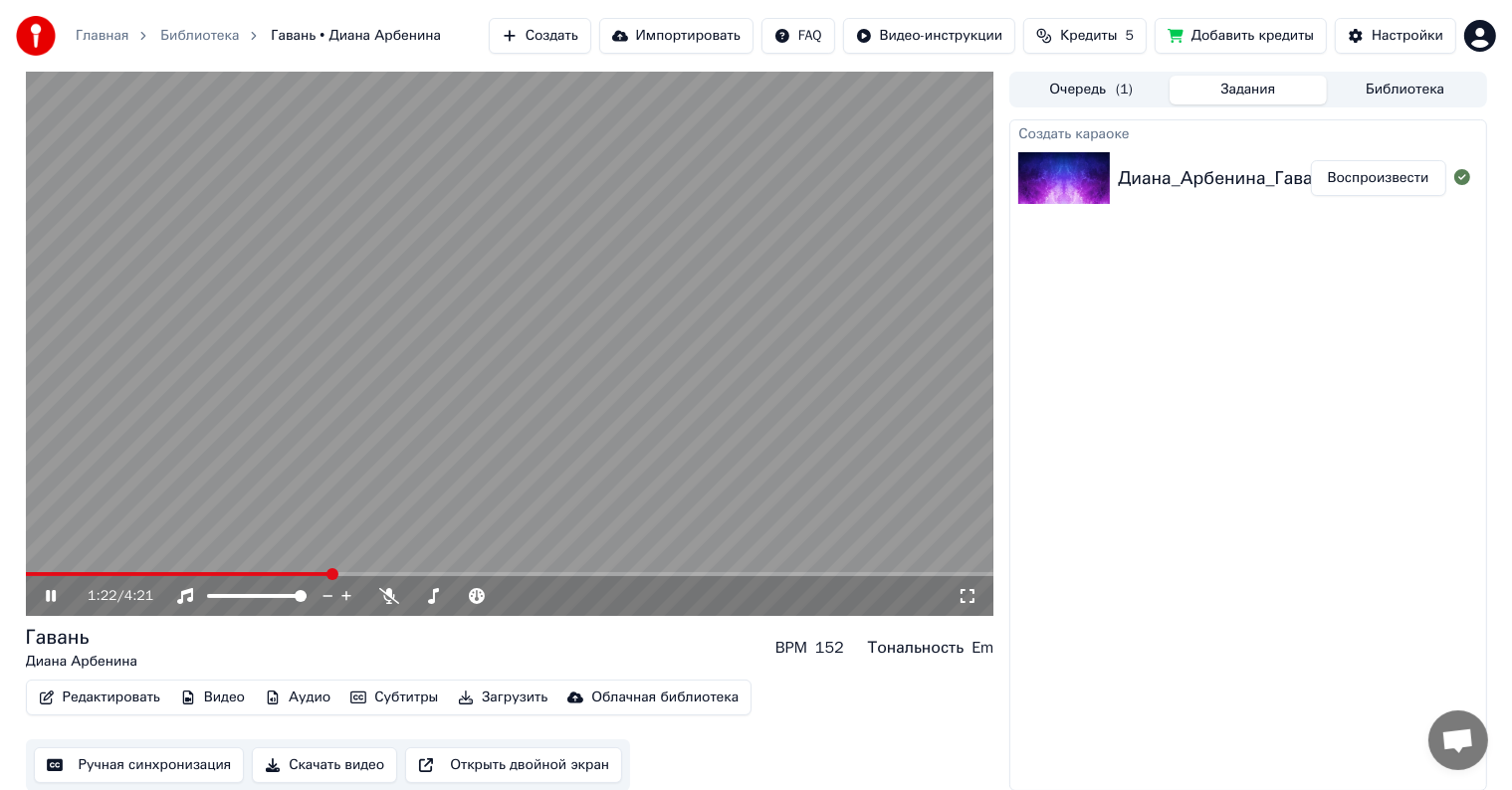 scroll, scrollTop: 1, scrollLeft: 0, axis: vertical 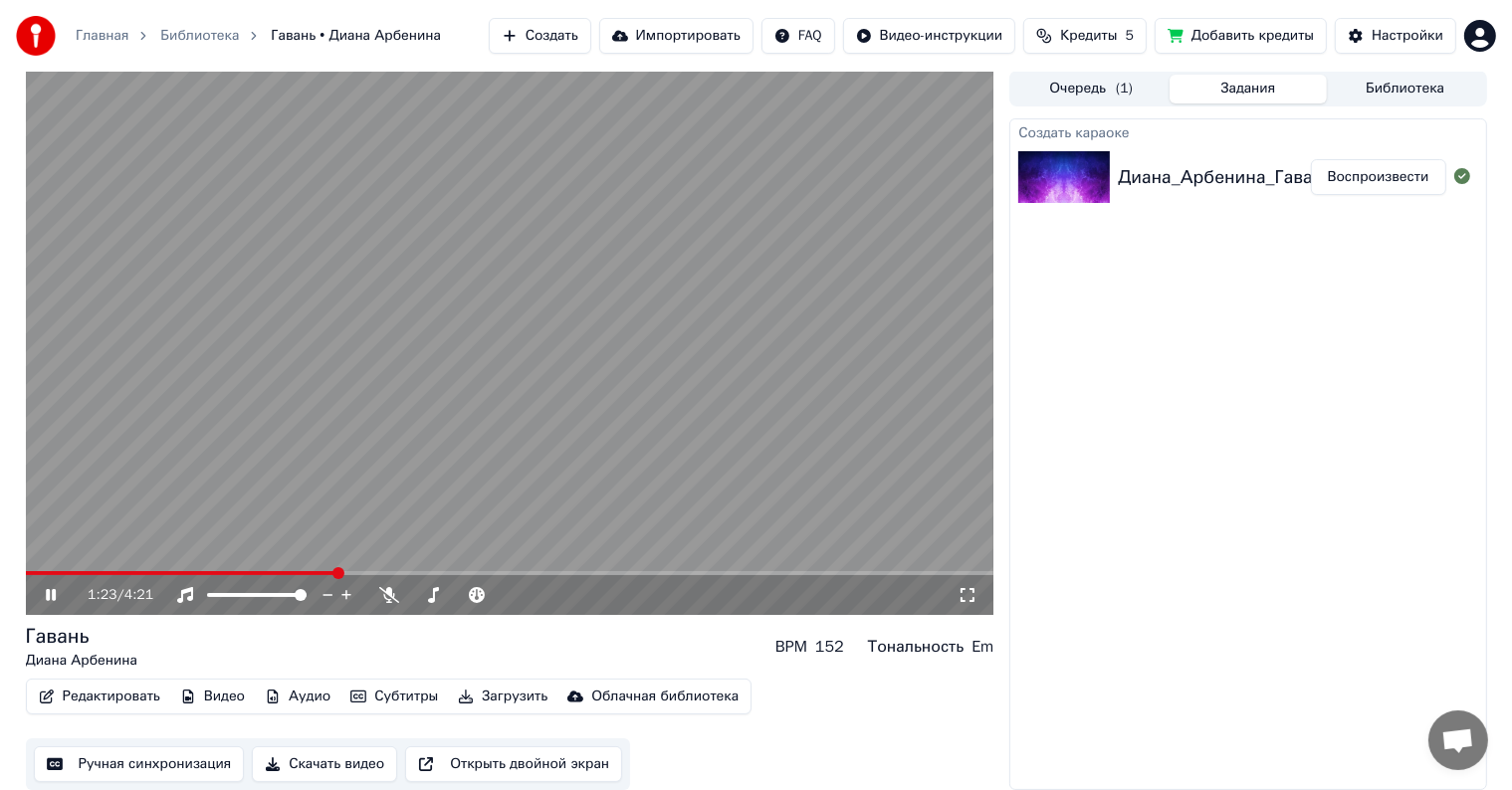click on "Скачать видео" at bounding box center [324, 764] 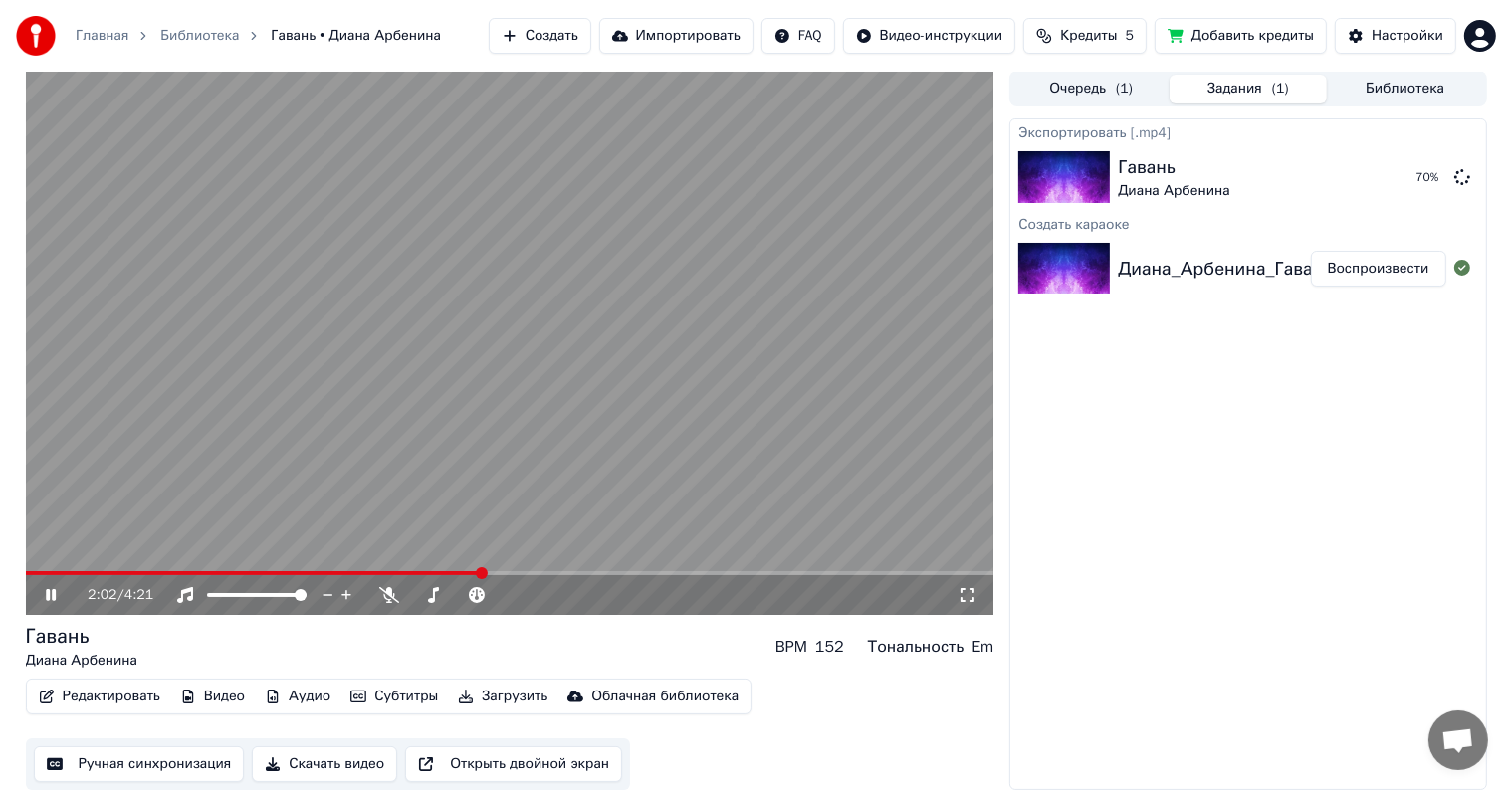 click at bounding box center (510, 342) 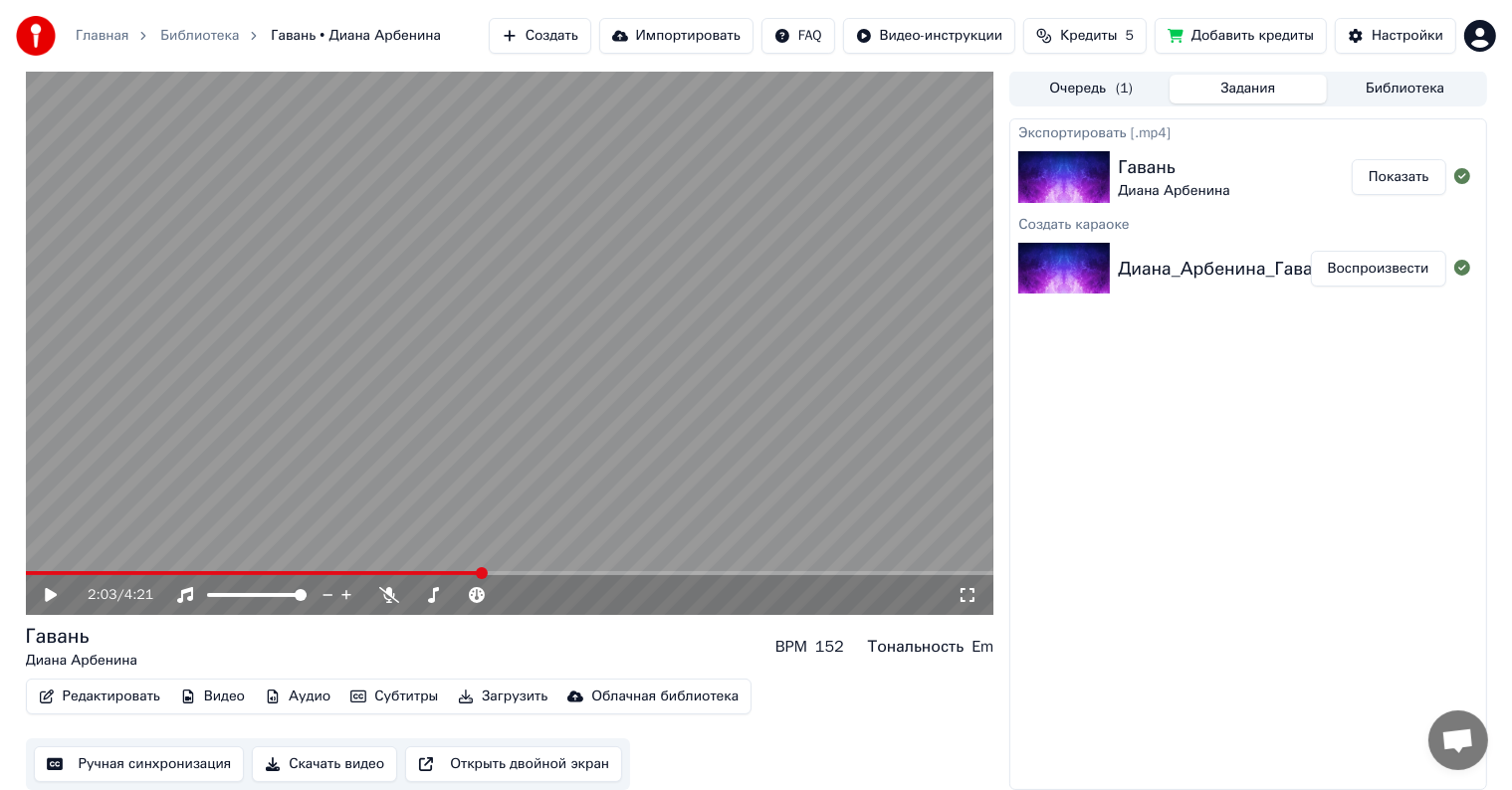 click at bounding box center (510, 342) 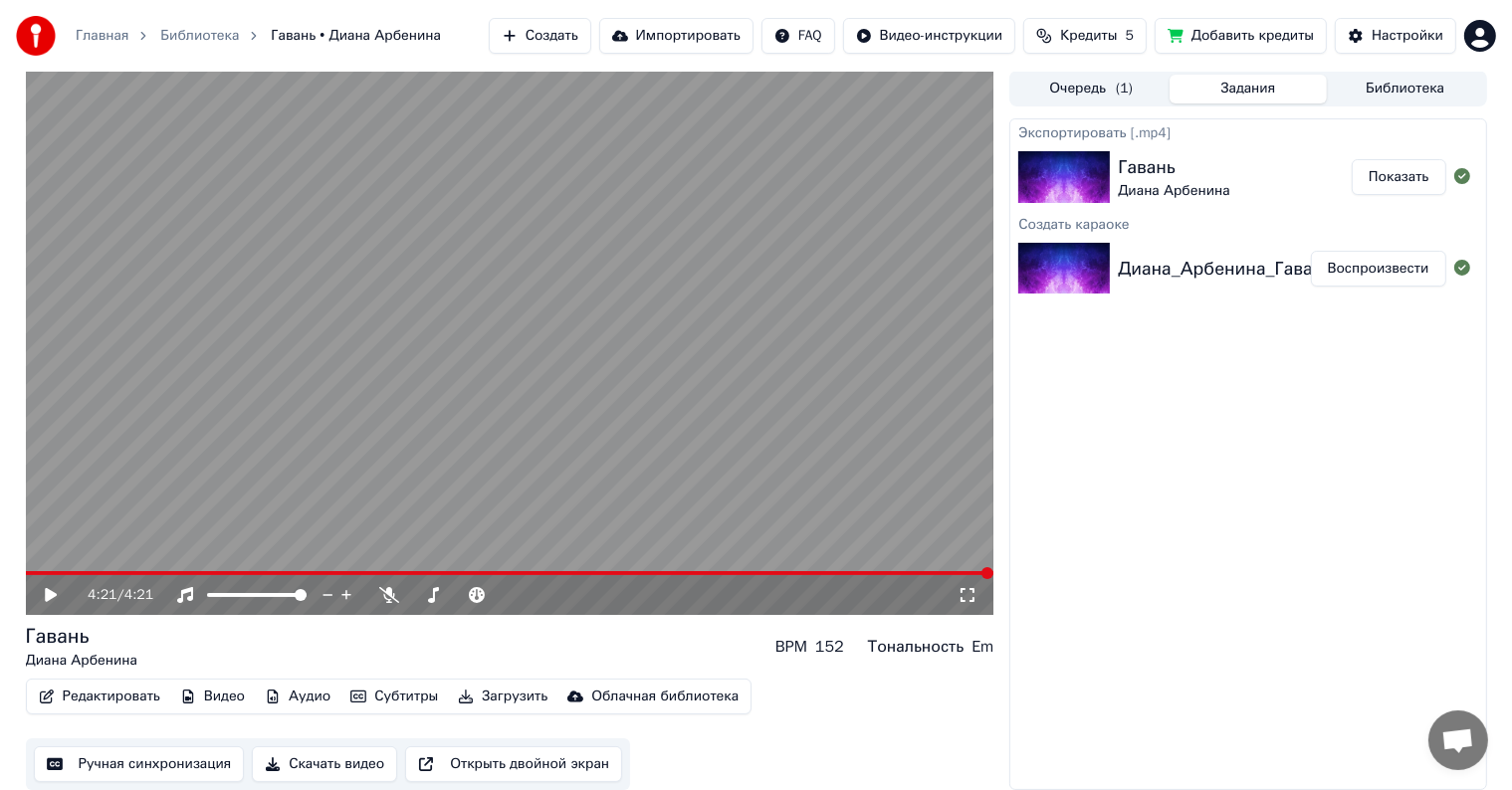 click on "Экспортировать [.mp4] Гавань Диана Арбенина Показать Создать караоке Диана_Арбенина_Гавань Караоке Воспроизвести" at bounding box center (1247, 454) 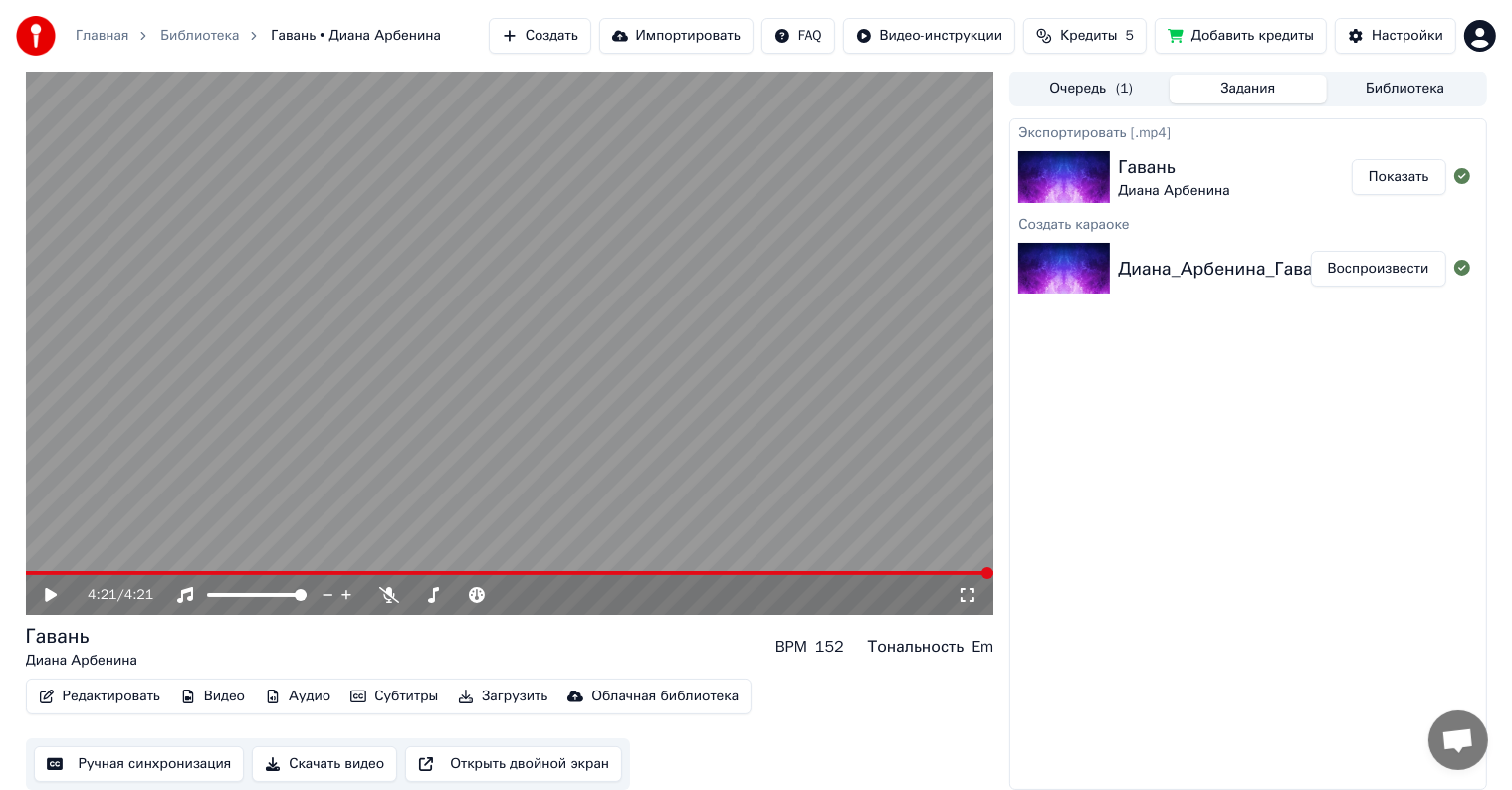 click on "Показать" at bounding box center [1399, 177] 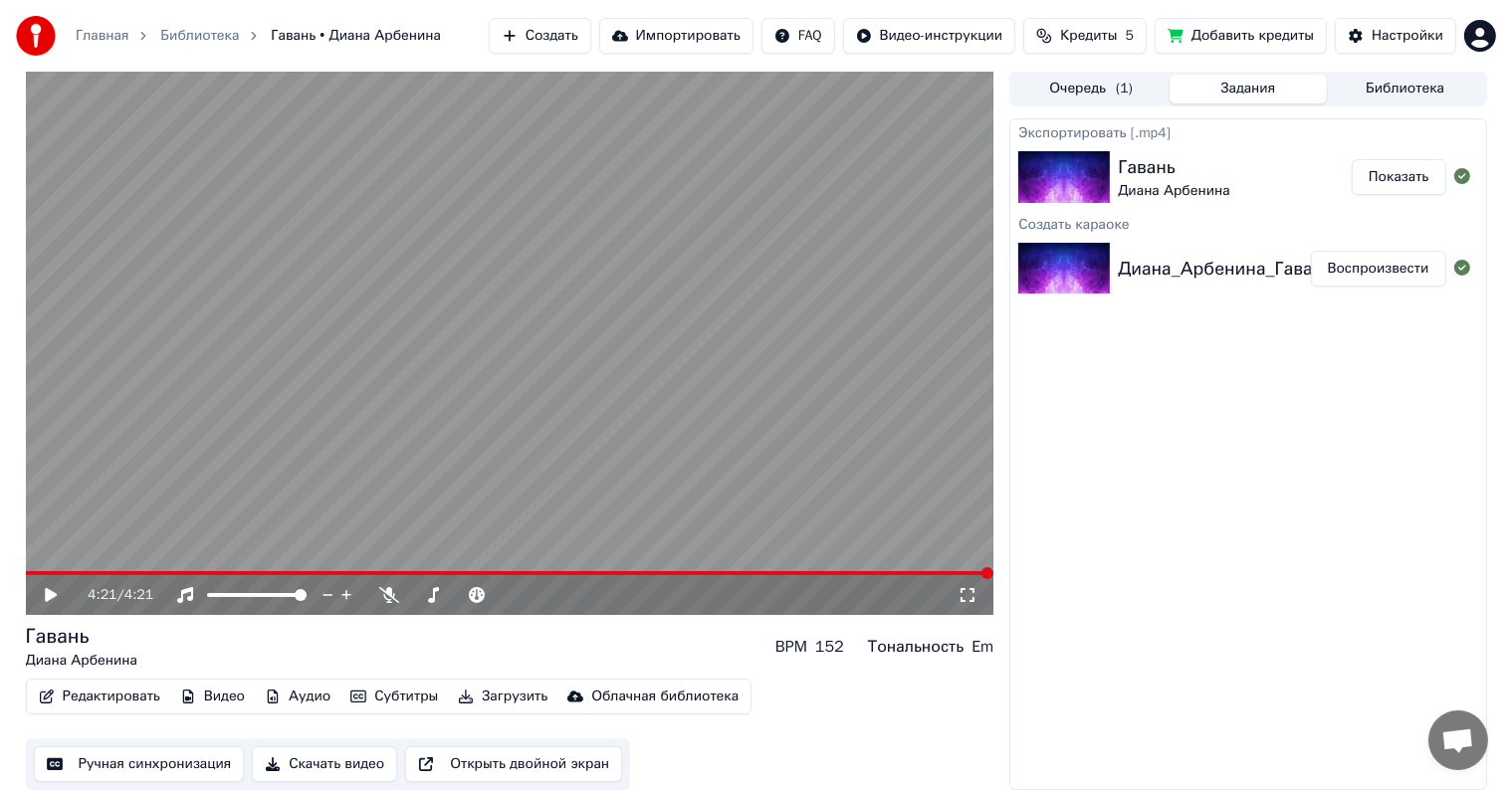 click on "Тональность" at bounding box center (916, 647) 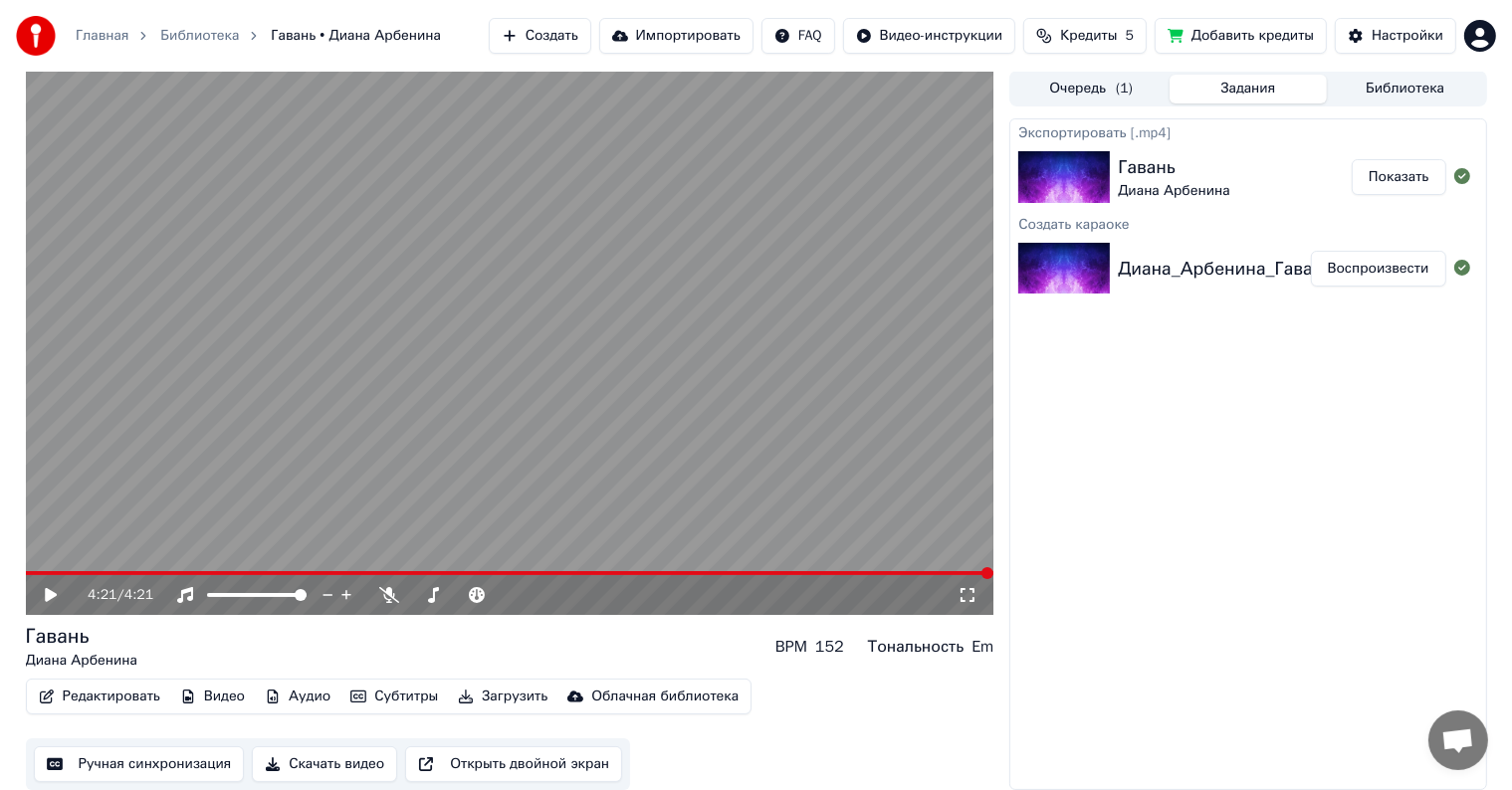 click on "4:21  /  4:21 Гавань Диана Арбенина BPM 152 Тональность Em Редактировать Видео Аудио Субтитры Загрузить Облачная библиотека Ручная синхронизация Скачать видео Открыть двойной экран Очередь ( 1 ) Задания Библиотека Экспортировать [.mp4] Гавань Диана Арбенина По show Создать караоке Диана_Арбенина_Гавань Караоке Воспроизвести" at bounding box center (756, 430) 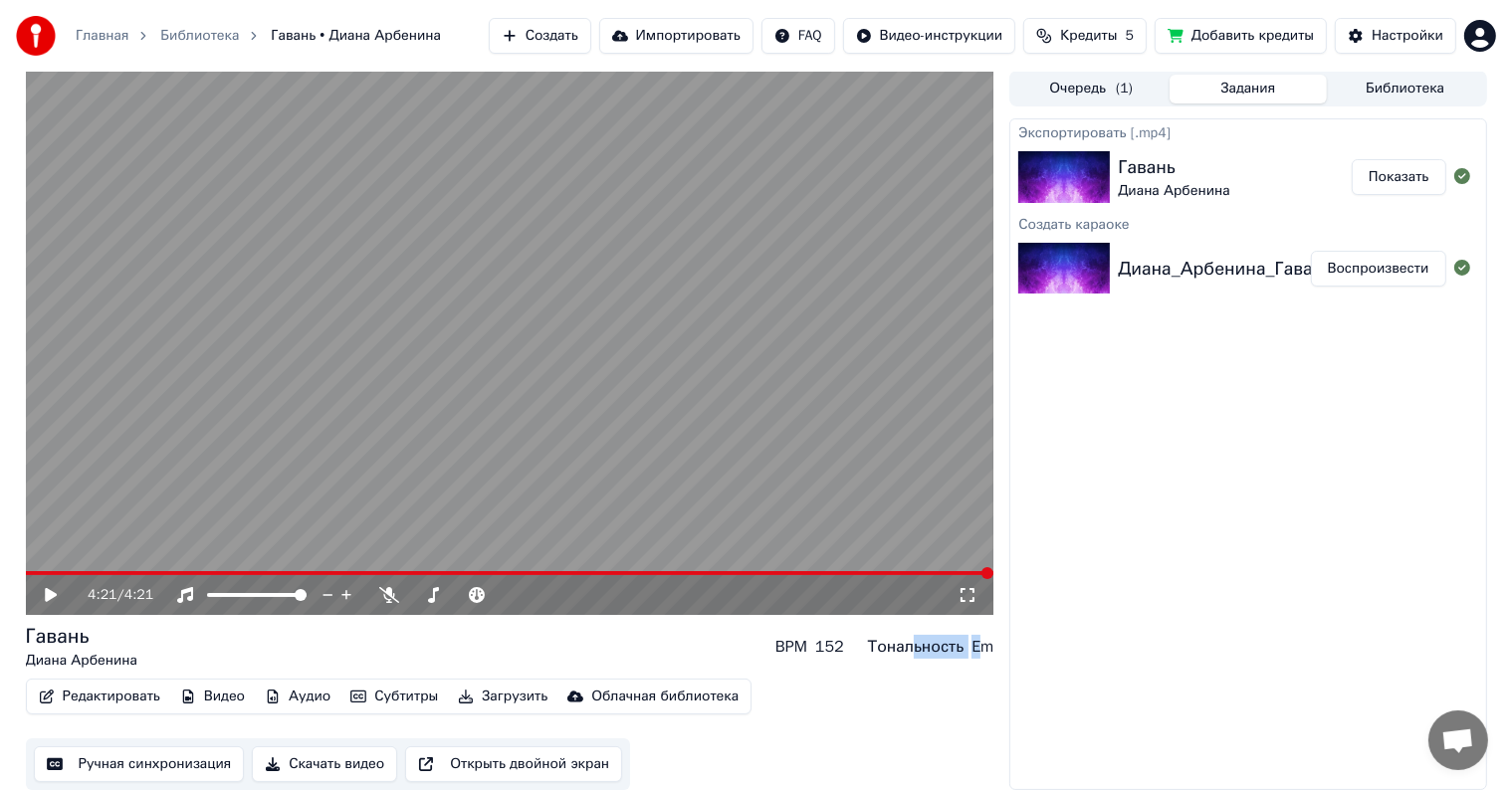 drag, startPoint x: 956, startPoint y: 665, endPoint x: 916, endPoint y: 670, distance: 40.311289 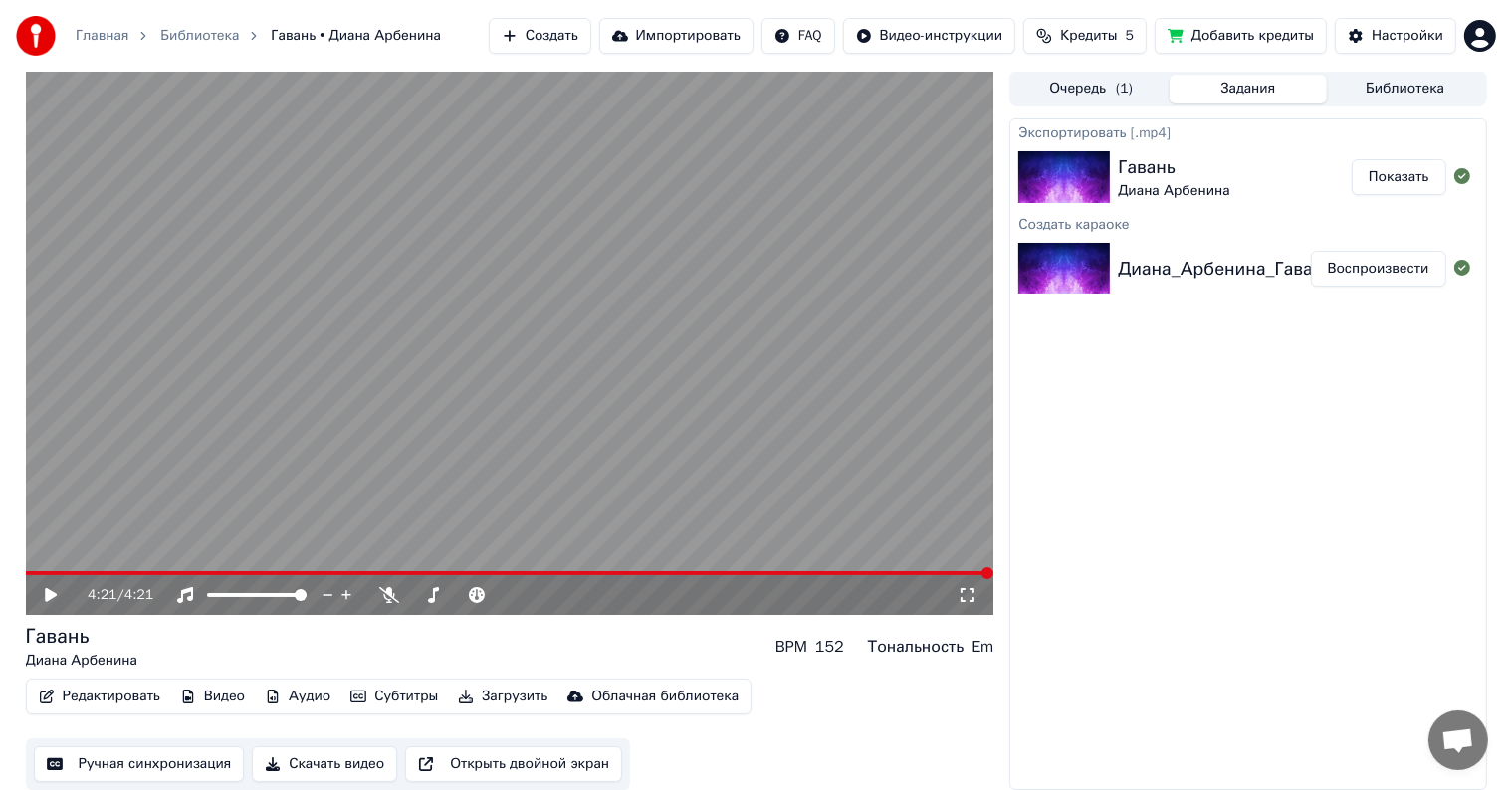 click on "Редактировать Видео Аудио Субтитры Загрузить Облачная библиотека Ручная синхронизация Скачать видео Открыть двойной экран" at bounding box center (510, 734) 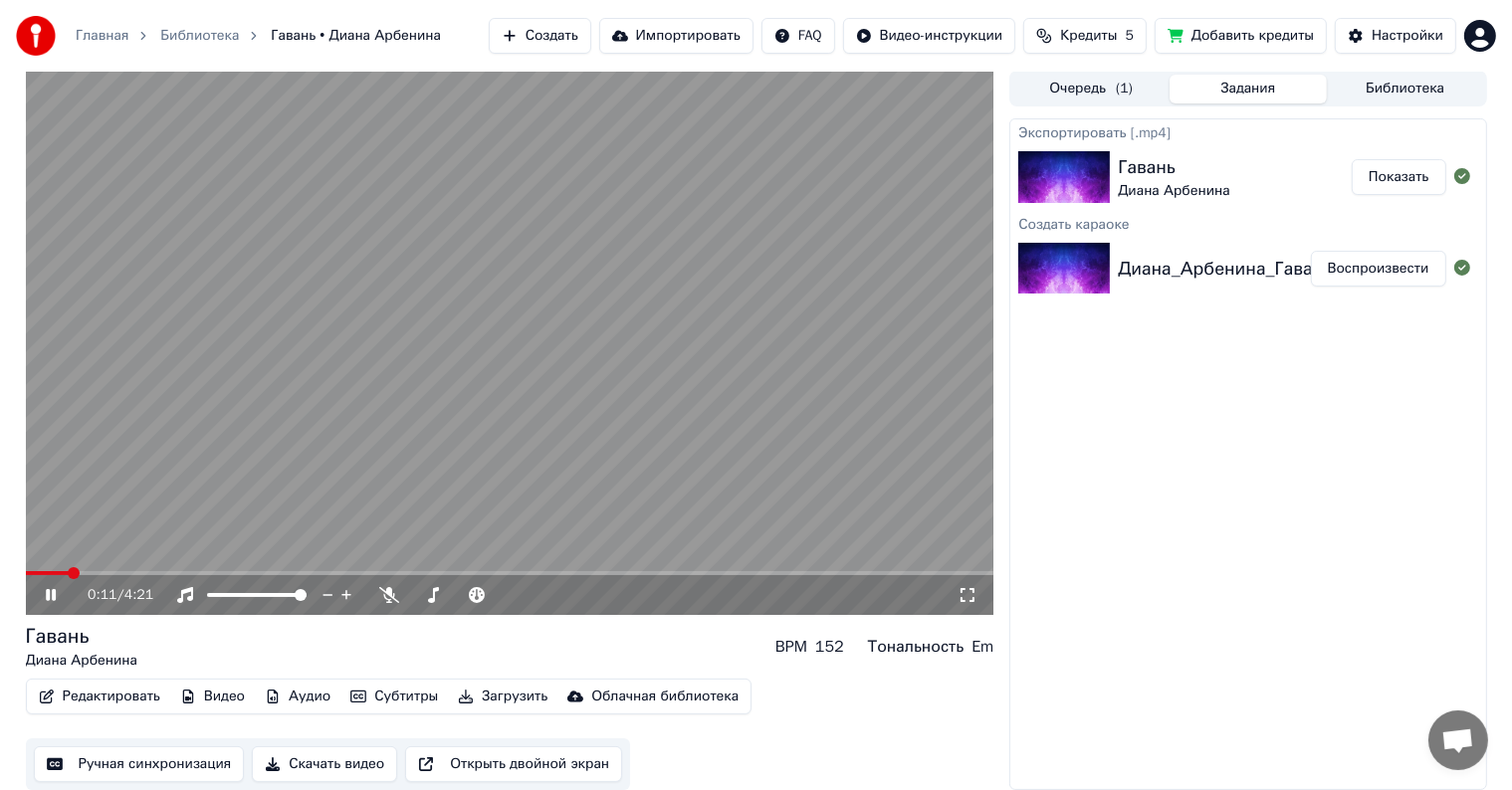 click on "Редактировать Видео Аудио Субтитры Загрузить Облачная библиотека Ручная синхронизация Скачать видео Открыть двойной экран" at bounding box center (510, 734) 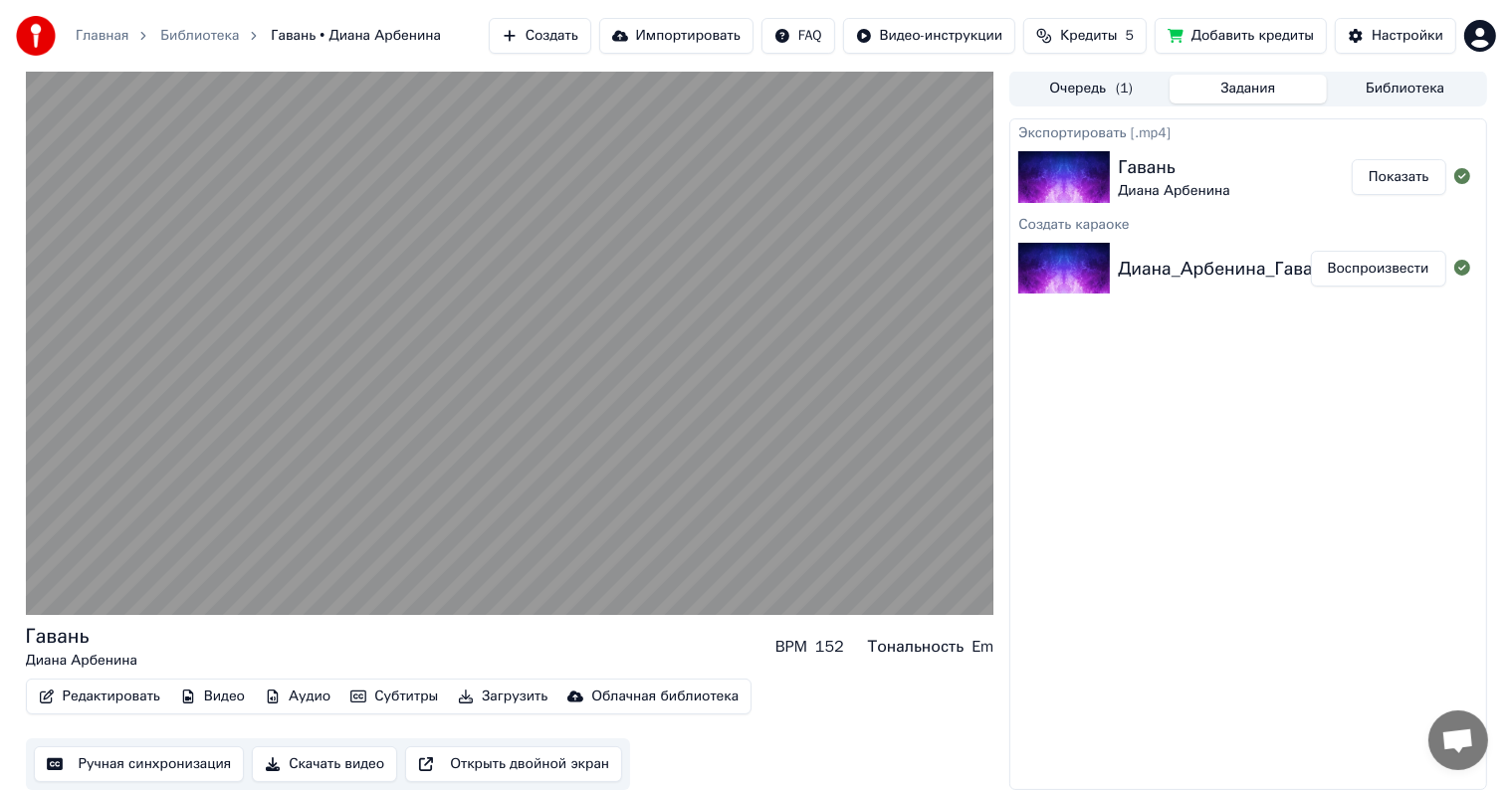 click on "Кредиты" at bounding box center (1088, 36) 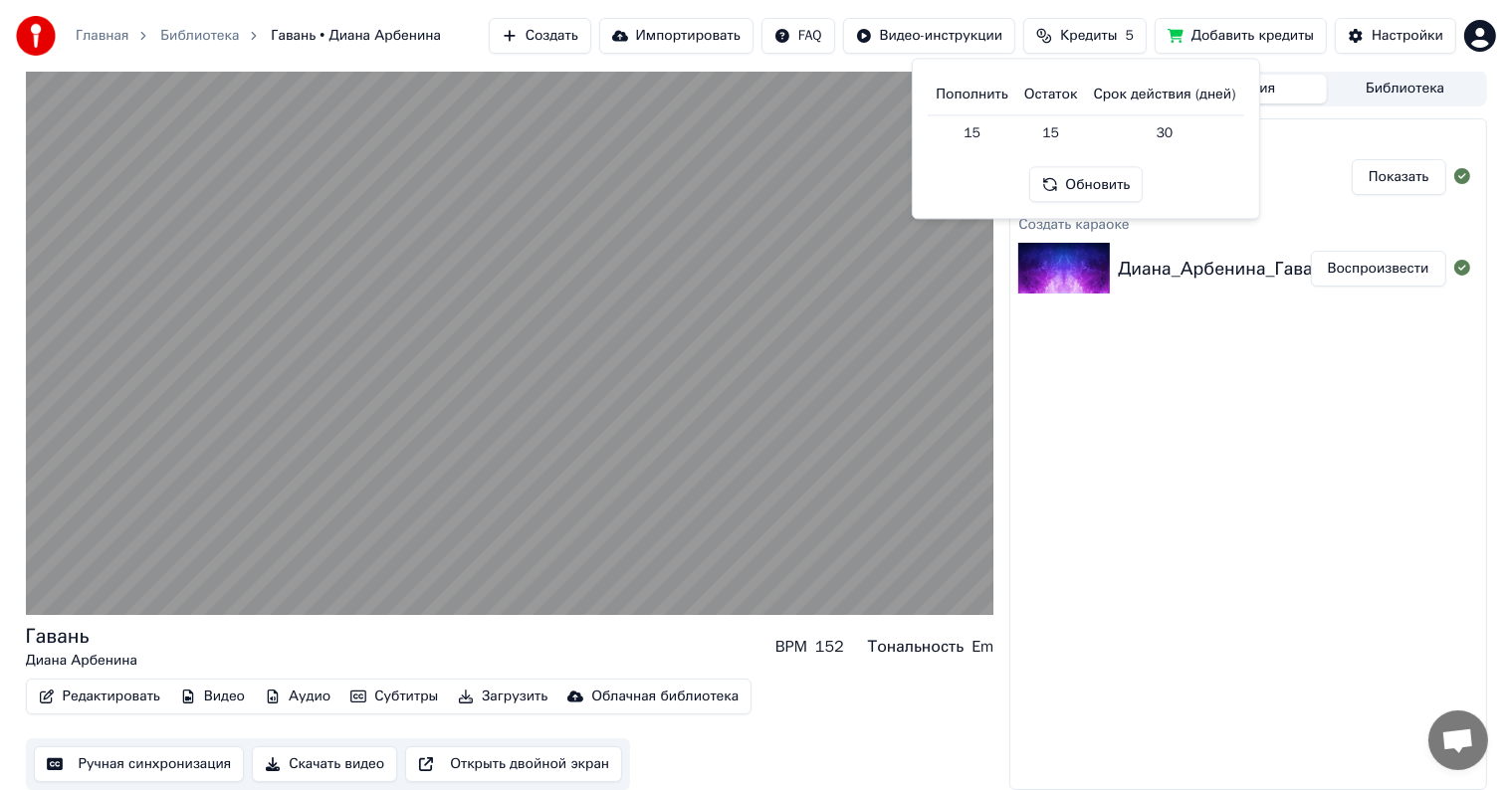 click on "Обновить" at bounding box center (1086, 185) 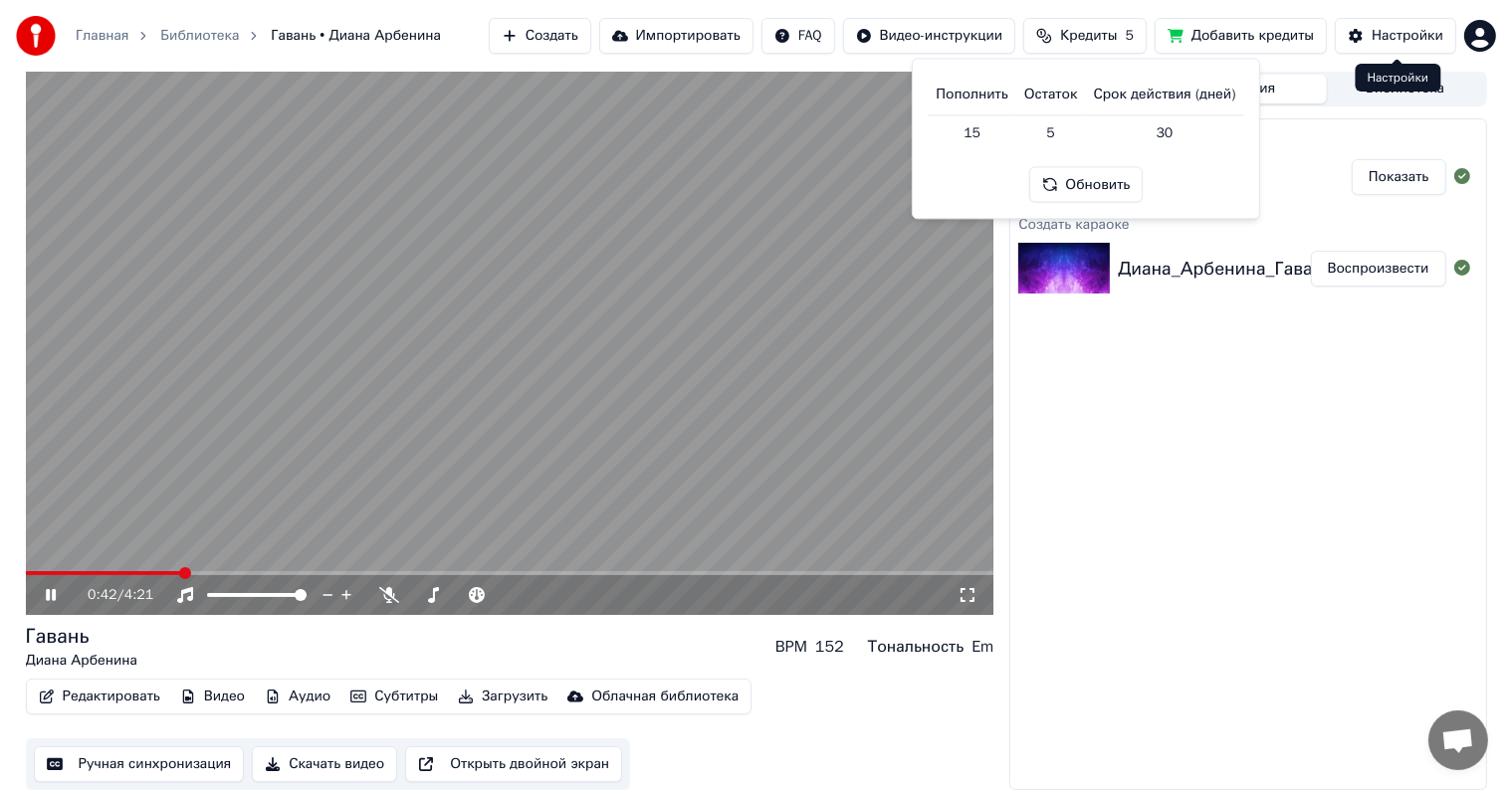 click on "Настройки" at bounding box center [1407, 36] 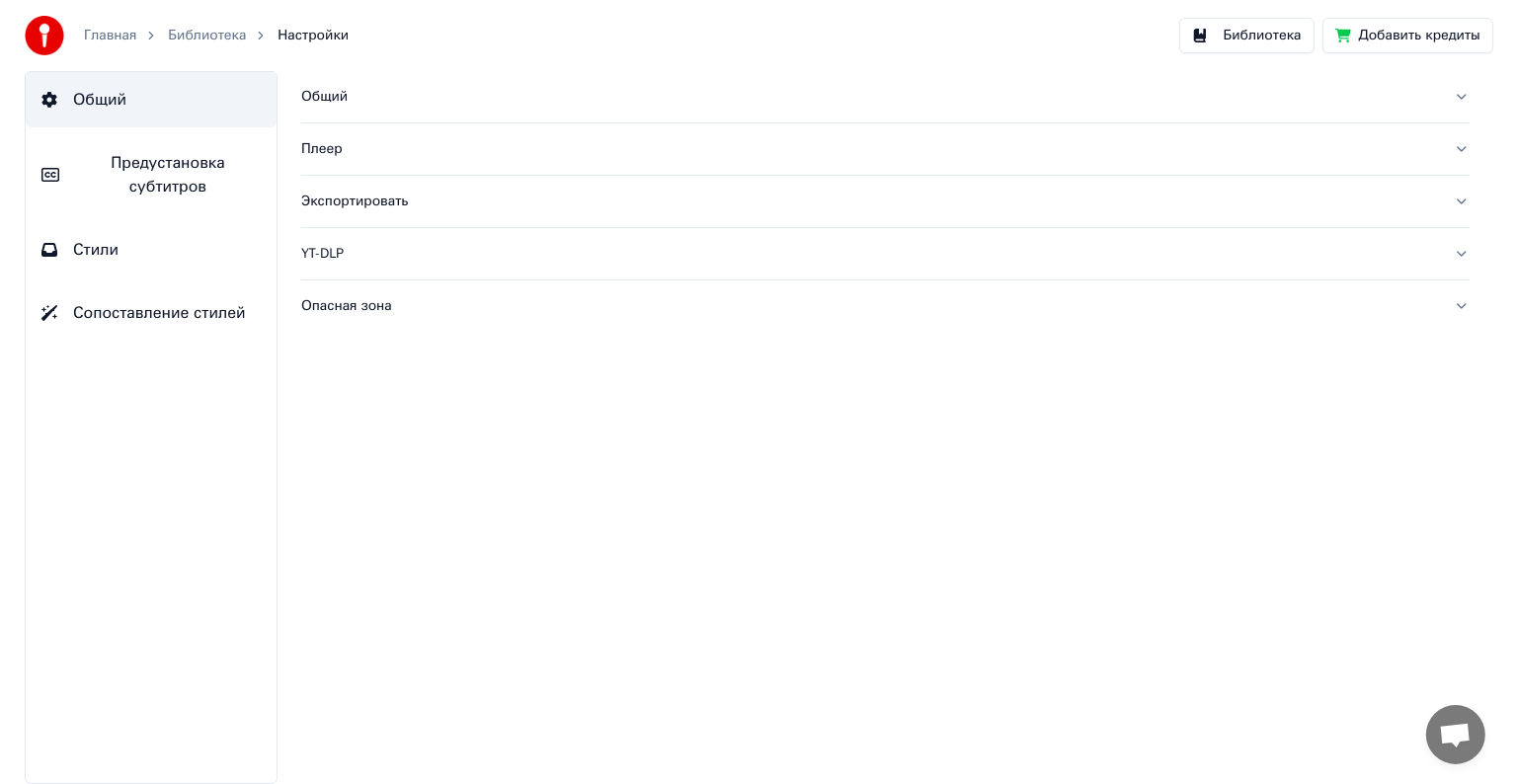 scroll, scrollTop: 0, scrollLeft: 0, axis: both 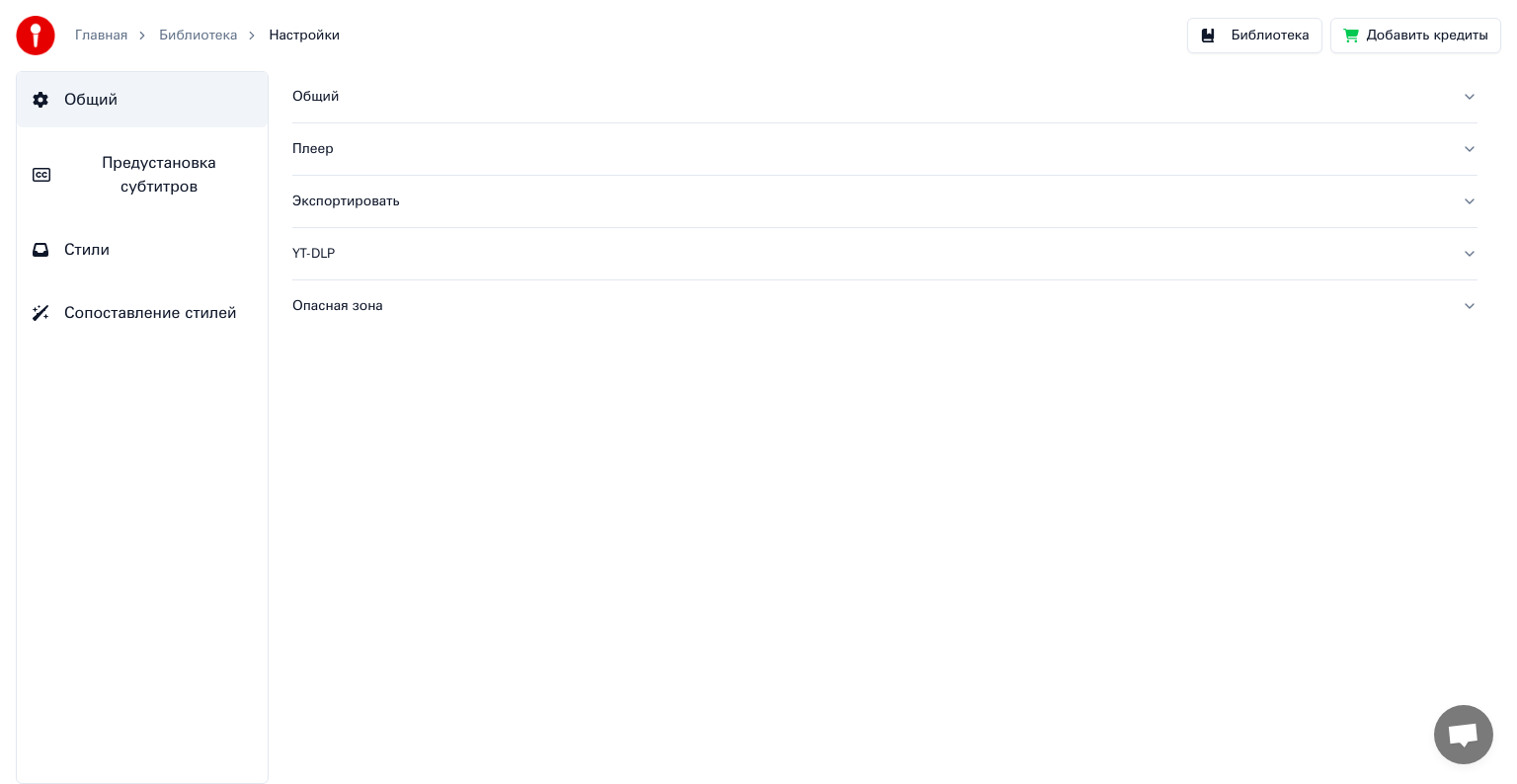 click on "Опасная зона" at bounding box center (869, 306) 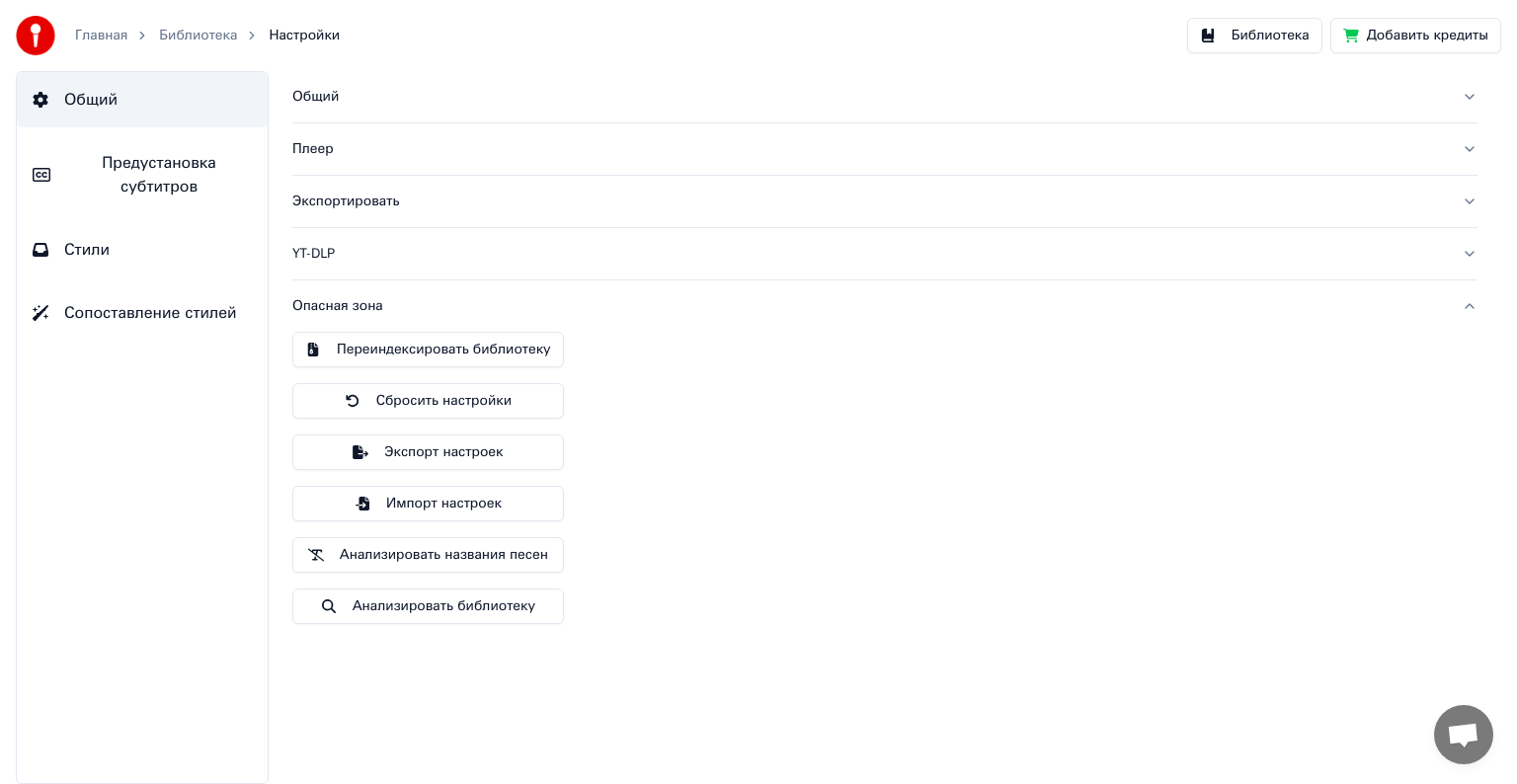 click on "Опасная зона" at bounding box center [869, 306] 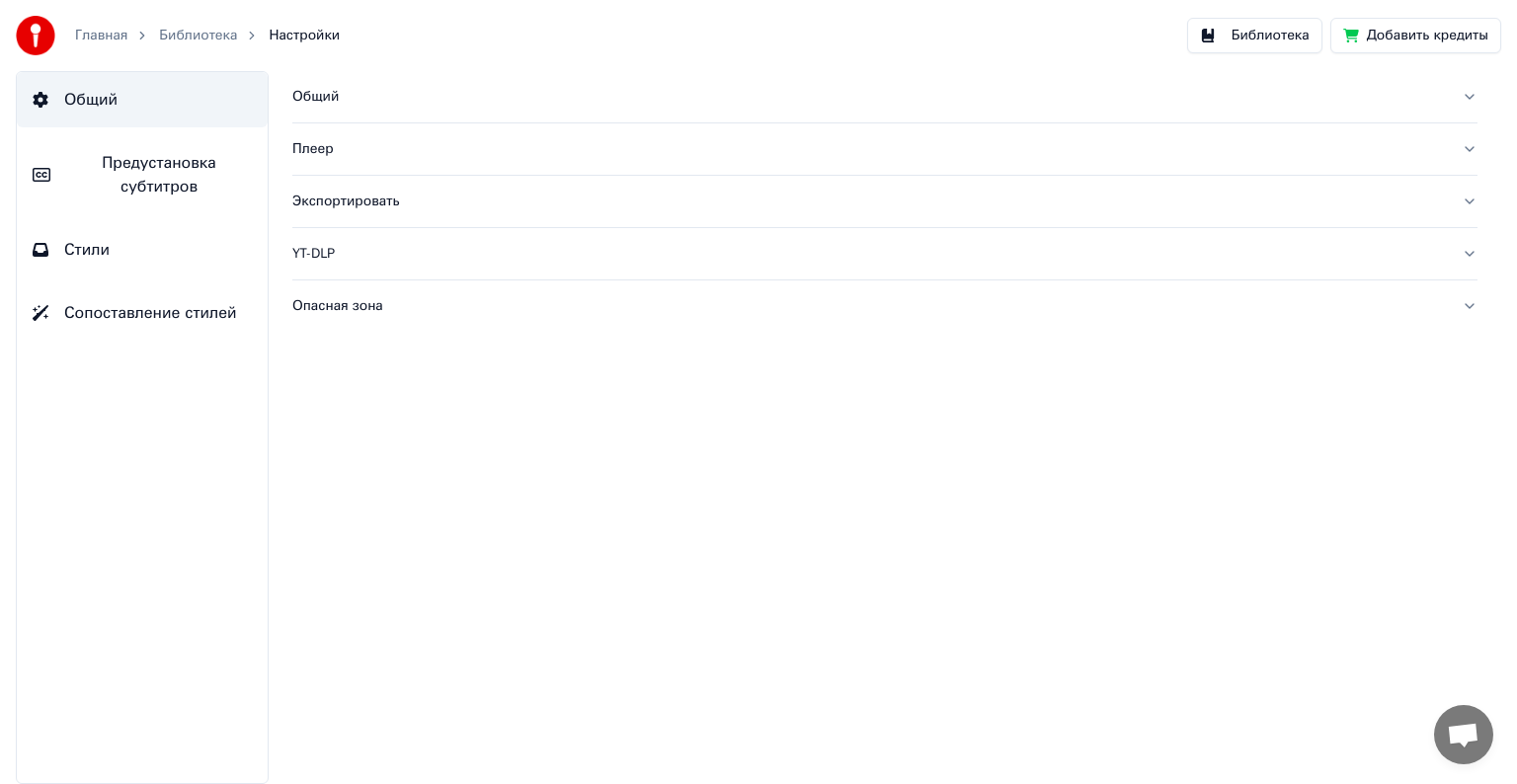 click on "Предустановка субтитров" at bounding box center [159, 175] 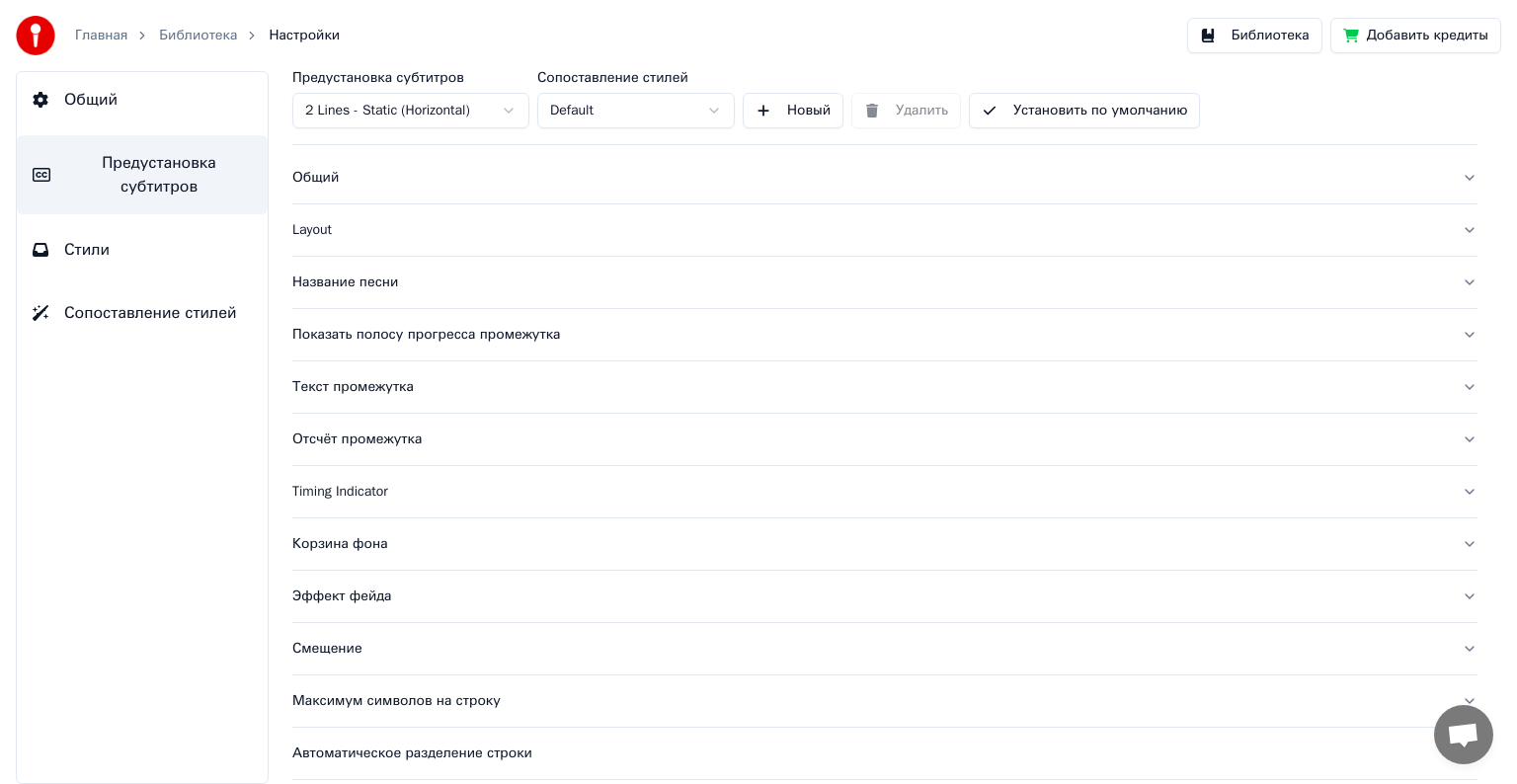 scroll, scrollTop: 0, scrollLeft: 0, axis: both 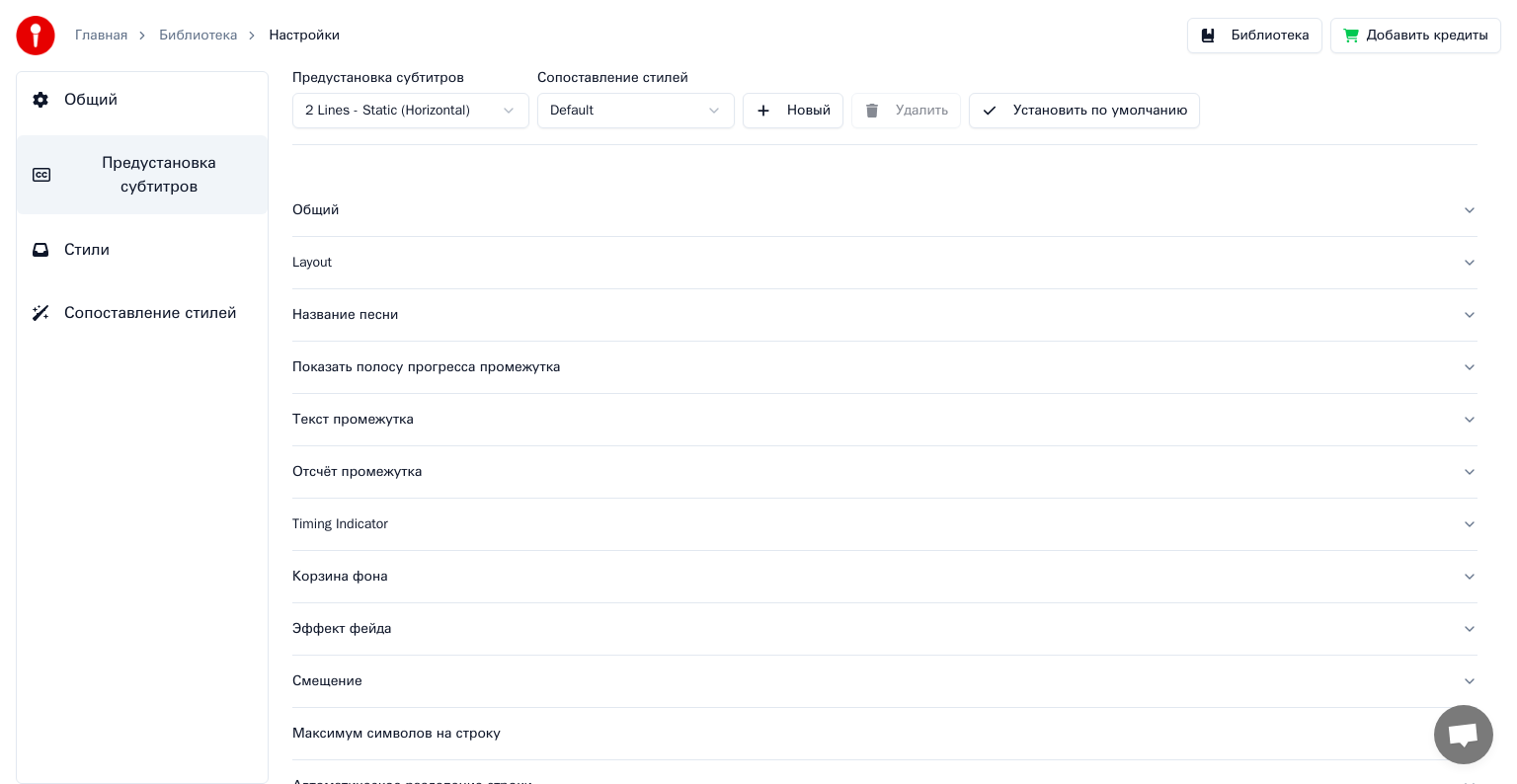 click on "Общий" at bounding box center [91, 100] 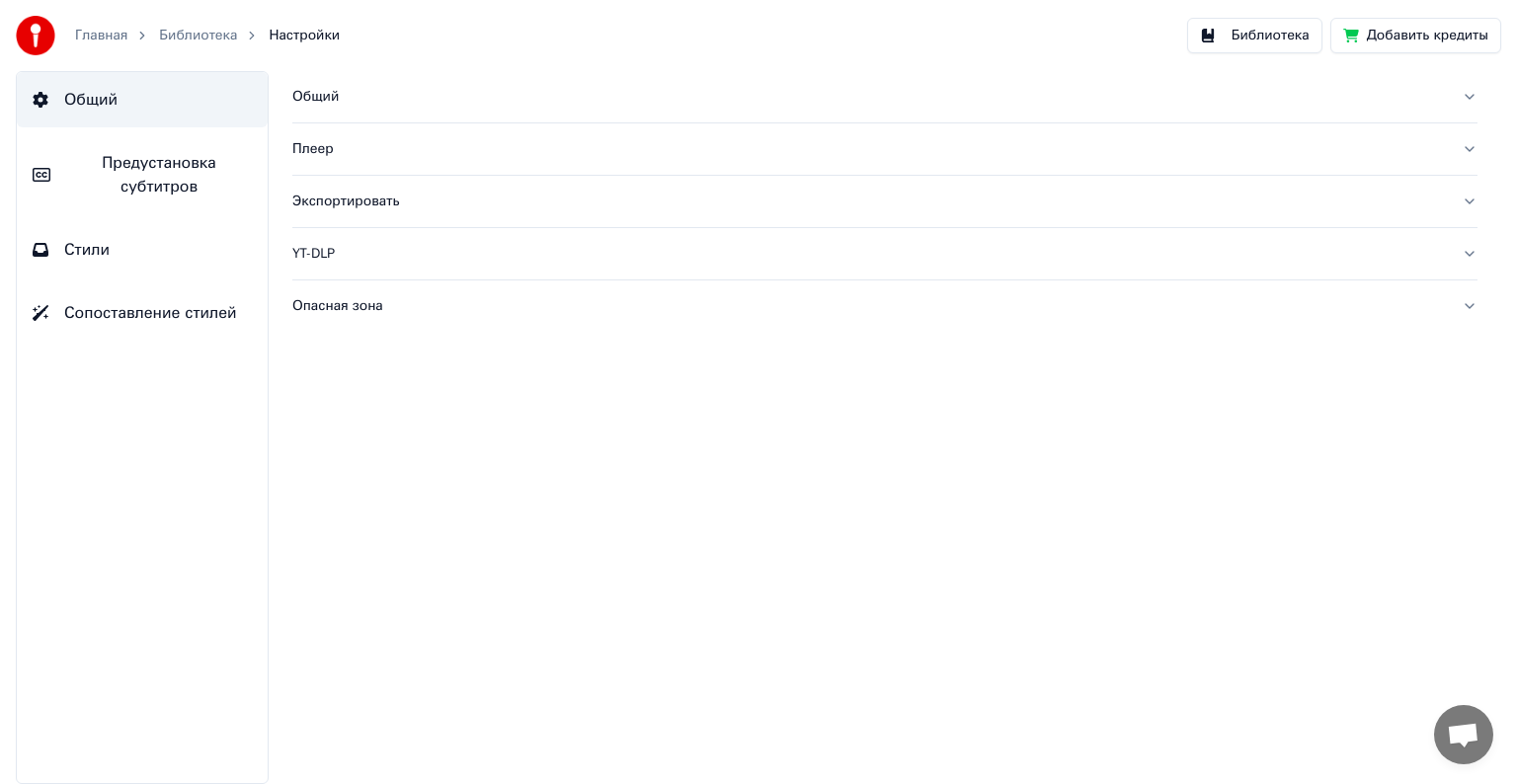 click on "YT-DLP" at bounding box center [869, 254] 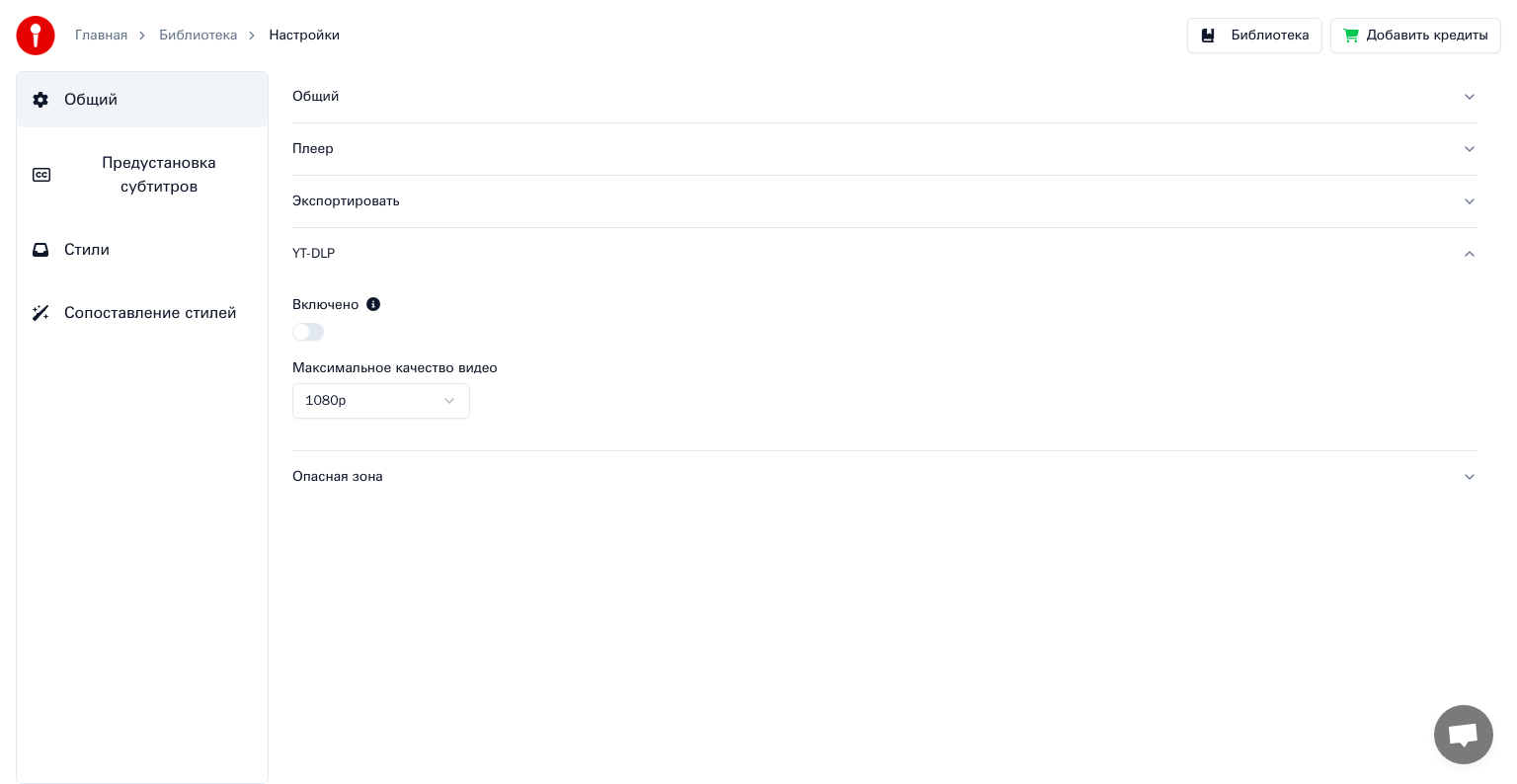 click at bounding box center (885, 334) 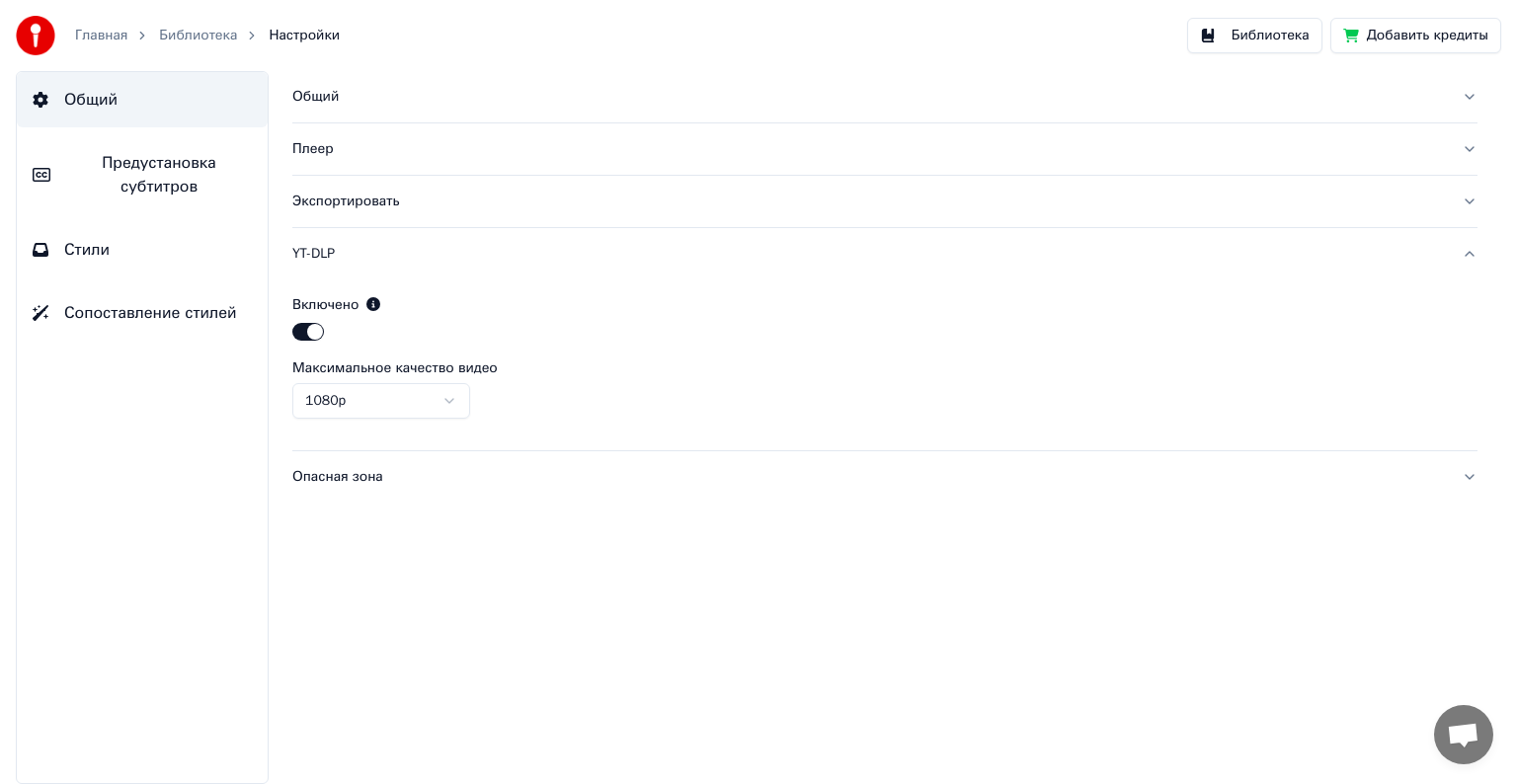 click on "Главная Библиотека Настройки Библиотека Добавить кредиты Общий Предустановка субтитров Стили Сопоставление стилей Общий Плеер Экспортировать YT-DLP Включено Максимальное качество видео 1080p Опасная зона" at bounding box center (758, 392) 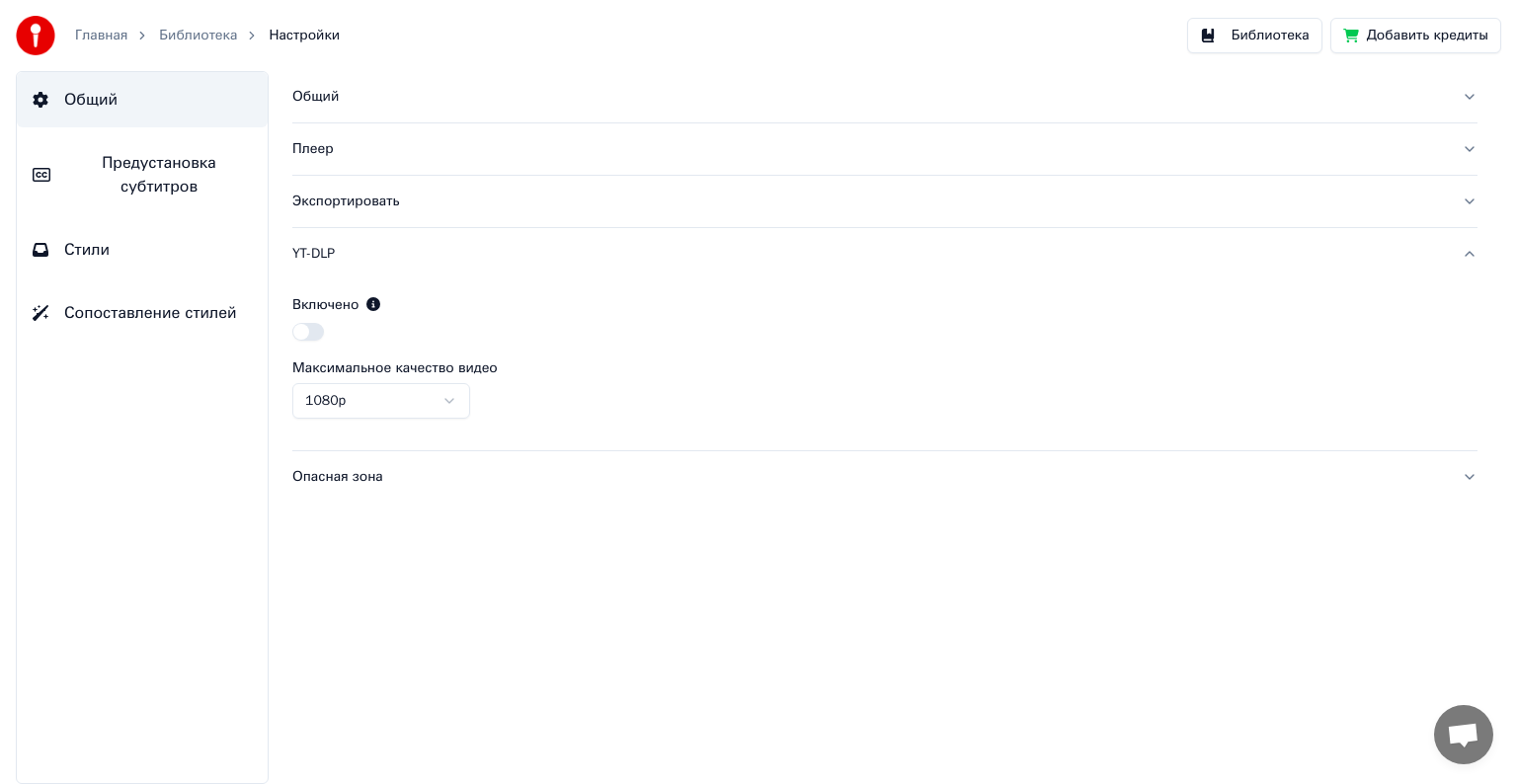 click on "Плеер" at bounding box center (869, 149) 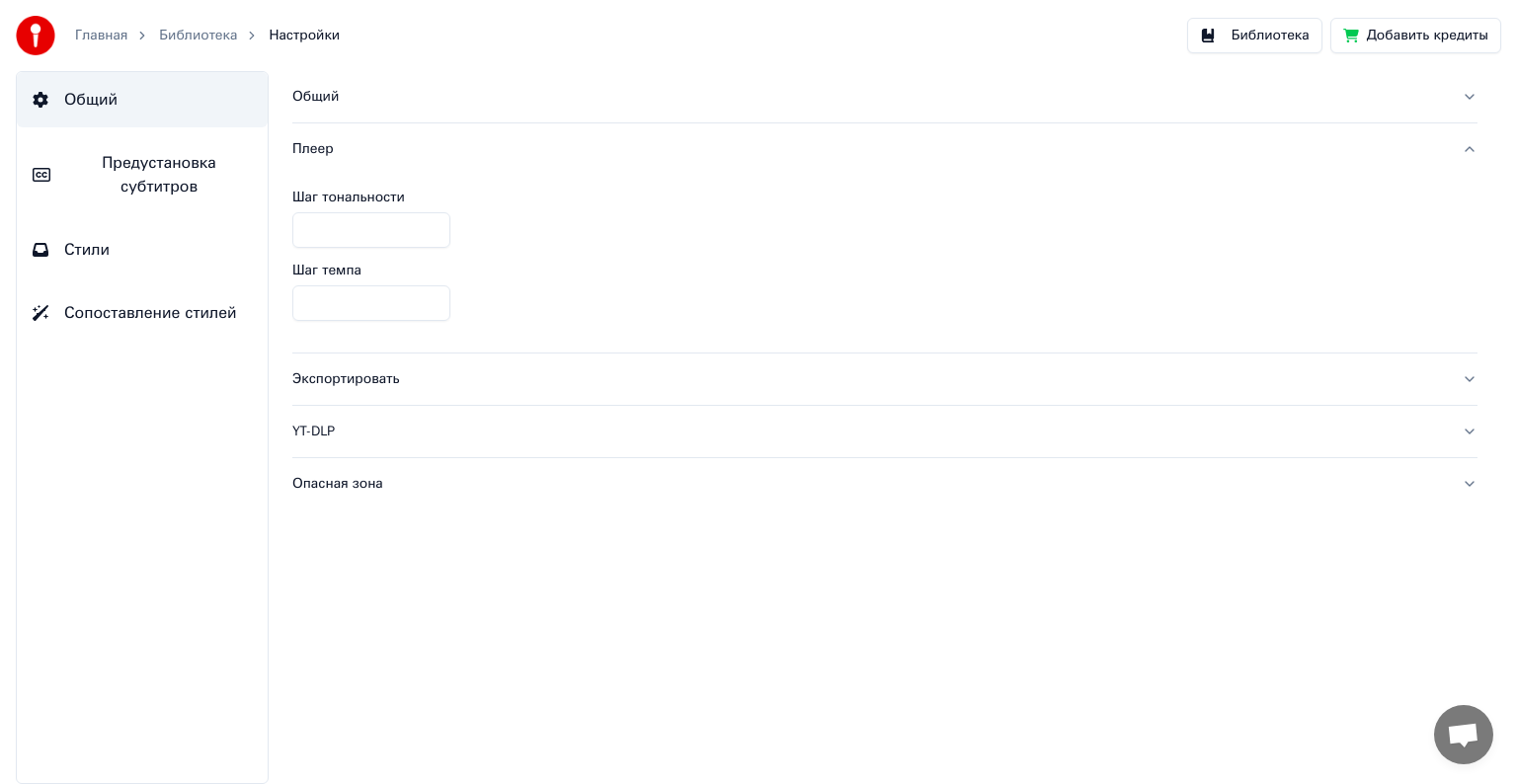 click on "Общий" at bounding box center [885, 97] 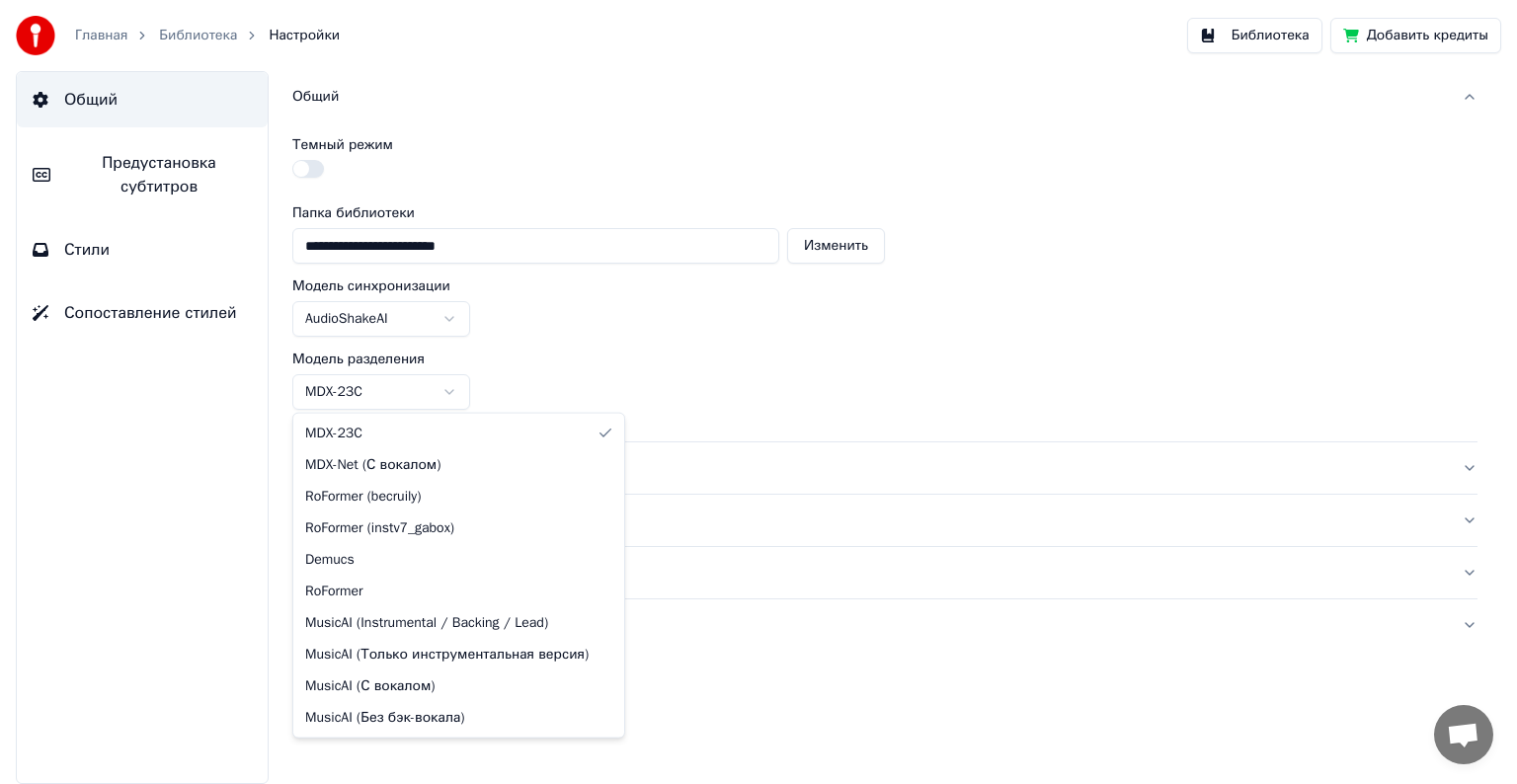 click on "**********" at bounding box center (758, 392) 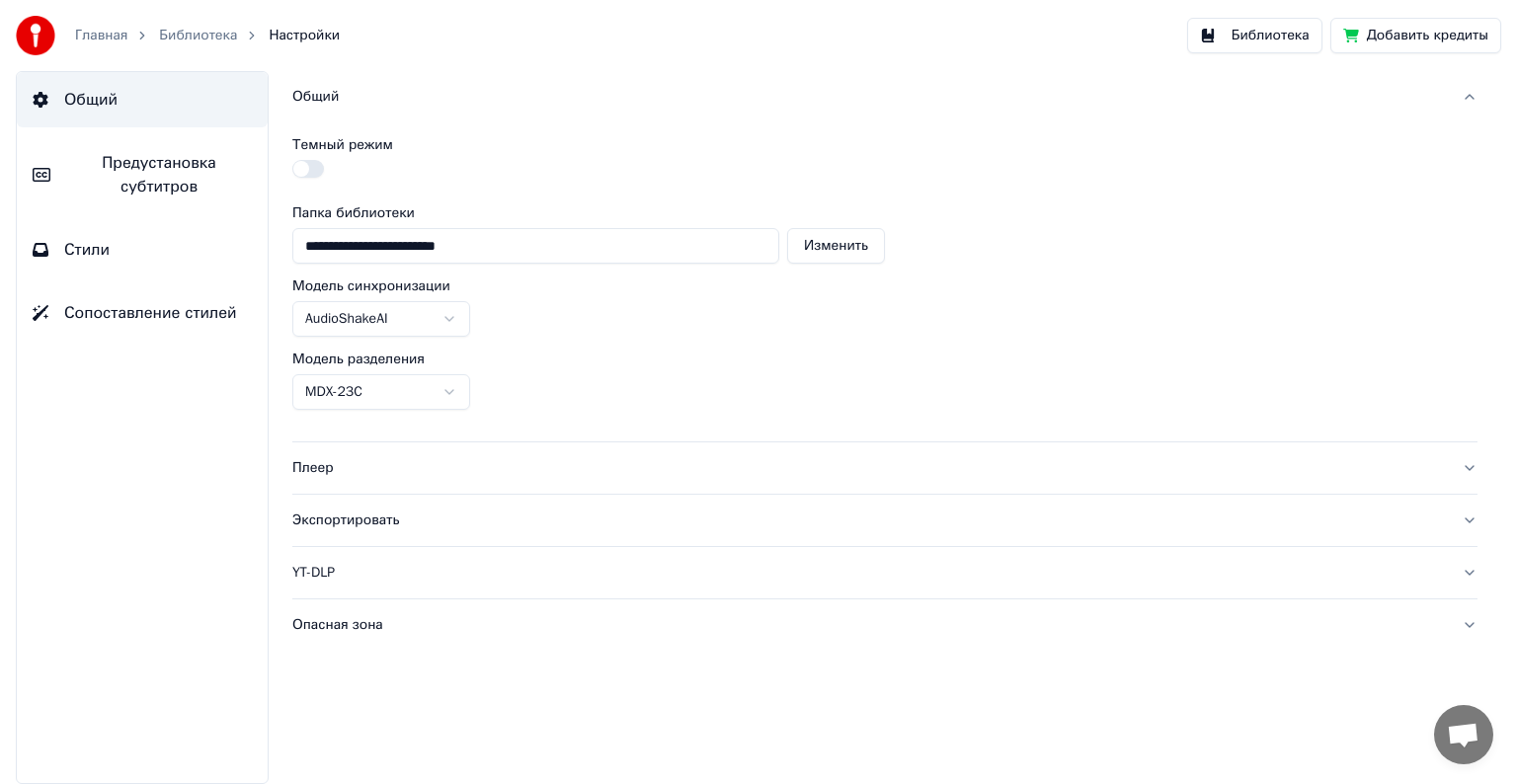 click on "Сопоставление стилей" at bounding box center [142, 313] 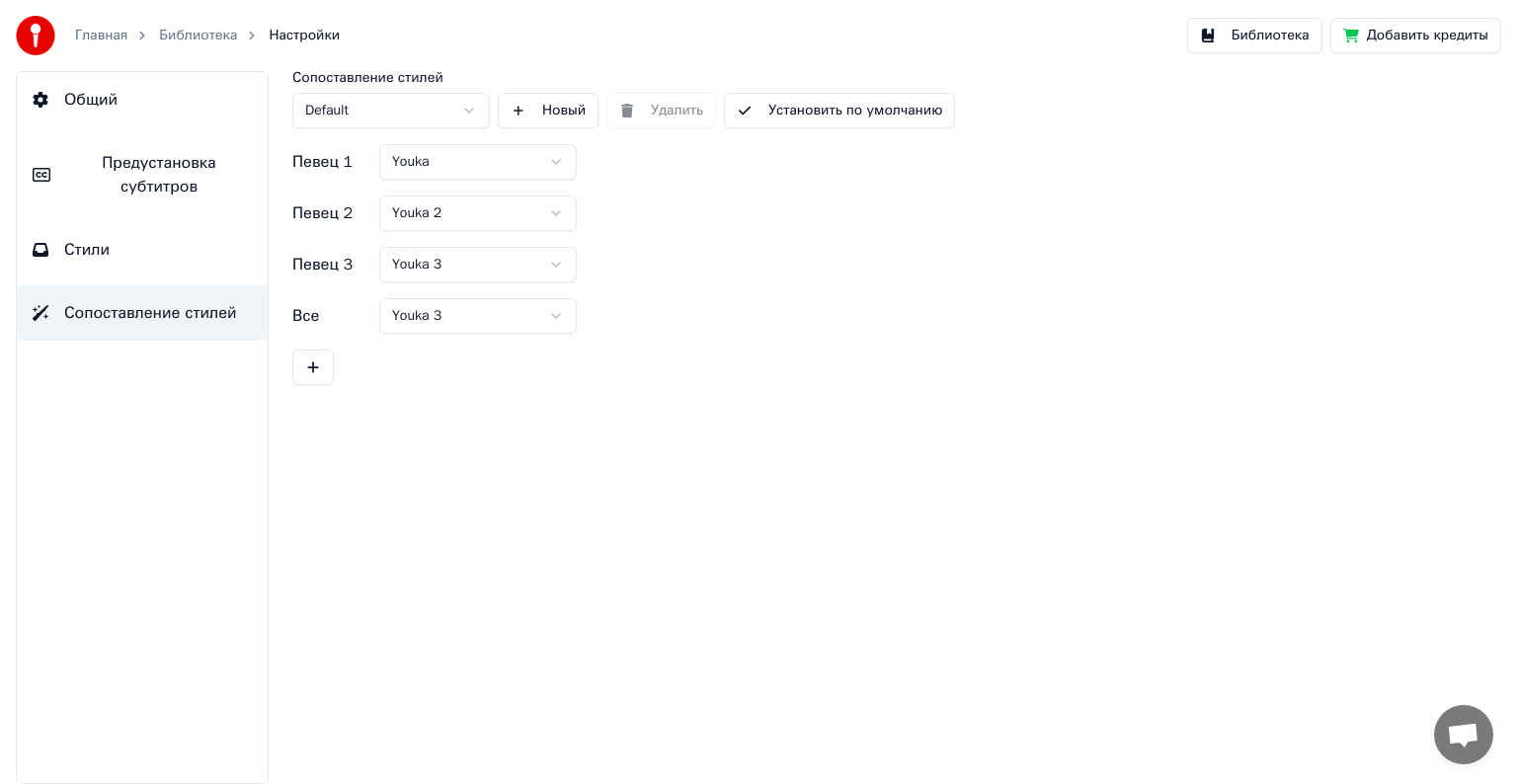 click on "Стили" at bounding box center [87, 250] 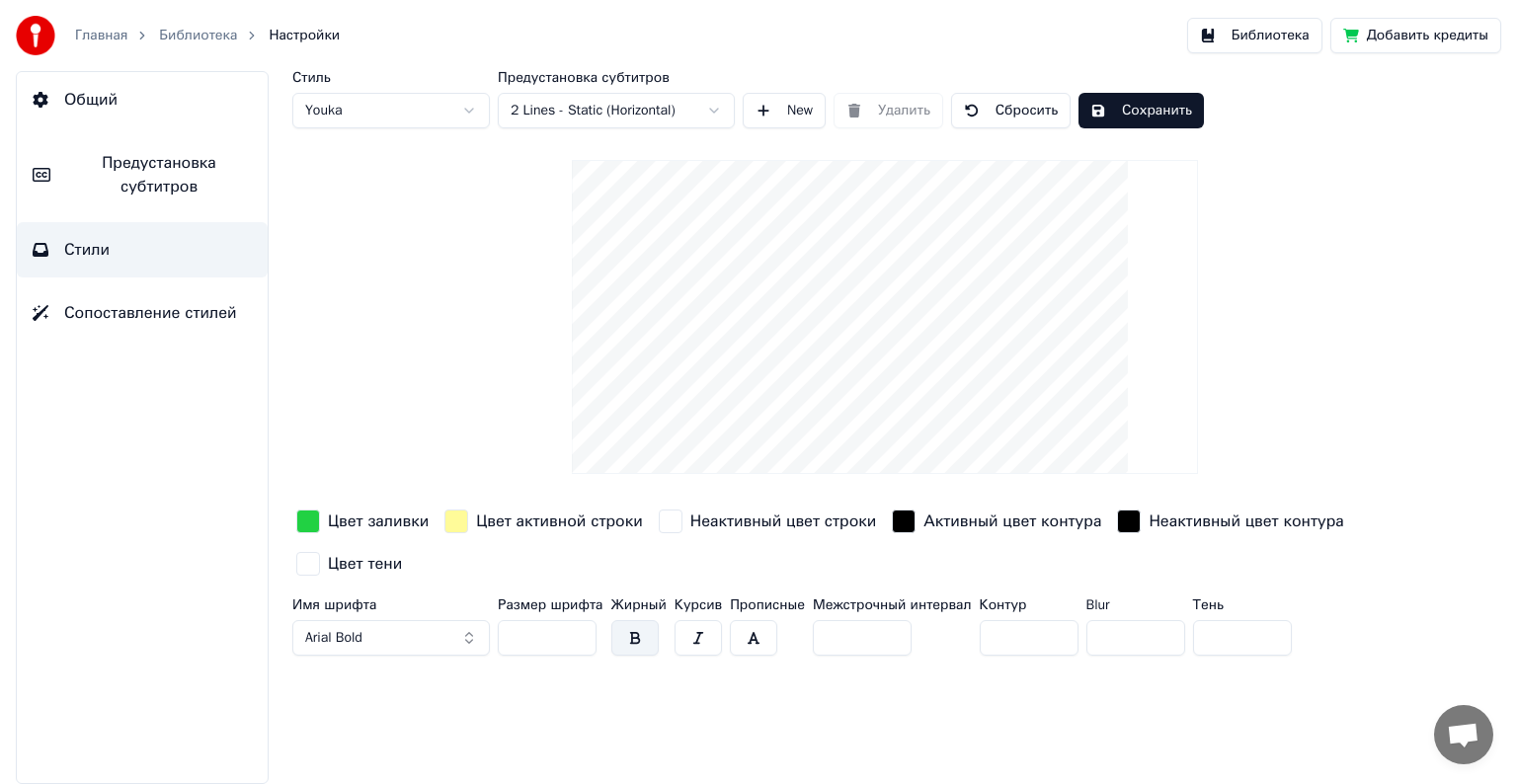 click on "Общий" at bounding box center [142, 100] 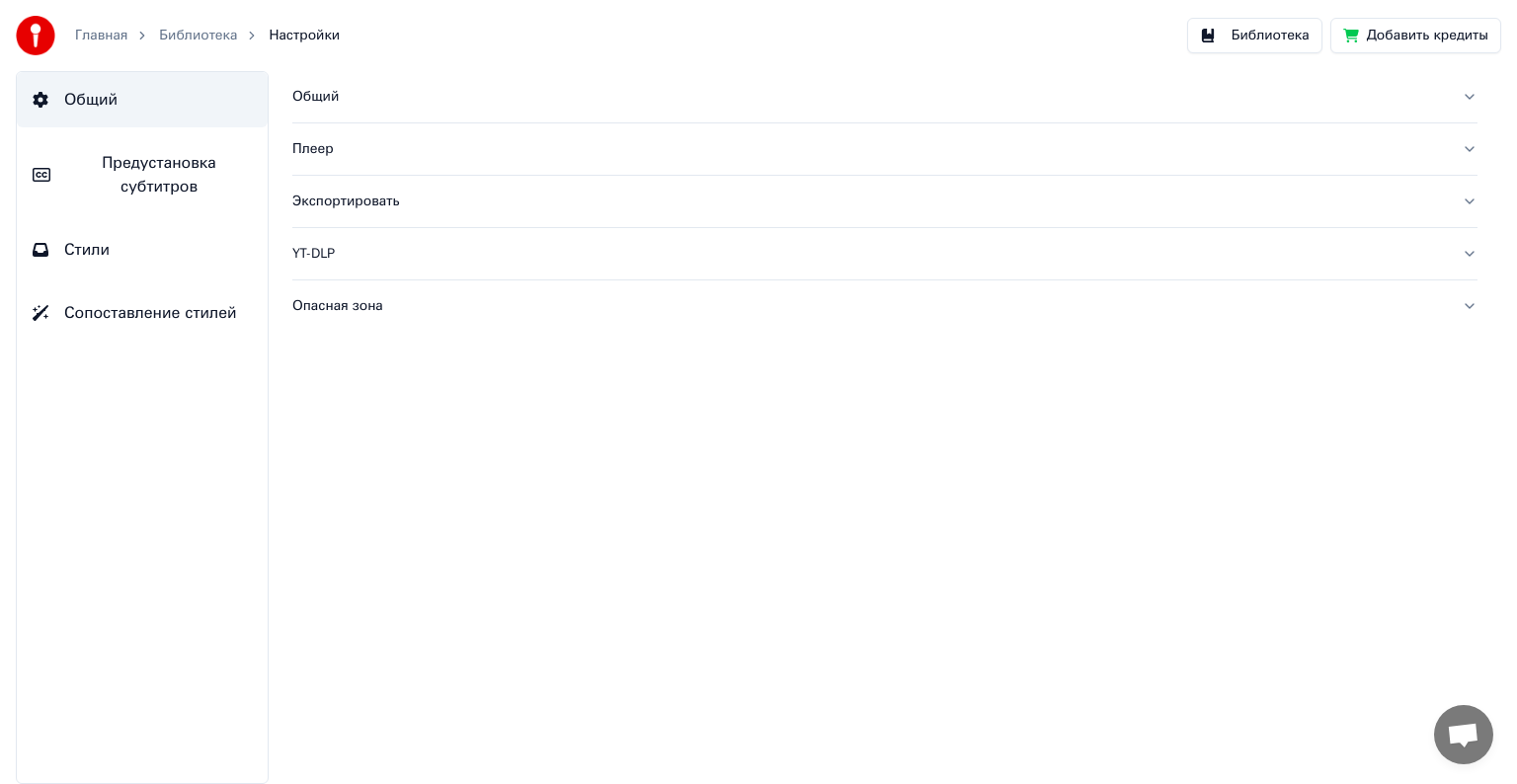 click on "Добавить кредиты" at bounding box center (1415, 36) 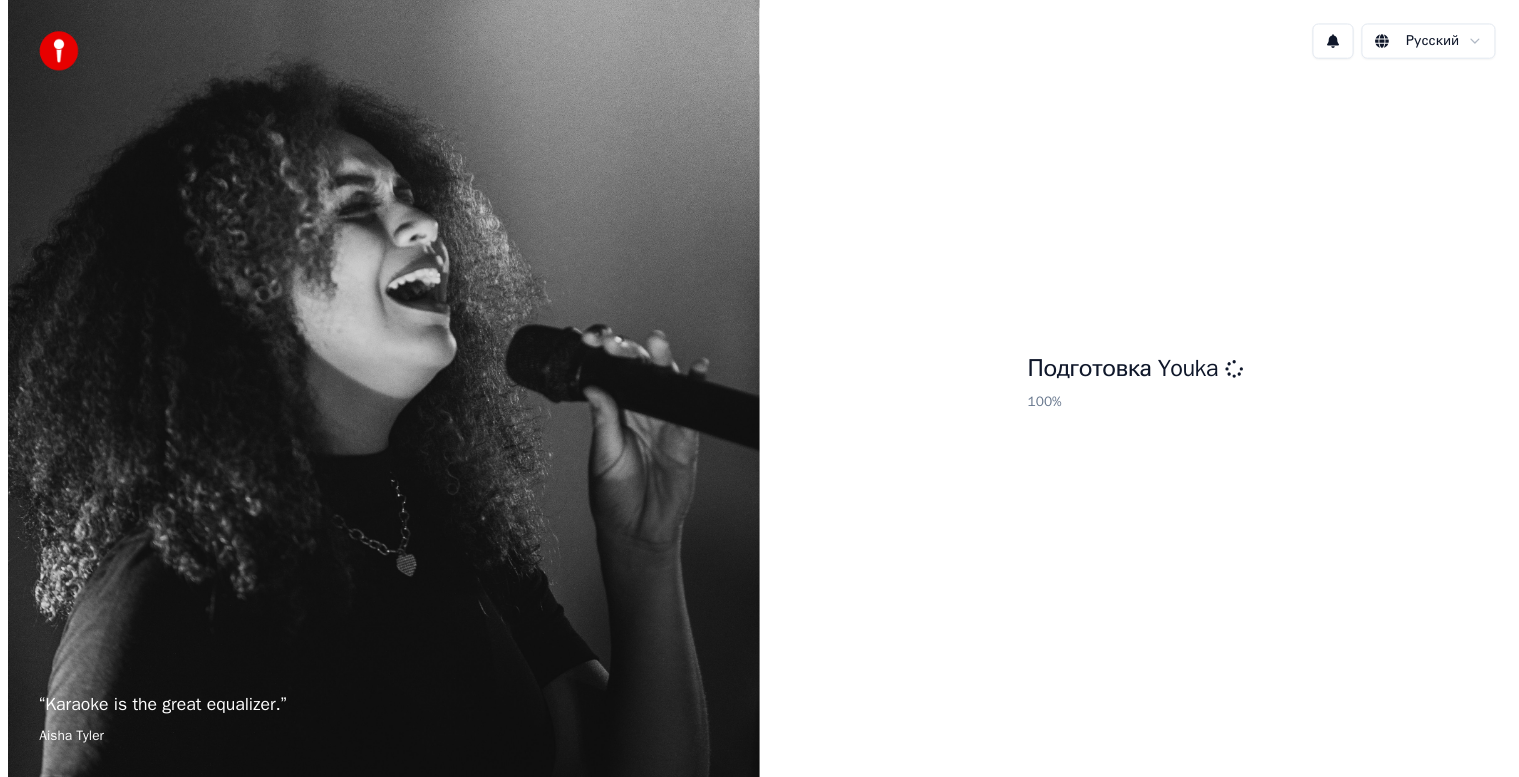 scroll, scrollTop: 0, scrollLeft: 0, axis: both 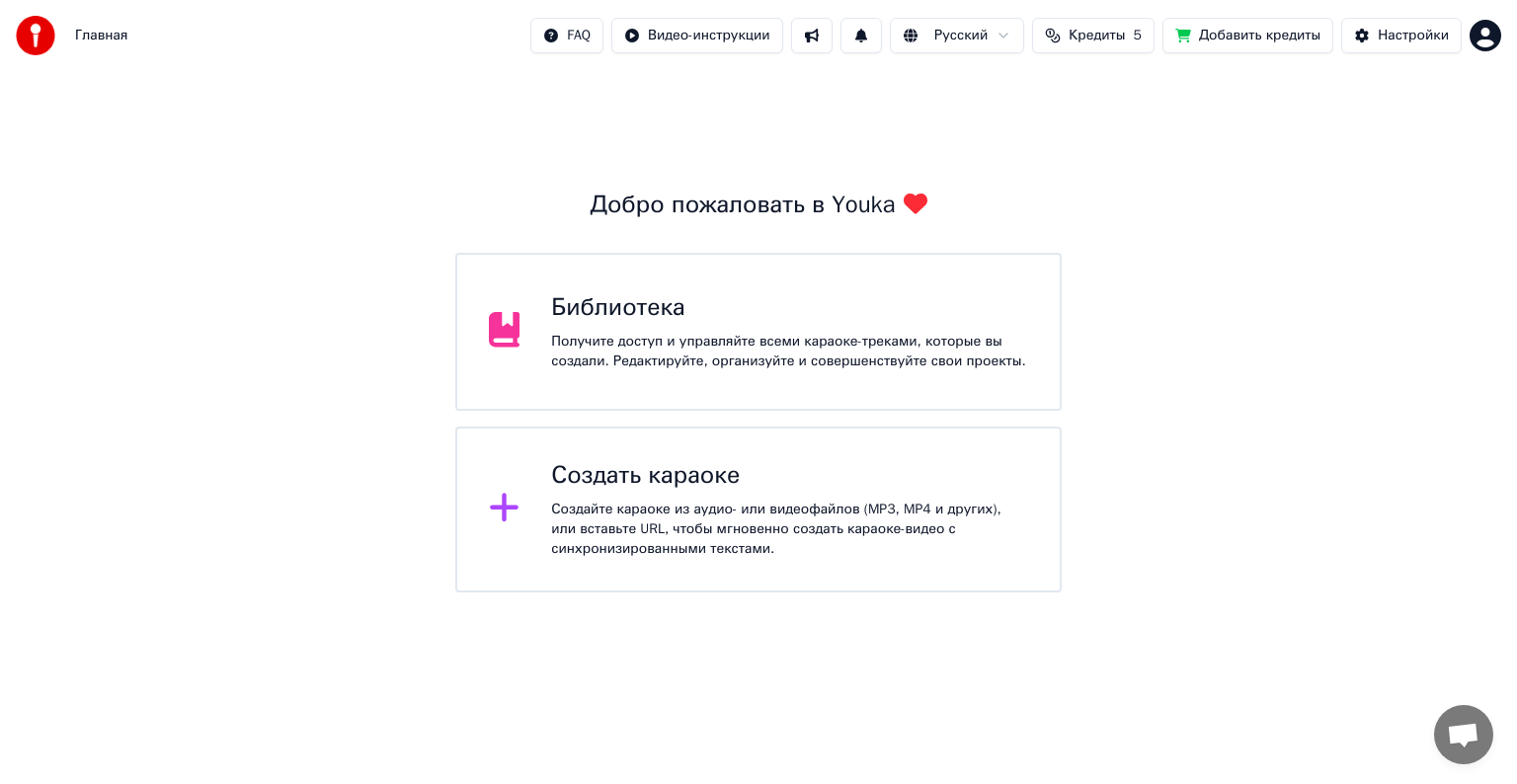 click on "Получите доступ и управляйте всеми караоке-треками, которые вы создали. Редактируйте, организуйте и совершенствуйте свои проекты." at bounding box center (789, 352) 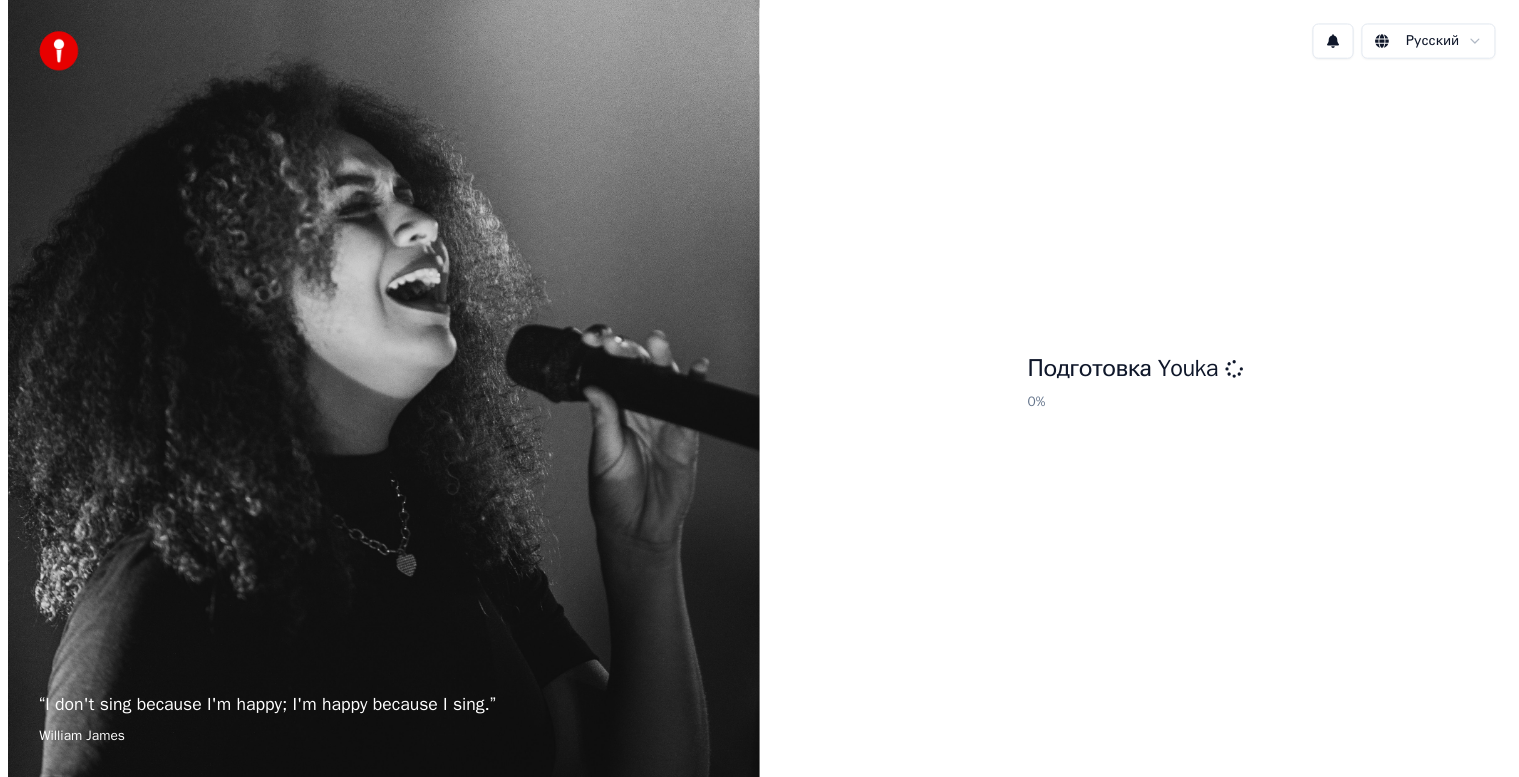scroll, scrollTop: 0, scrollLeft: 0, axis: both 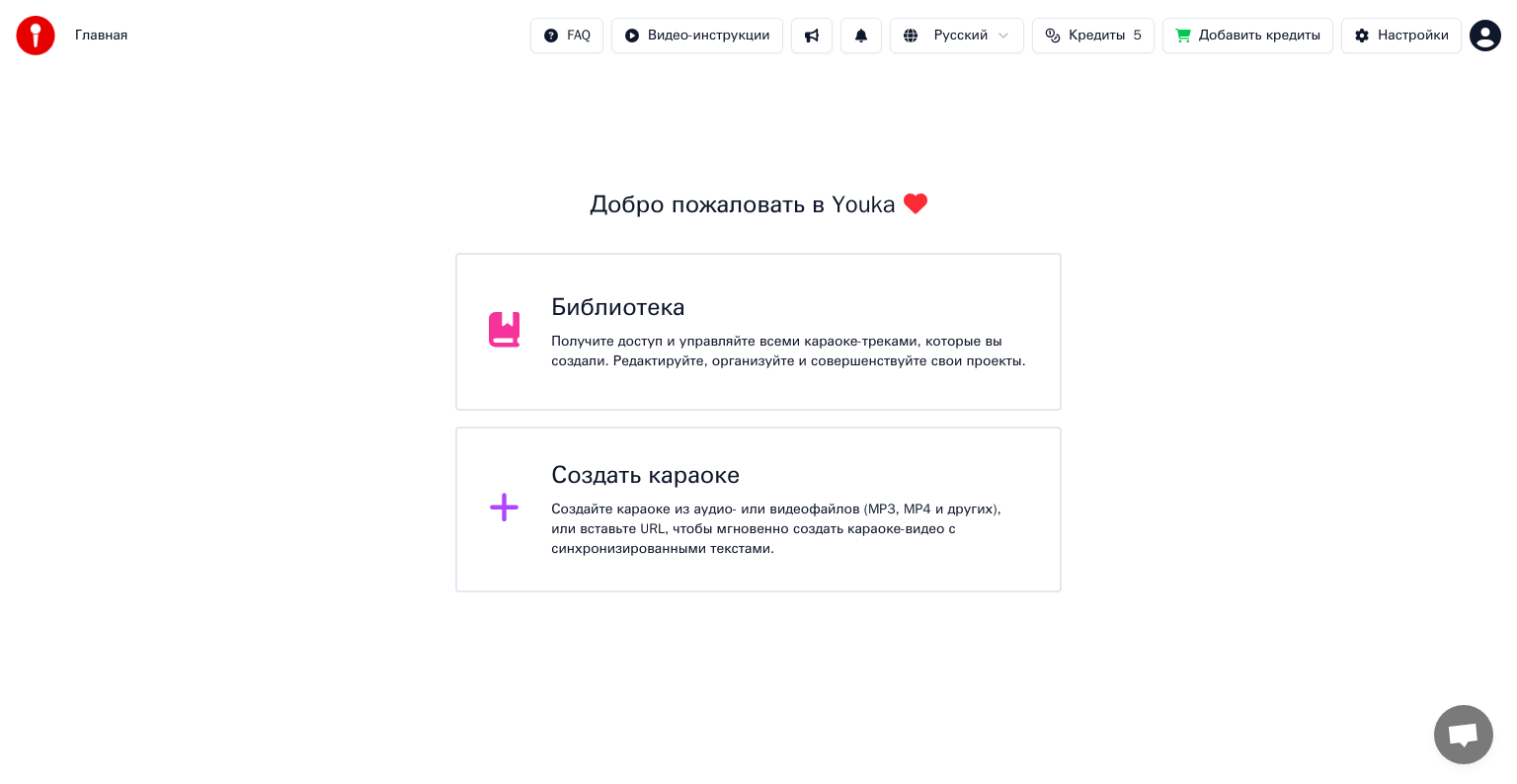 click on "Получите доступ и управляйте всеми караоке-треками, которые вы создали. Редактируйте, организуйте и совершенствуйте свои проекты." at bounding box center [789, 352] 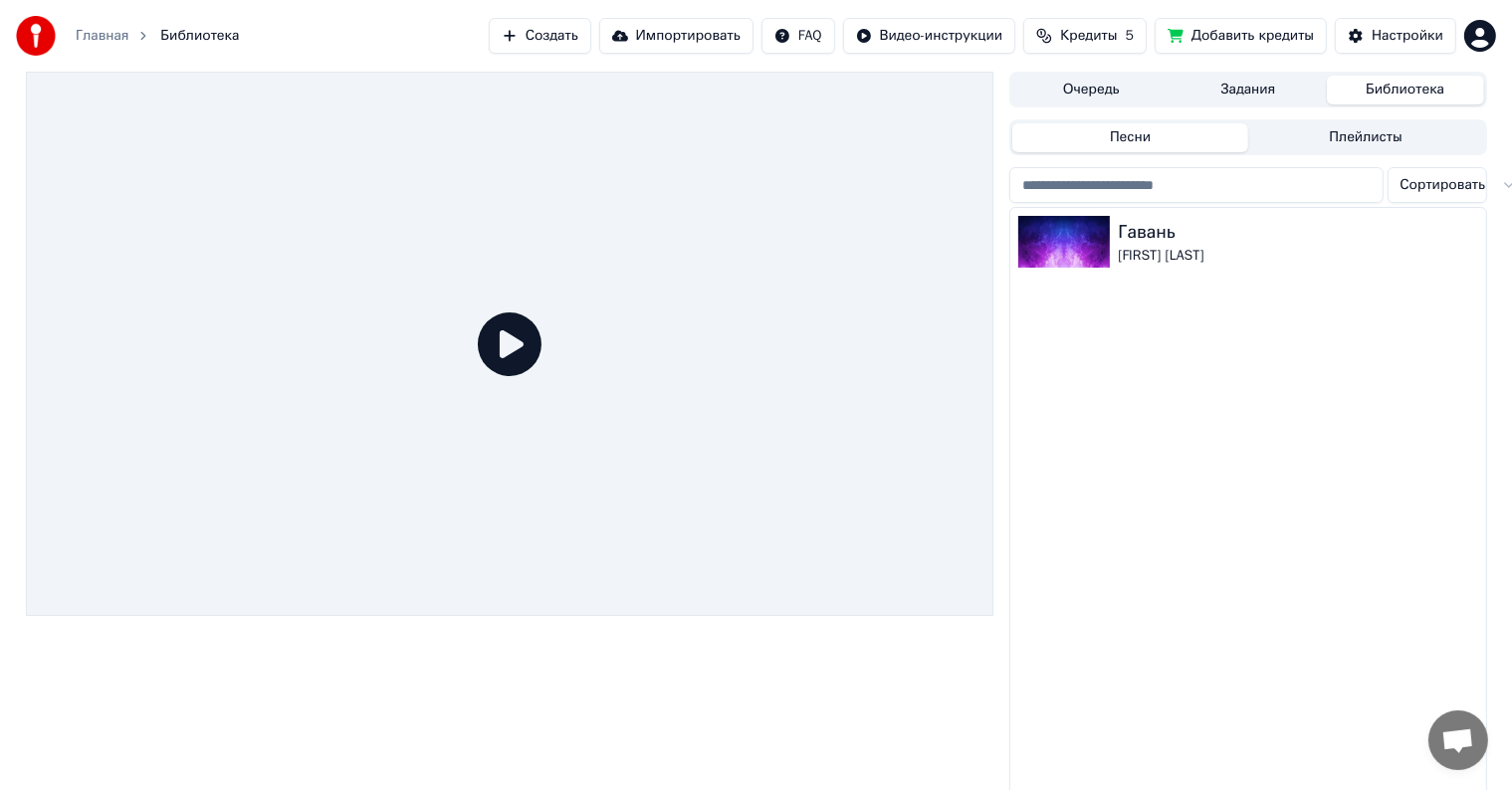 click on "Задания" at bounding box center (1248, 90) 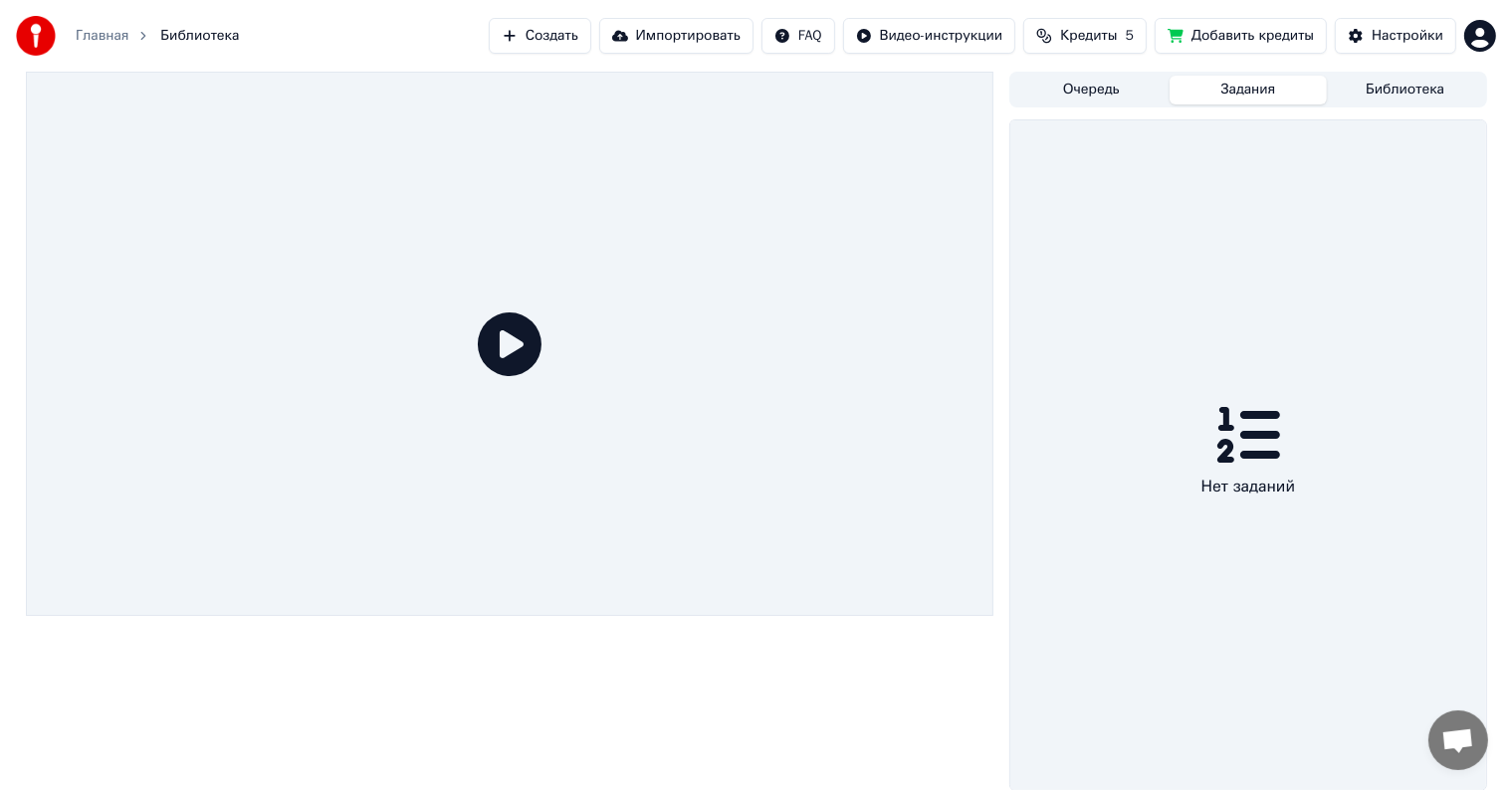 click on "Библиотека" at bounding box center [1405, 90] 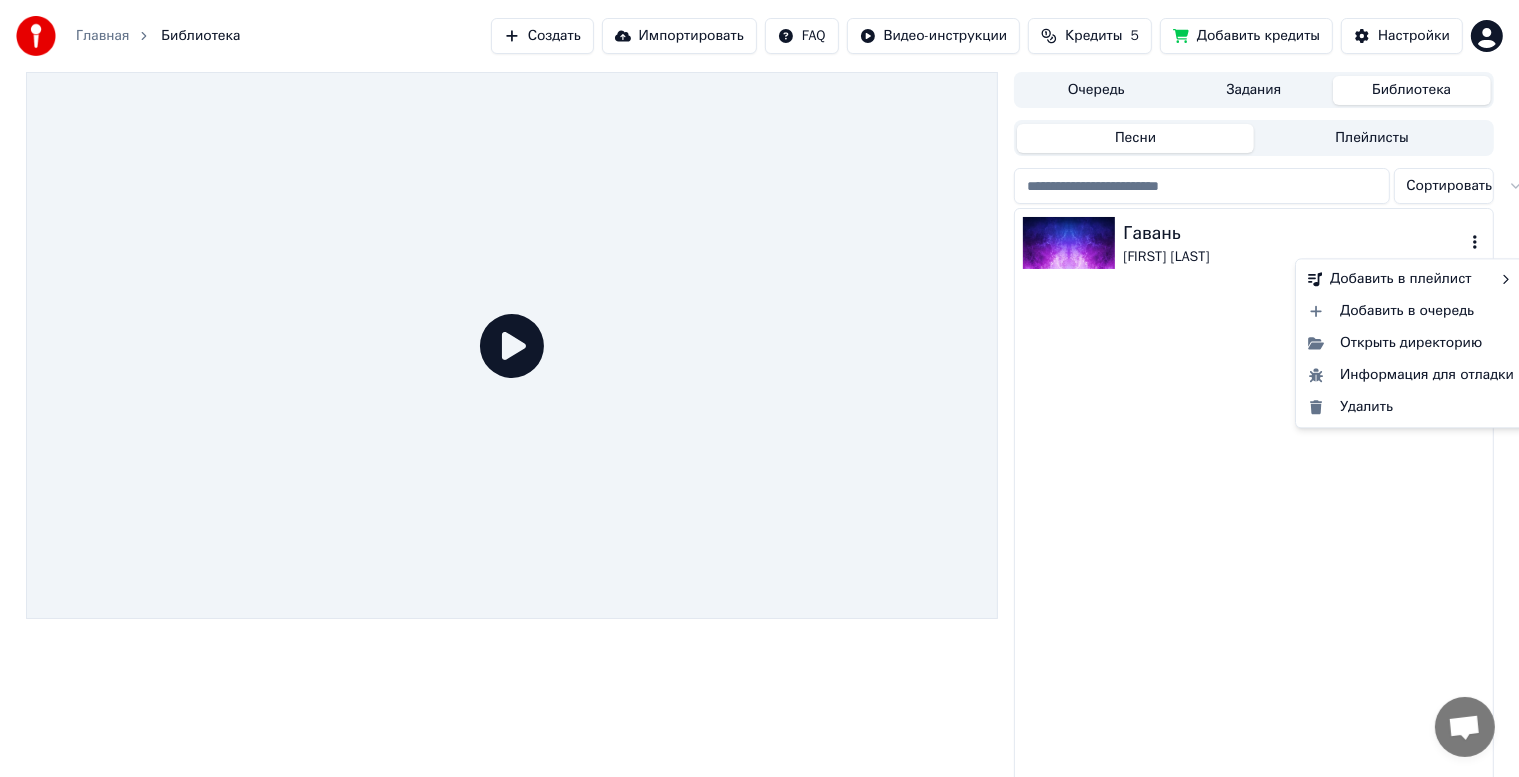click 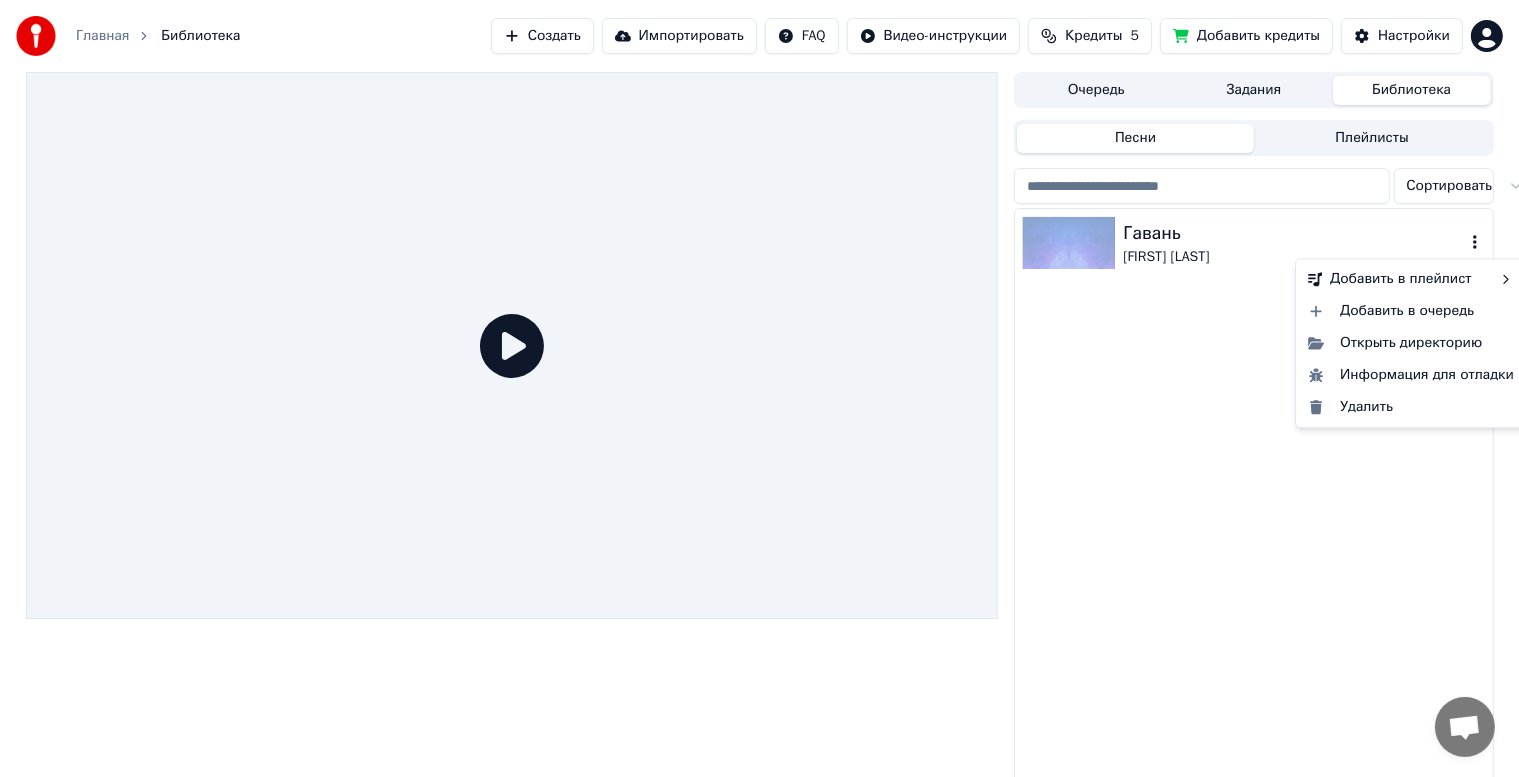 click on "Добавить в плейлист Добавить в очередь Открыть директорию Информация для отладки Удалить" at bounding box center [1411, 343] 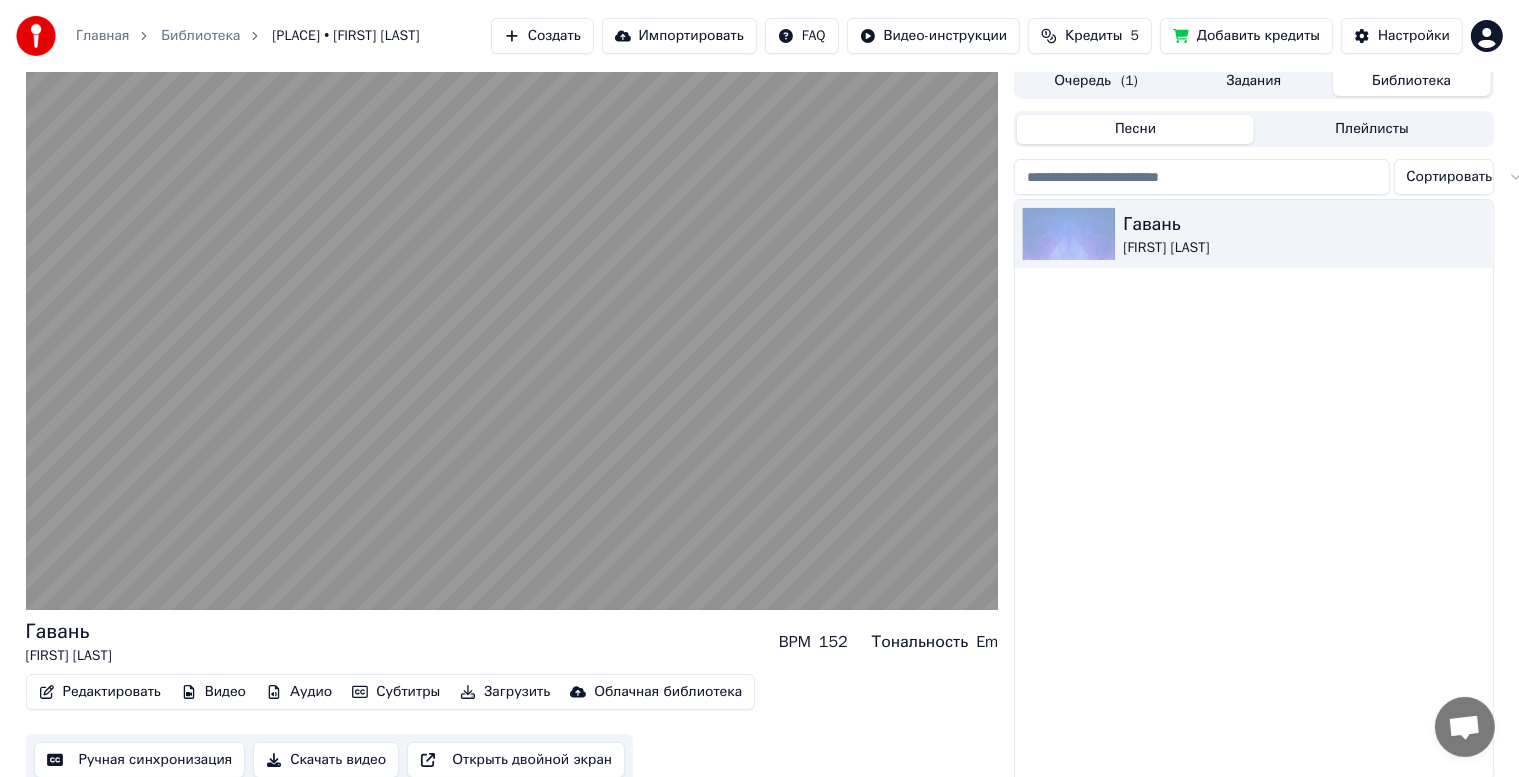 scroll, scrollTop: 26, scrollLeft: 0, axis: vertical 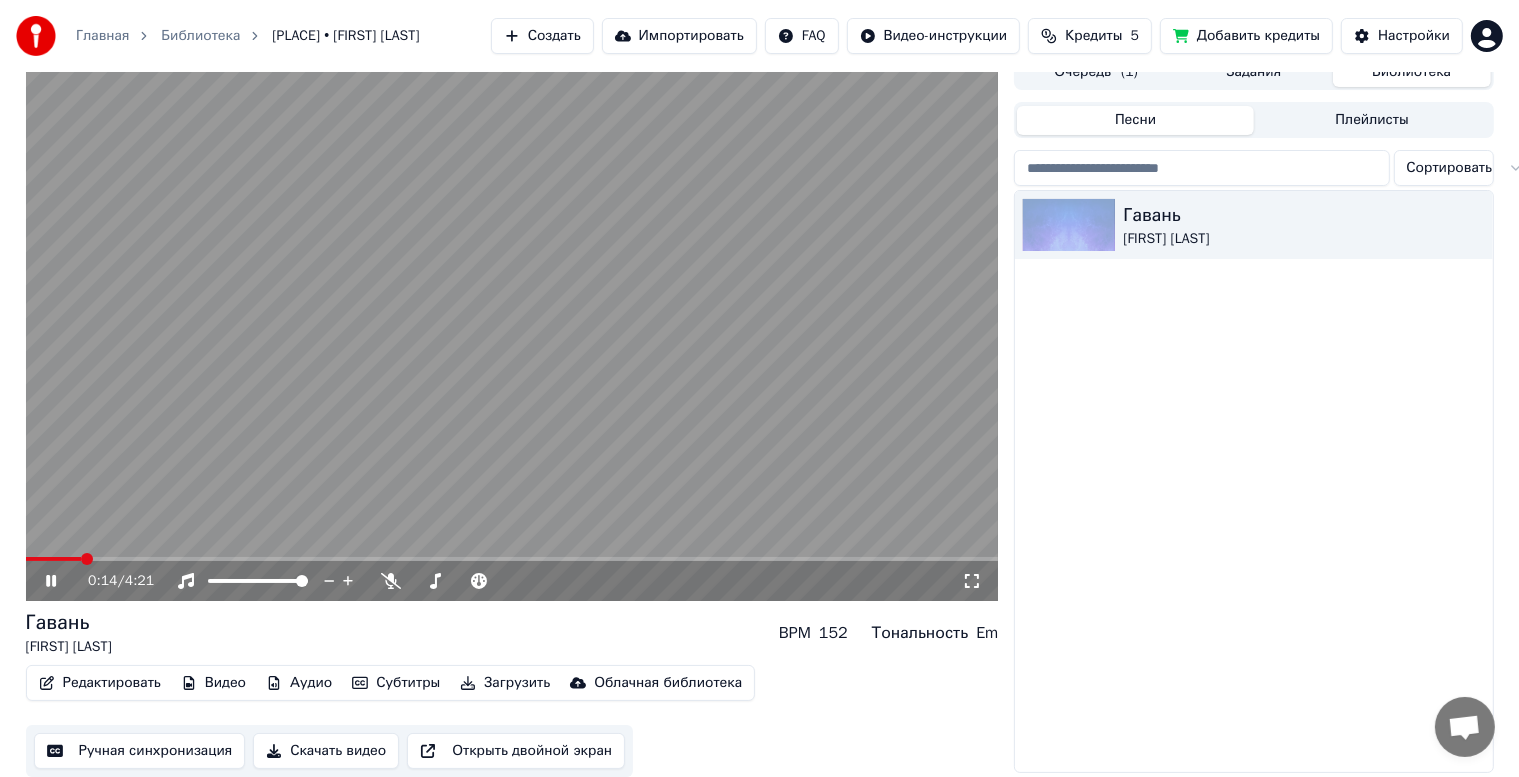 click on "Загрузить" at bounding box center (505, 683) 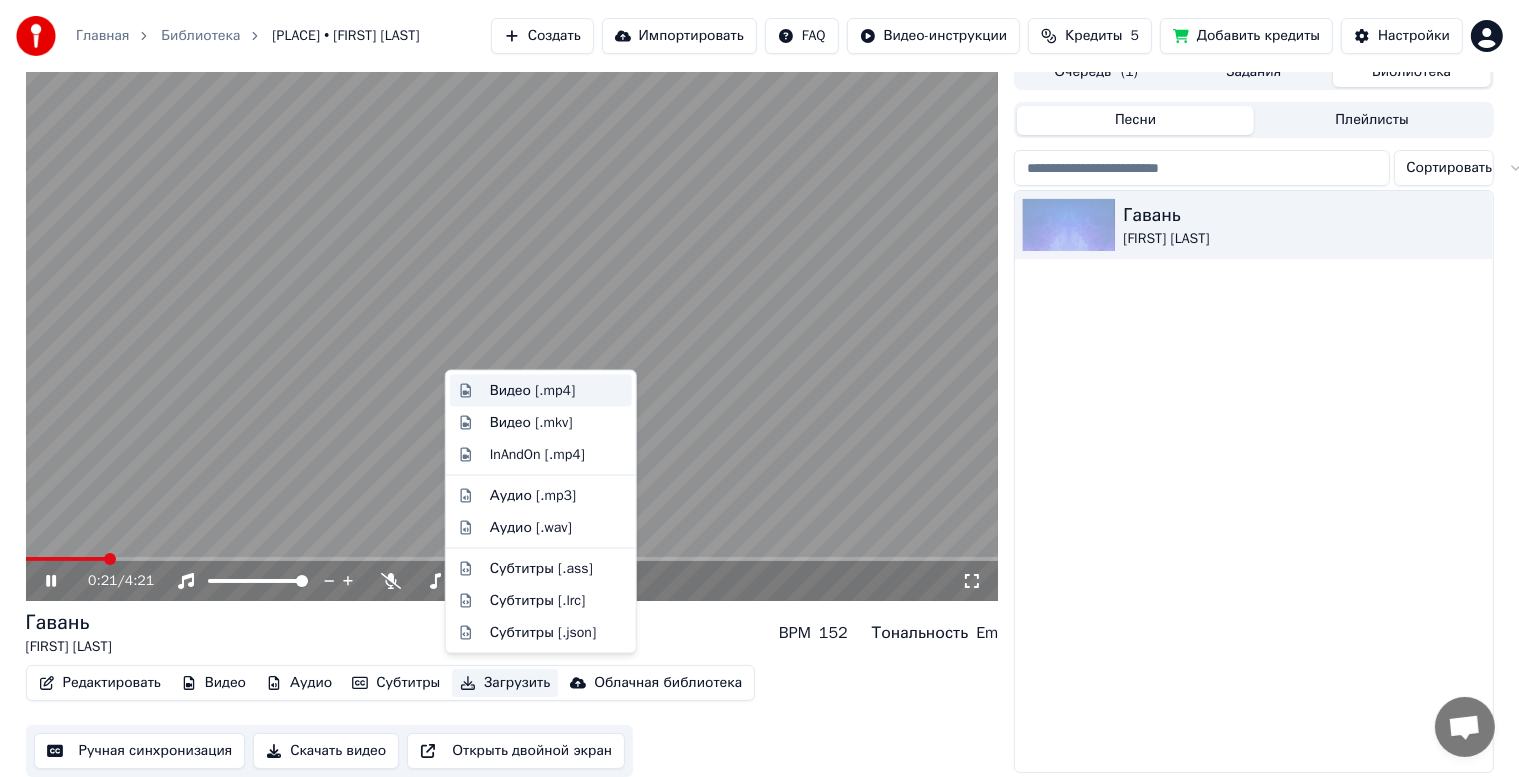 click on "Видео [.mp4]" at bounding box center (532, 391) 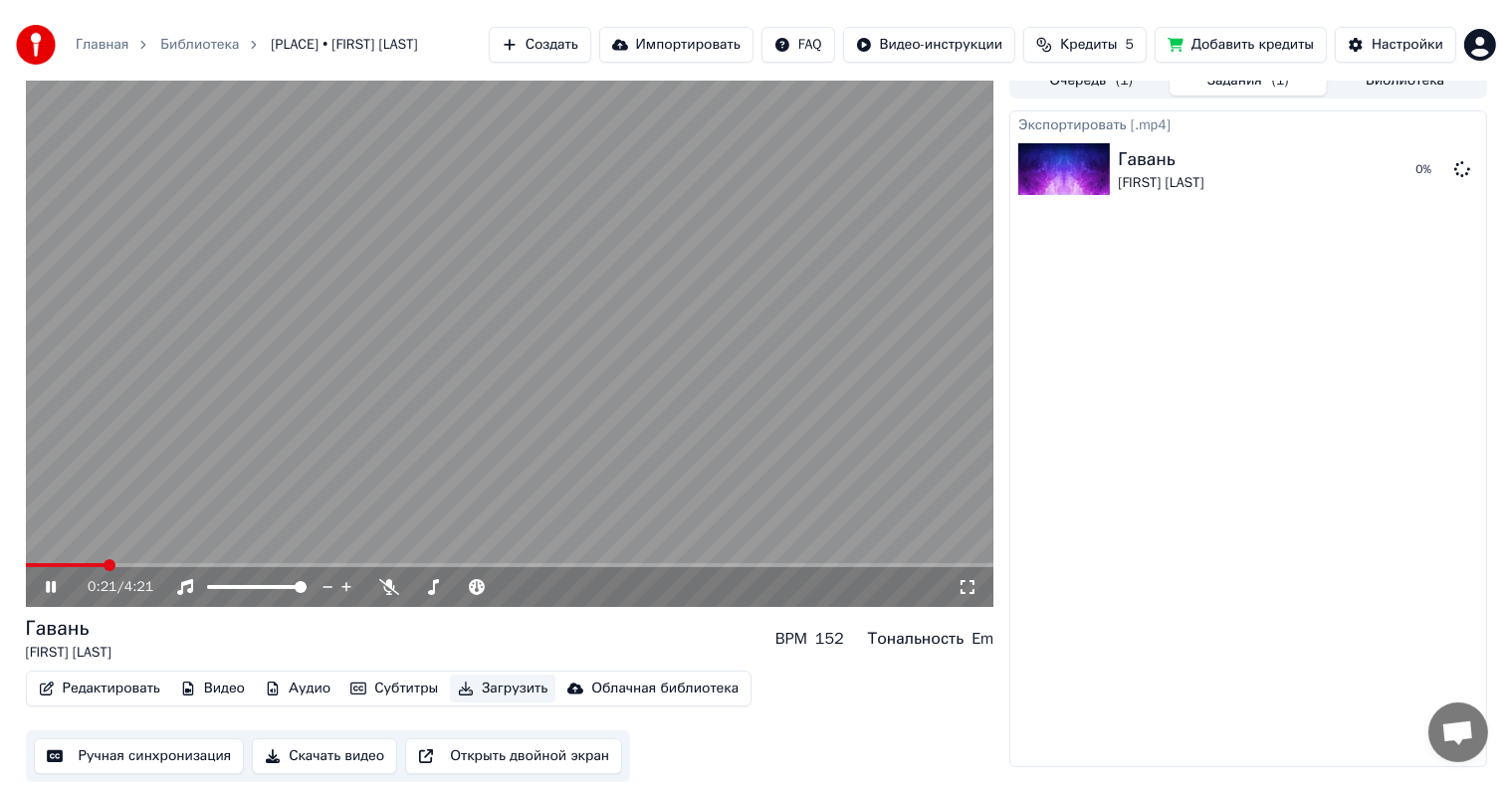 scroll, scrollTop: 1, scrollLeft: 0, axis: vertical 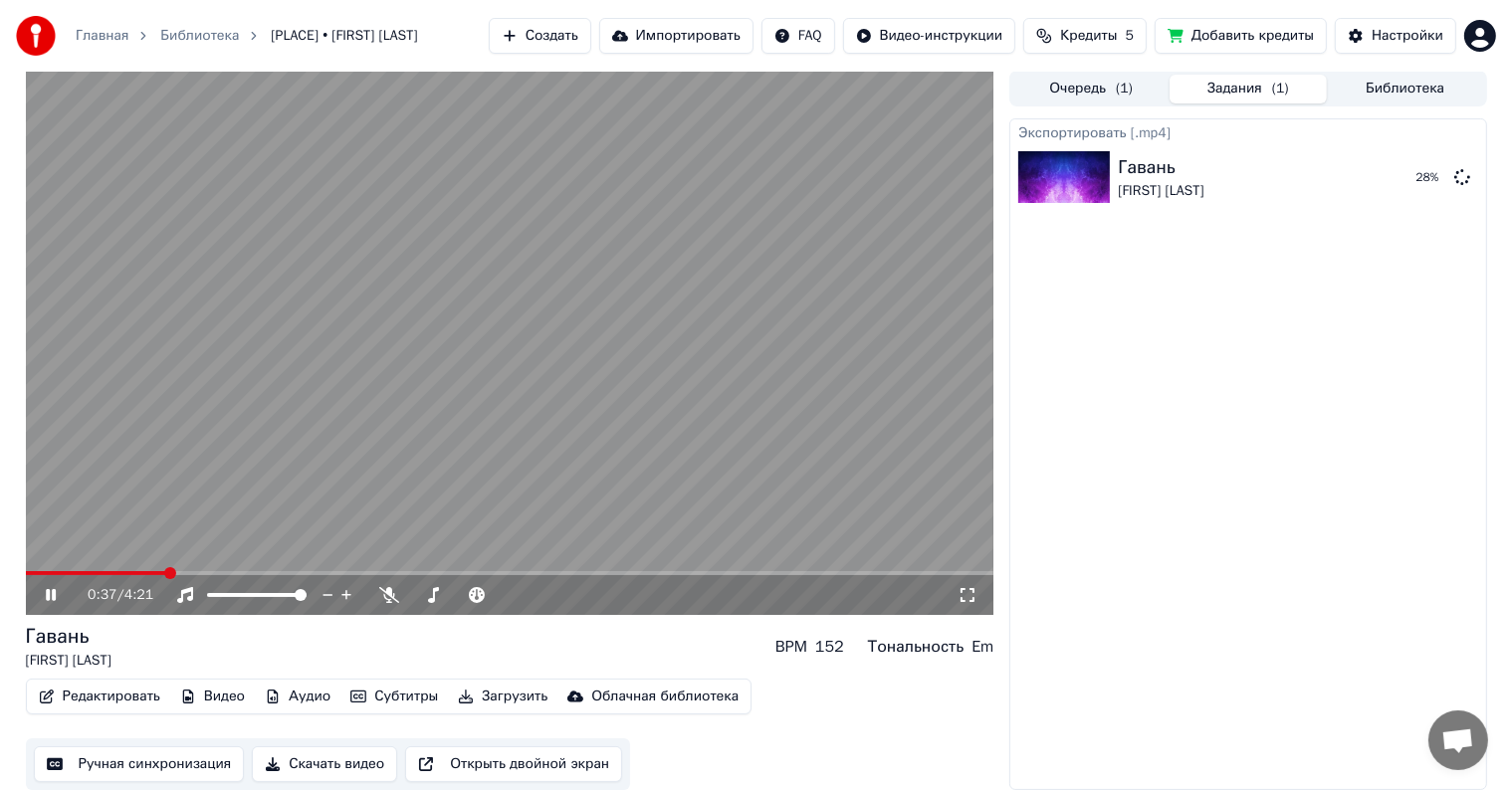 click at bounding box center (510, 342) 